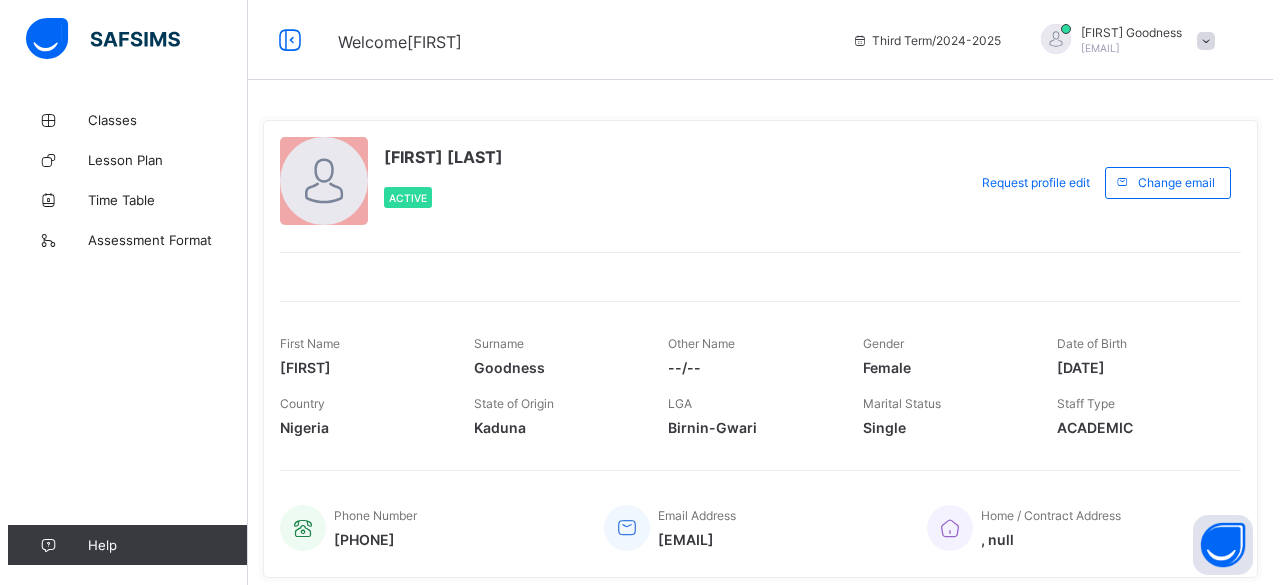 scroll, scrollTop: 0, scrollLeft: 0, axis: both 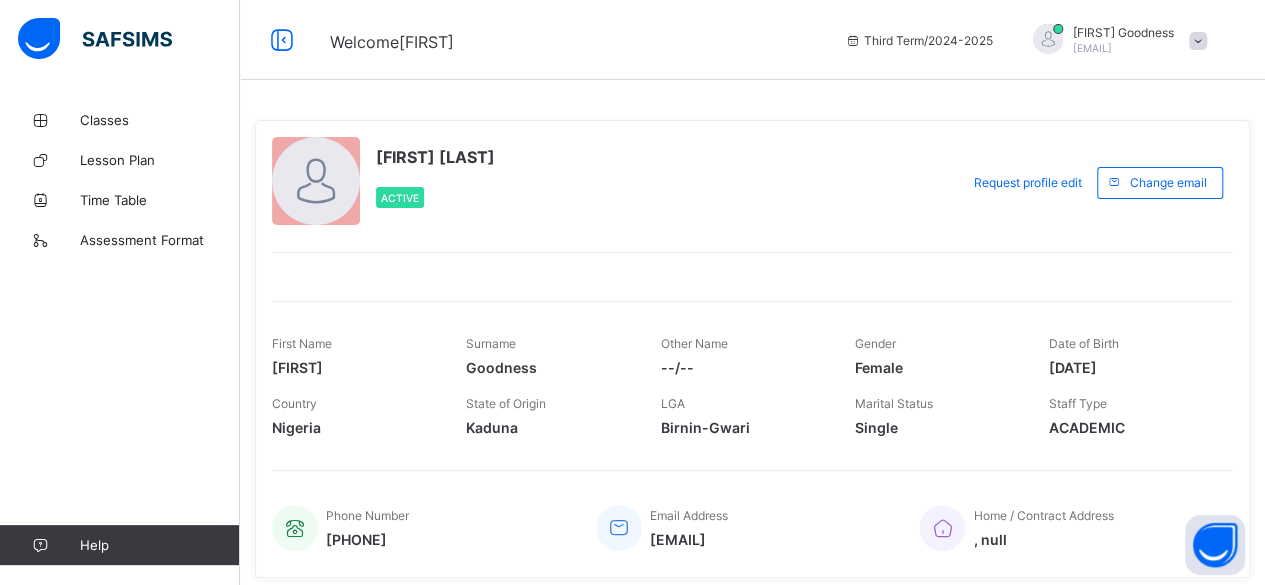 click on "Classes" at bounding box center (160, 120) 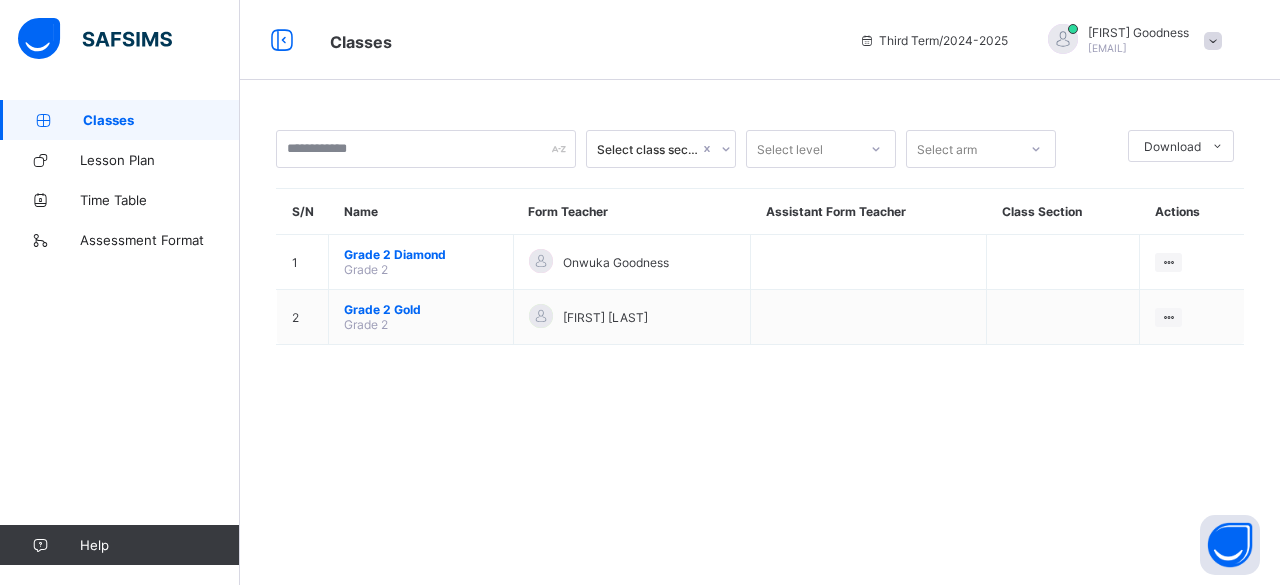 click at bounding box center [1213, 40] 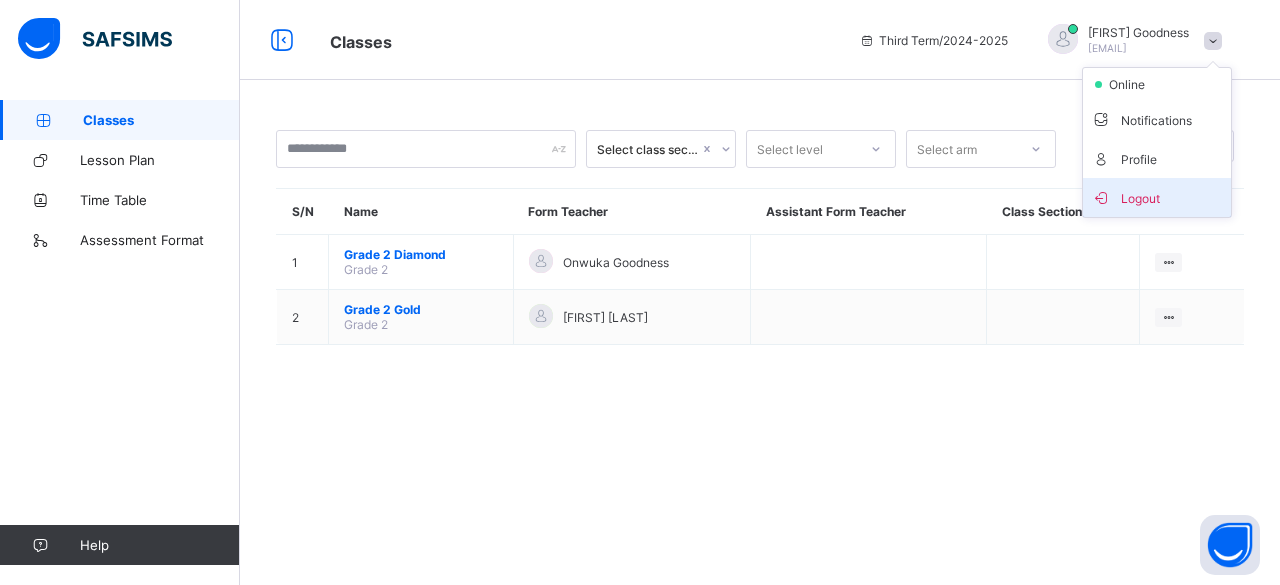 click on "Logout" at bounding box center (1157, 197) 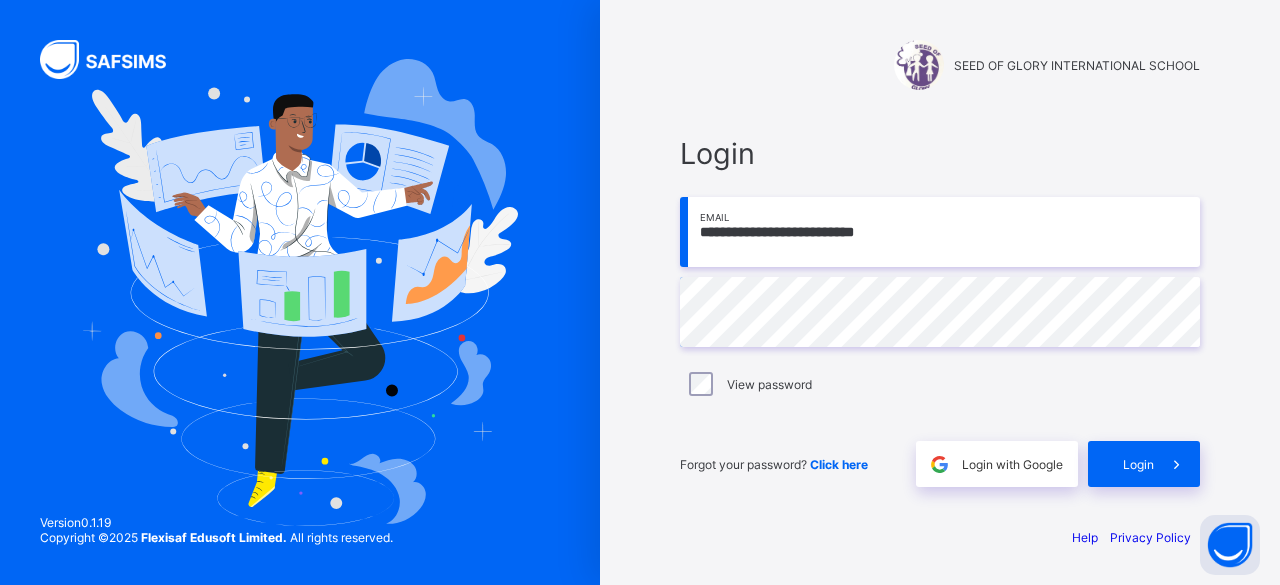 drag, startPoint x: 838, startPoint y: 233, endPoint x: 668, endPoint y: 247, distance: 170.5755 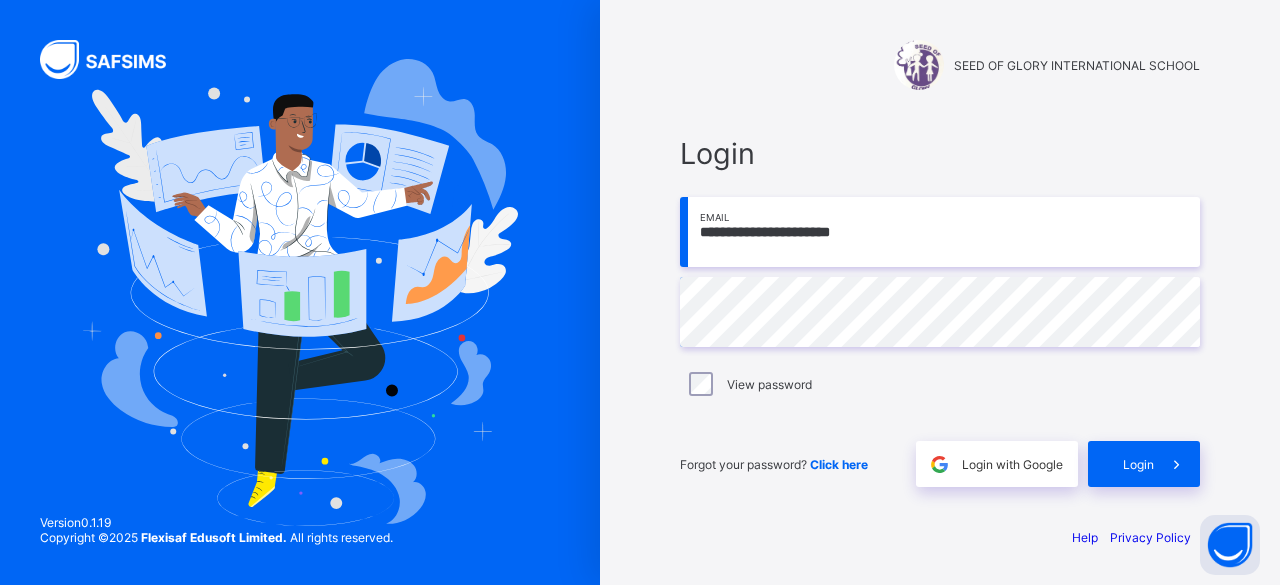 type on "**********" 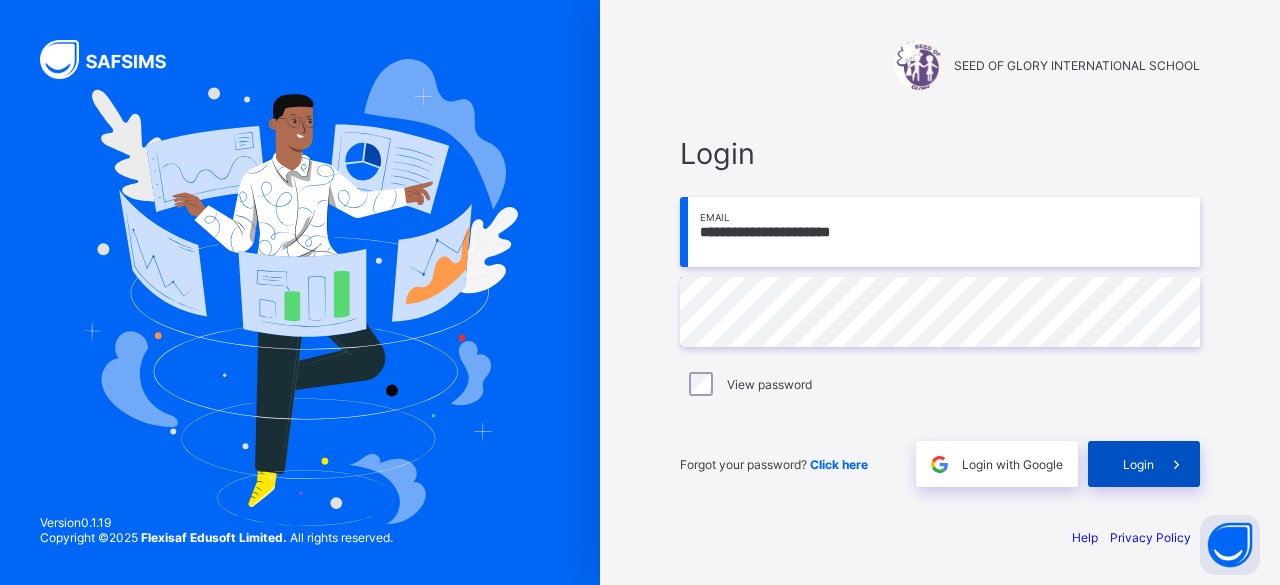 click on "Login" at bounding box center [1144, 464] 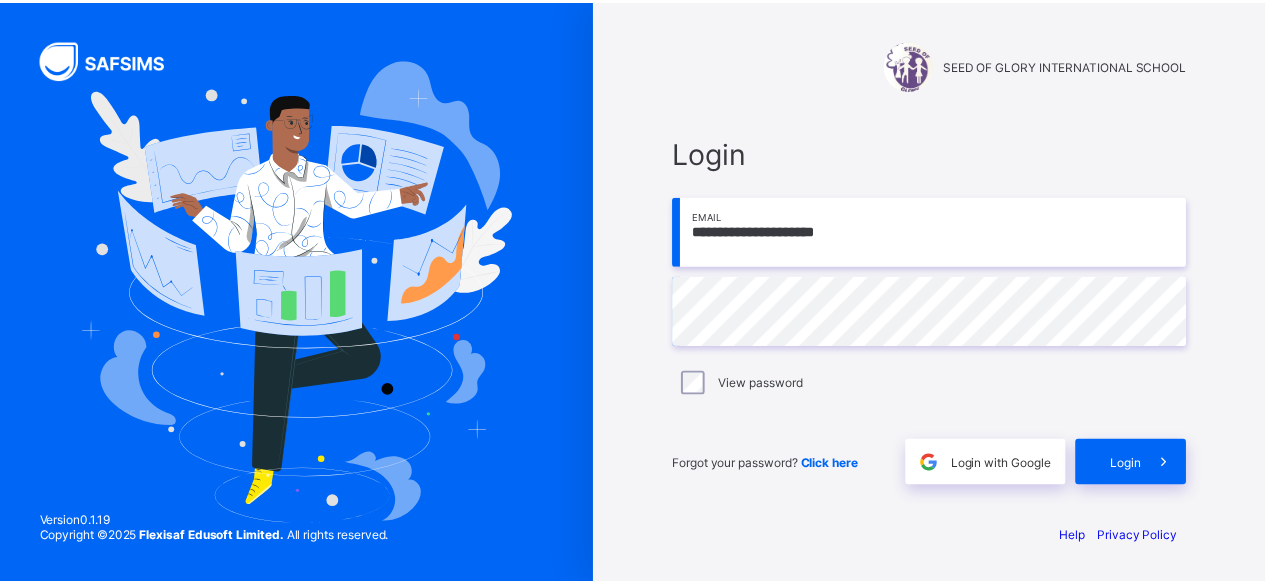 scroll, scrollTop: 0, scrollLeft: 0, axis: both 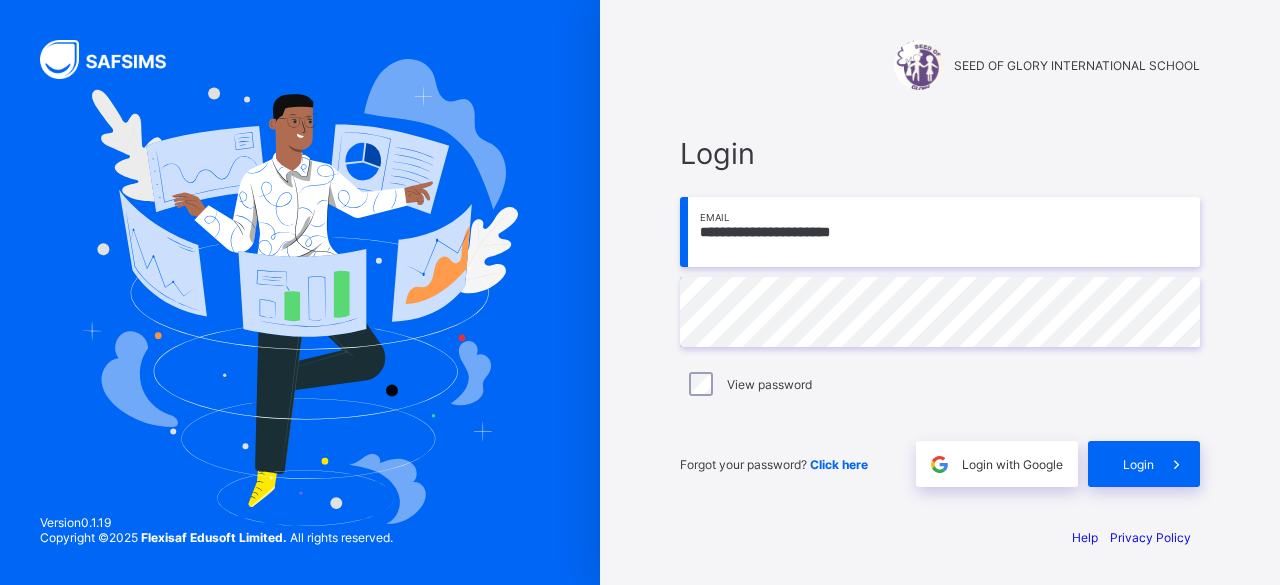 type on "**********" 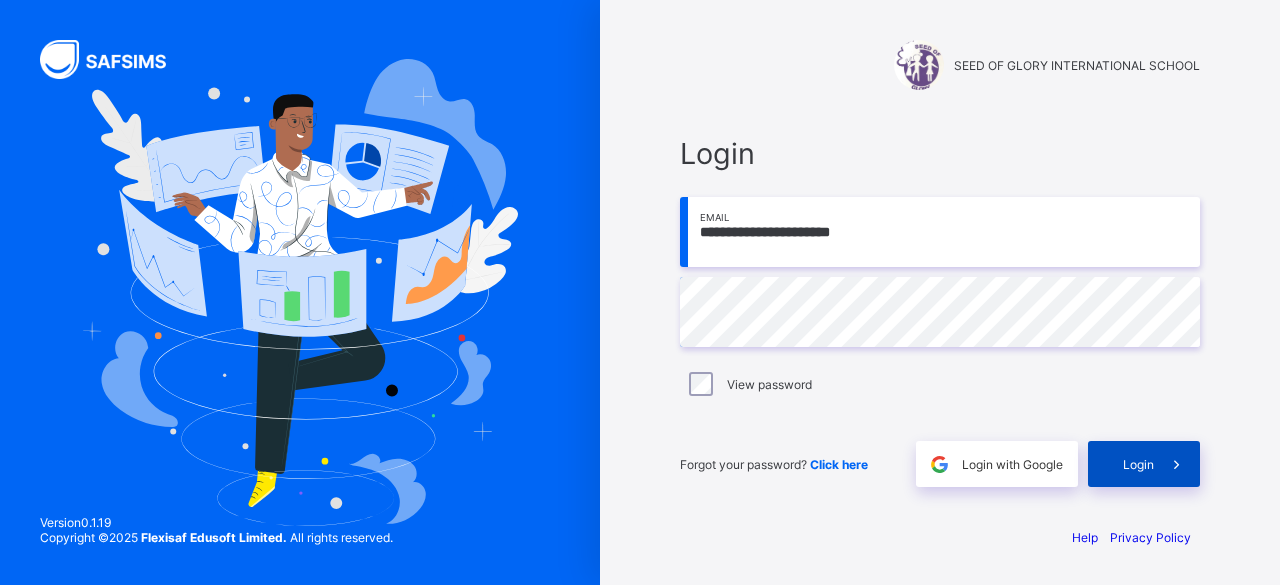 click on "Login" at bounding box center (1138, 464) 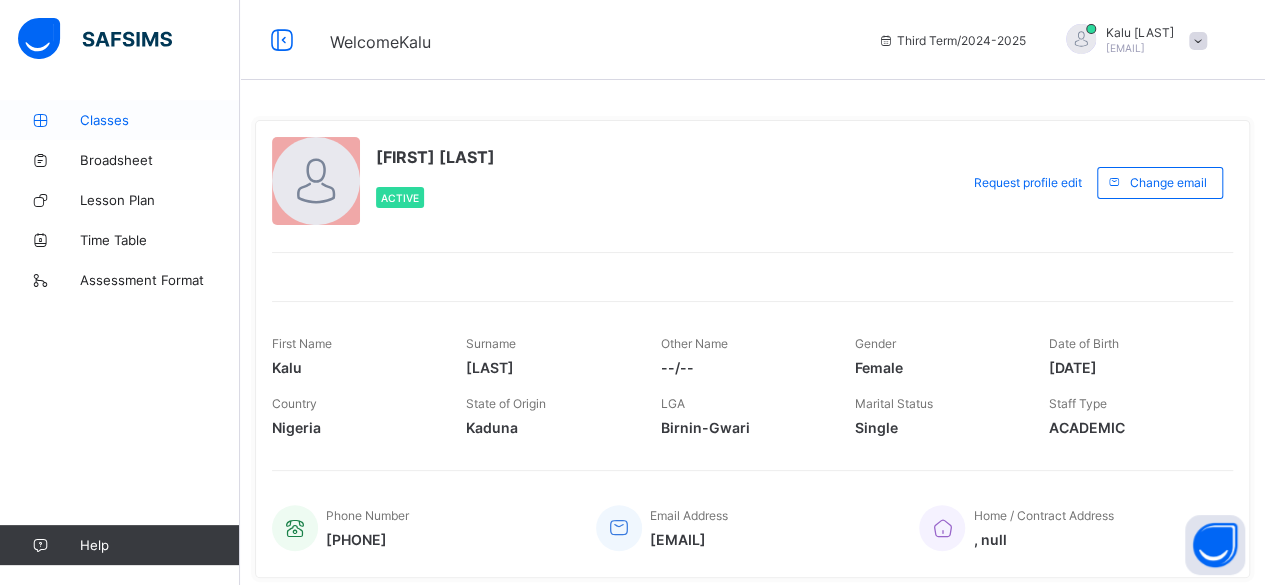 click on "Classes" at bounding box center [160, 120] 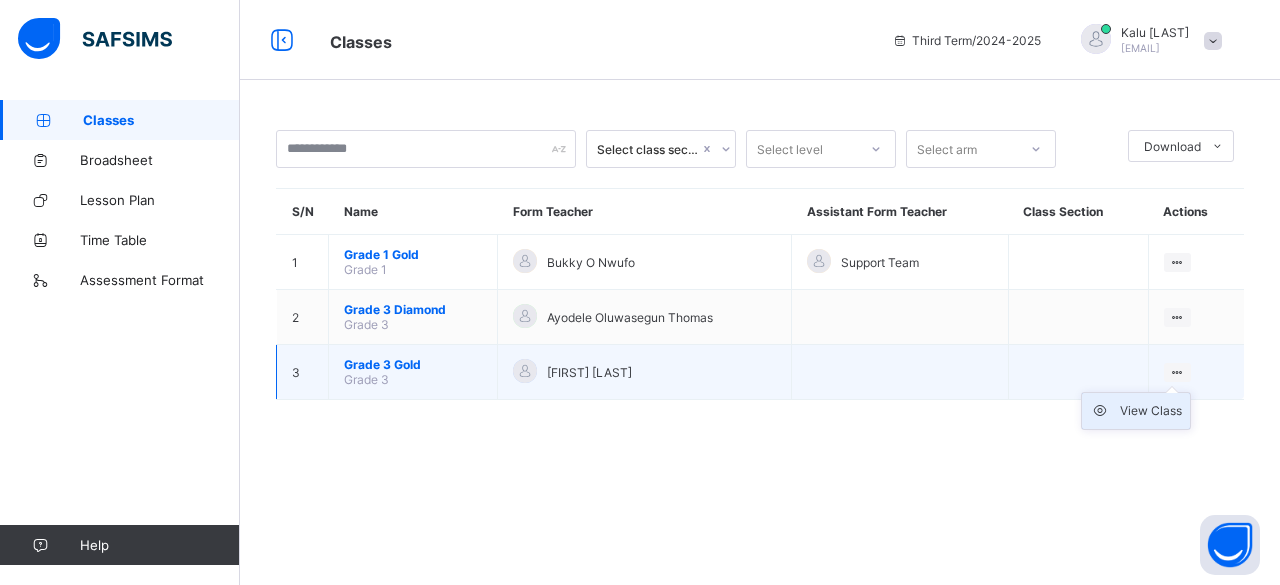 drag, startPoint x: 1176, startPoint y: 359, endPoint x: 1120, endPoint y: 401, distance: 70 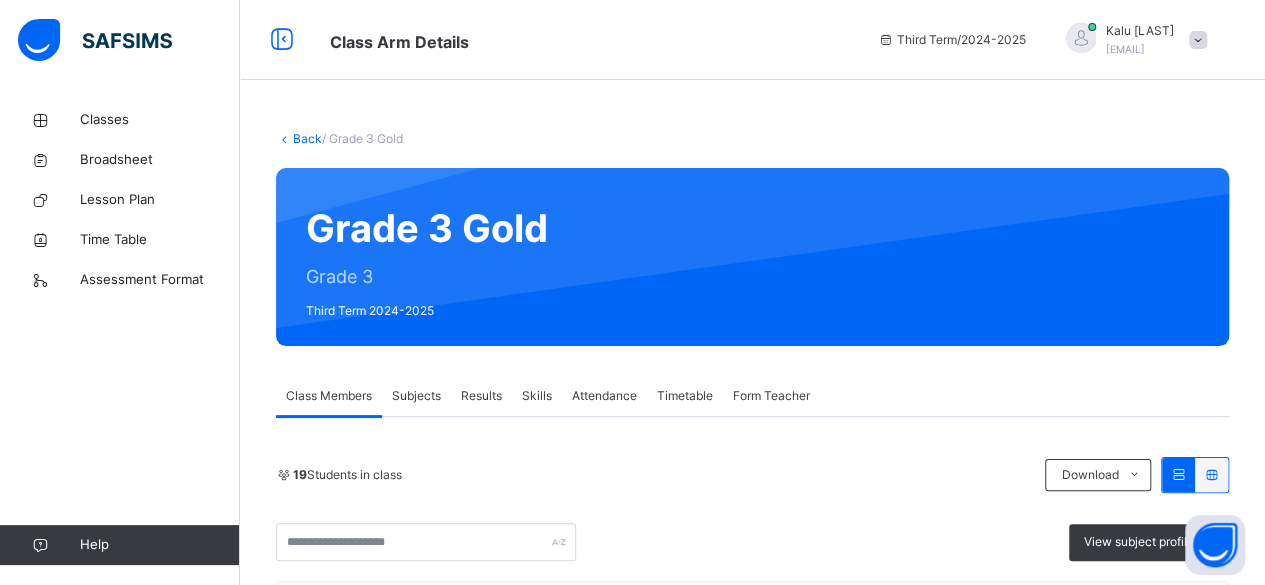 click on "Subjects" at bounding box center [416, 396] 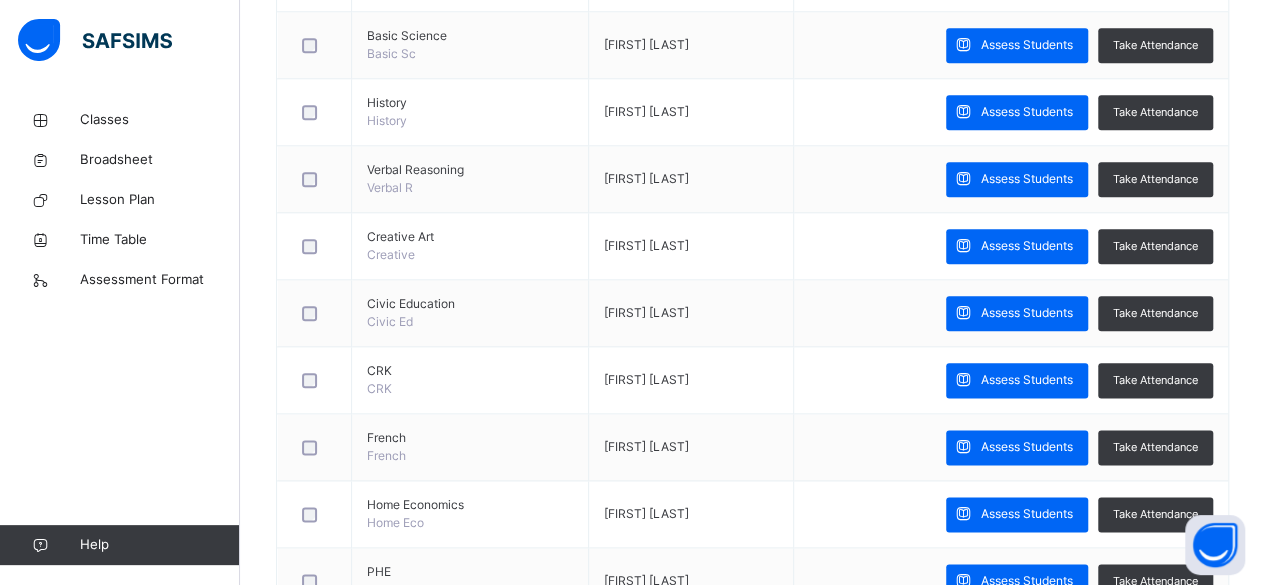 scroll, scrollTop: 1048, scrollLeft: 0, axis: vertical 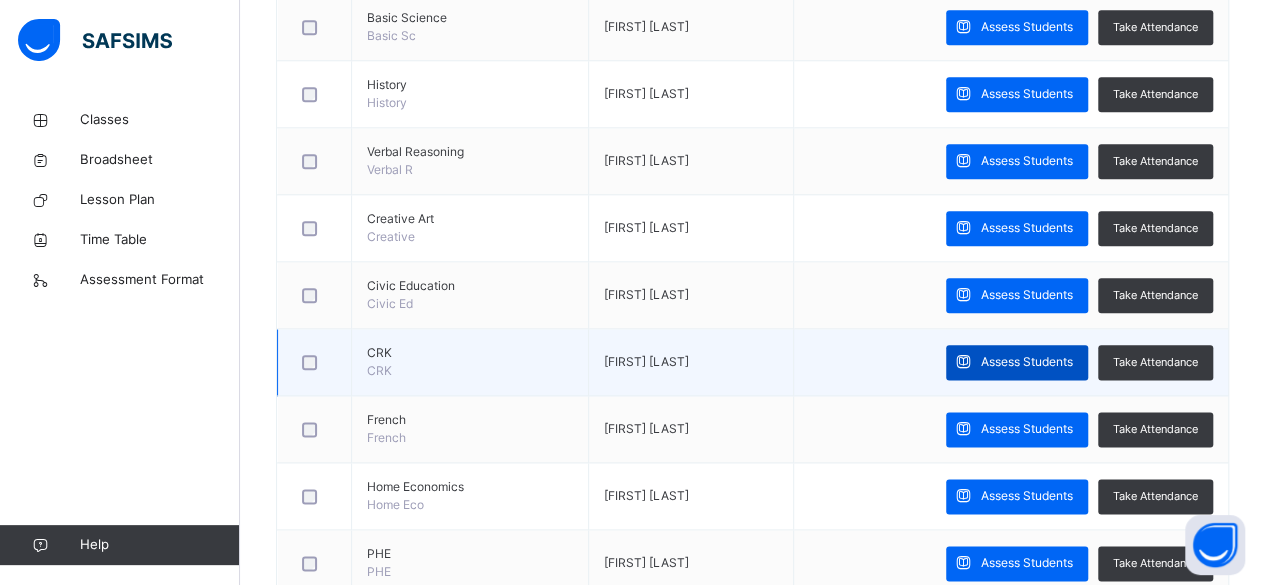 click on "Assess Students" at bounding box center [1027, 362] 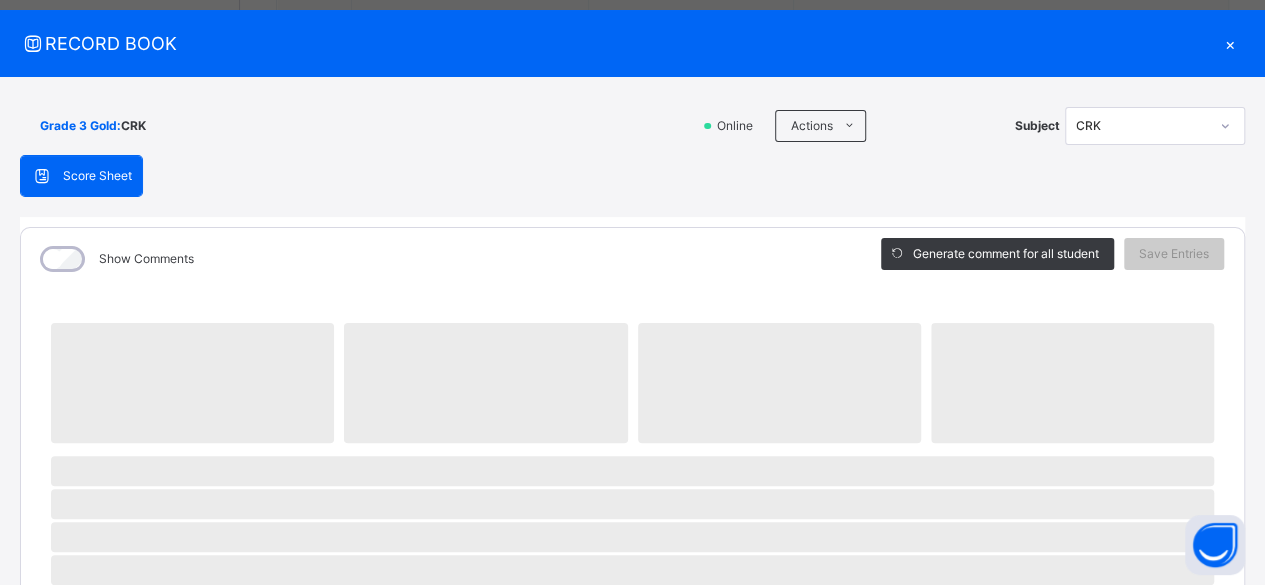 scroll, scrollTop: 0, scrollLeft: 0, axis: both 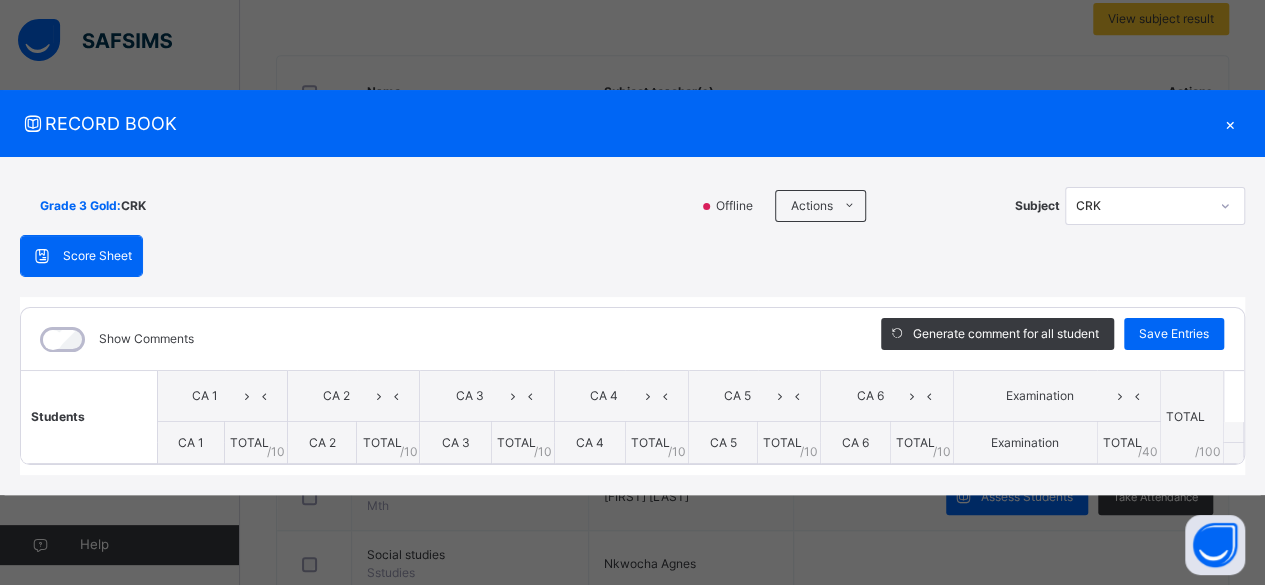 click on "×" at bounding box center (1230, 123) 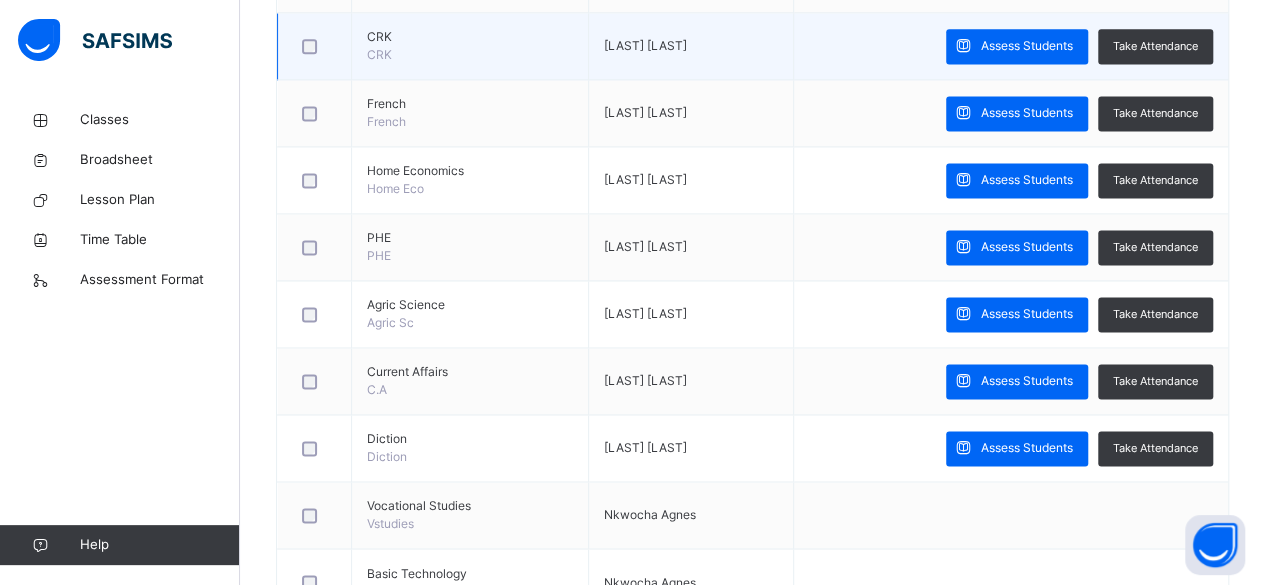 scroll, scrollTop: 1364, scrollLeft: 0, axis: vertical 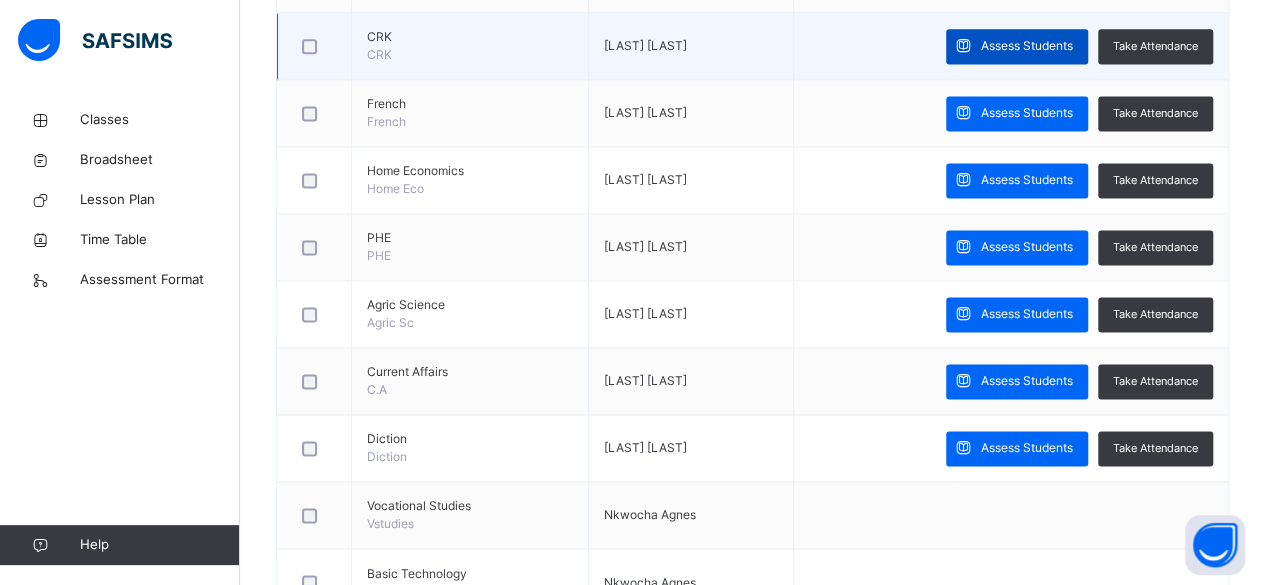 click on "Assess Students" at bounding box center (1027, 46) 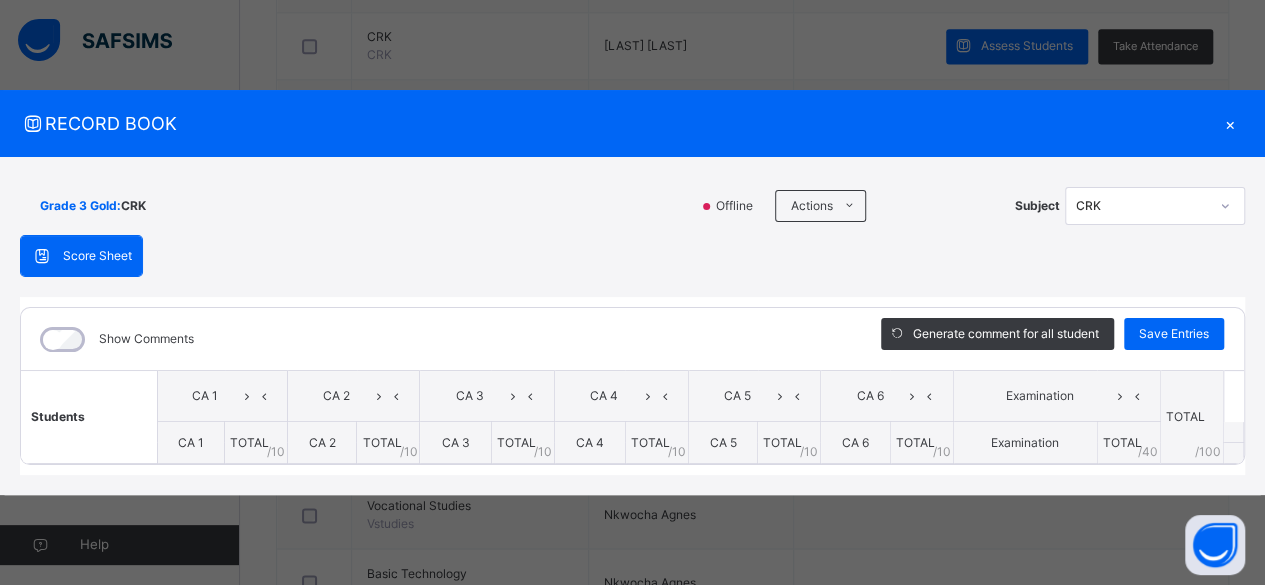 click on "×" at bounding box center [1230, 123] 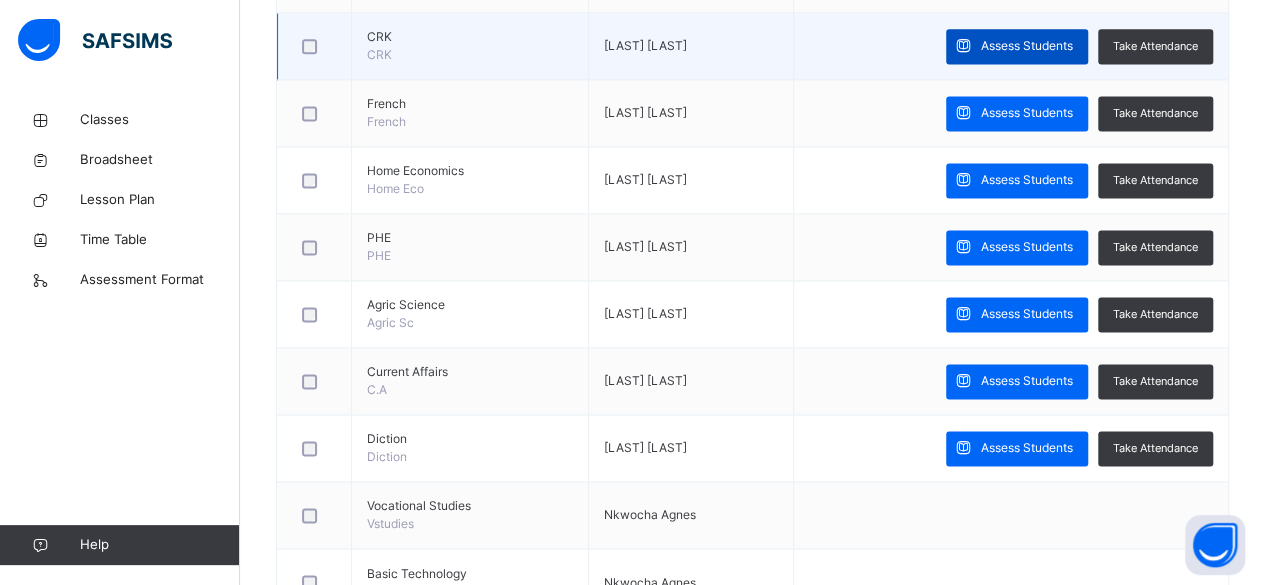 click on "Assess Students" at bounding box center [1027, 46] 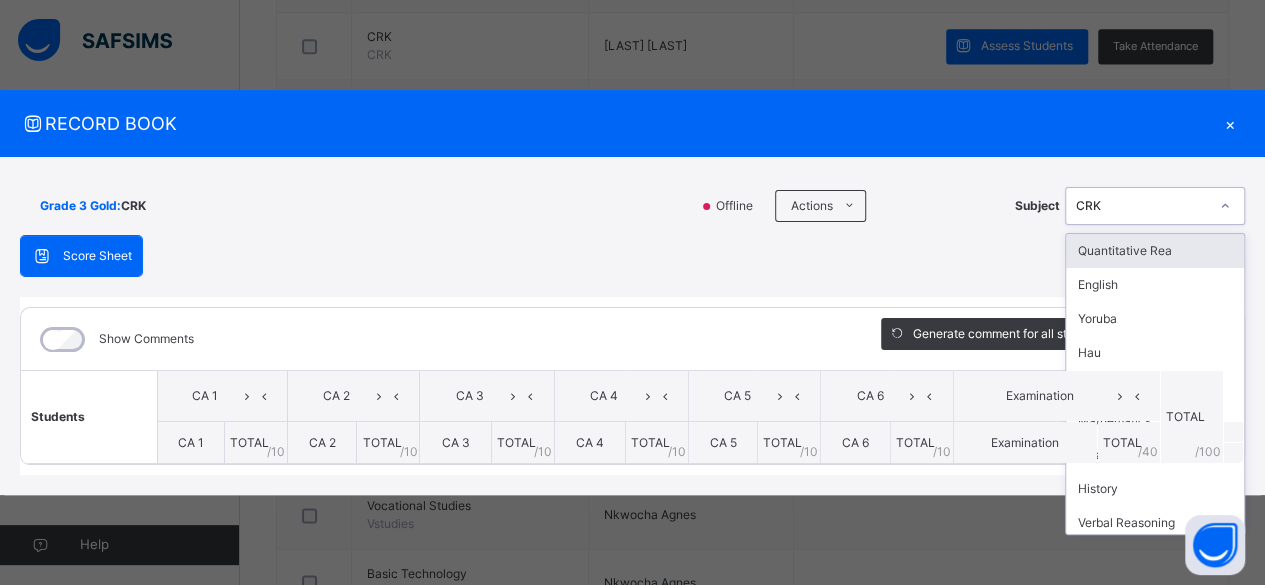 click 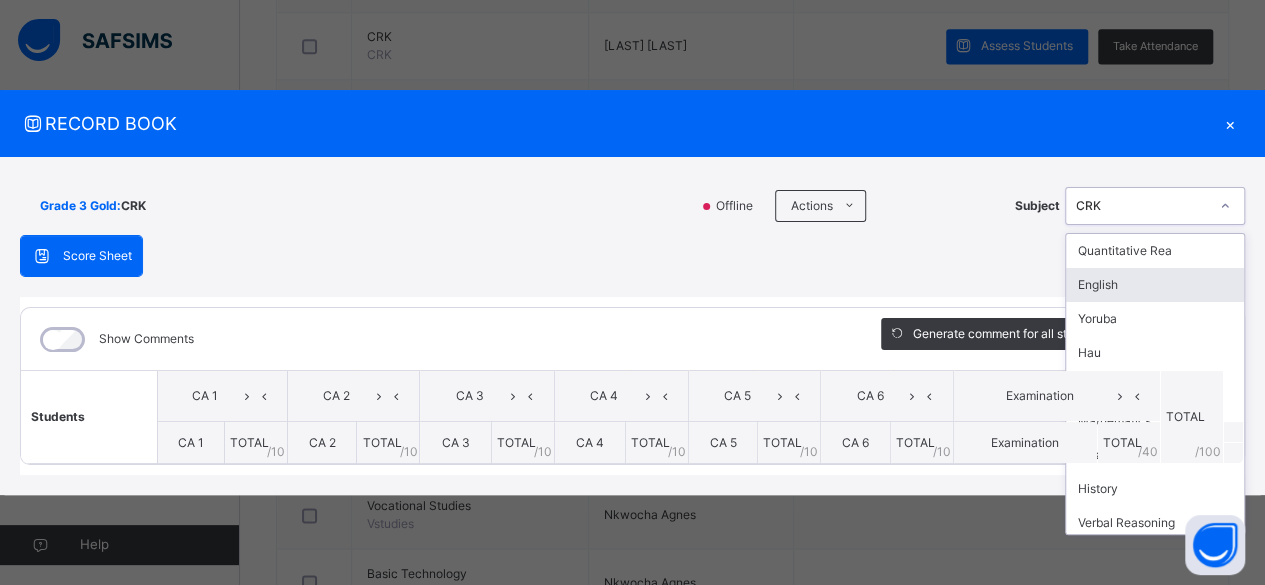 click on "English" at bounding box center [1155, 285] 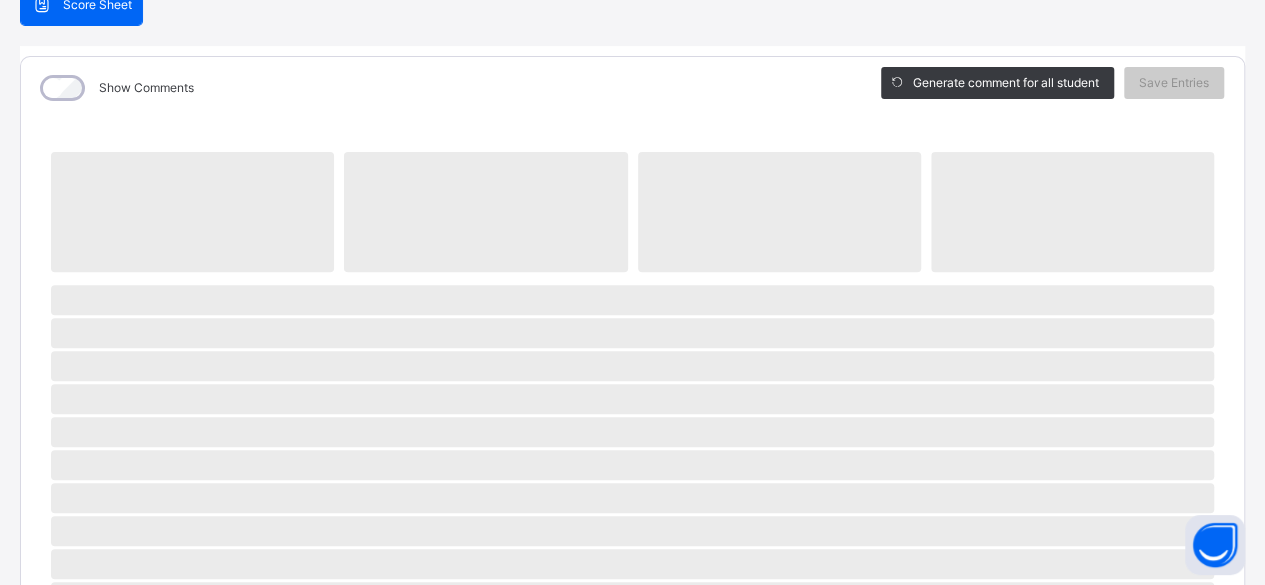 scroll, scrollTop: 0, scrollLeft: 0, axis: both 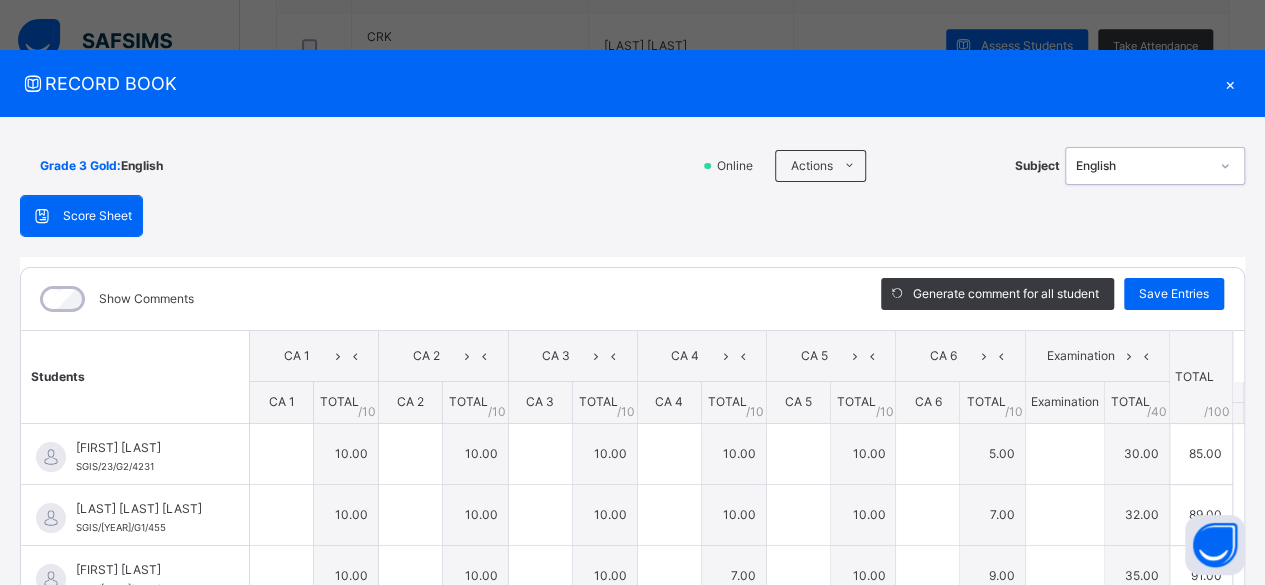 type on "**" 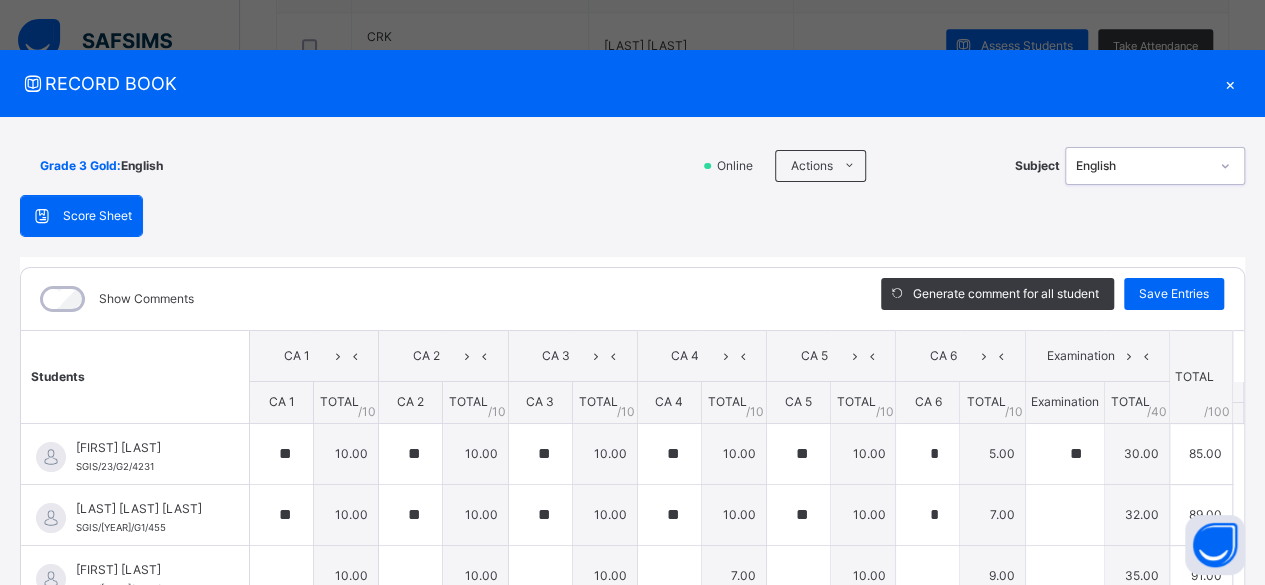 type on "**" 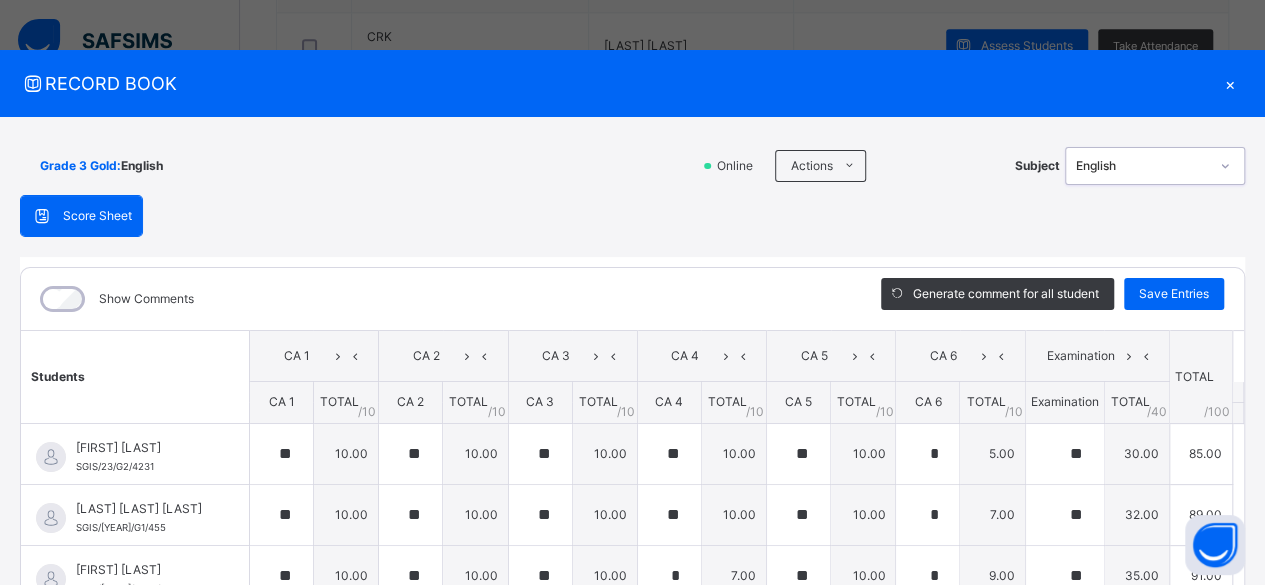 type on "**" 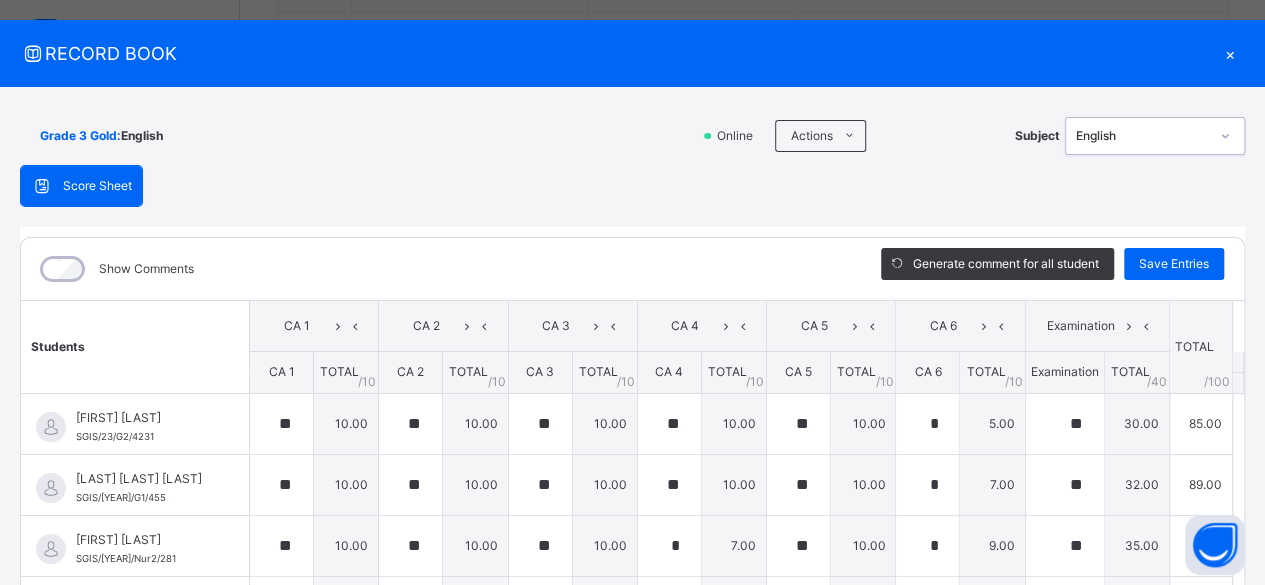 scroll, scrollTop: 28, scrollLeft: 0, axis: vertical 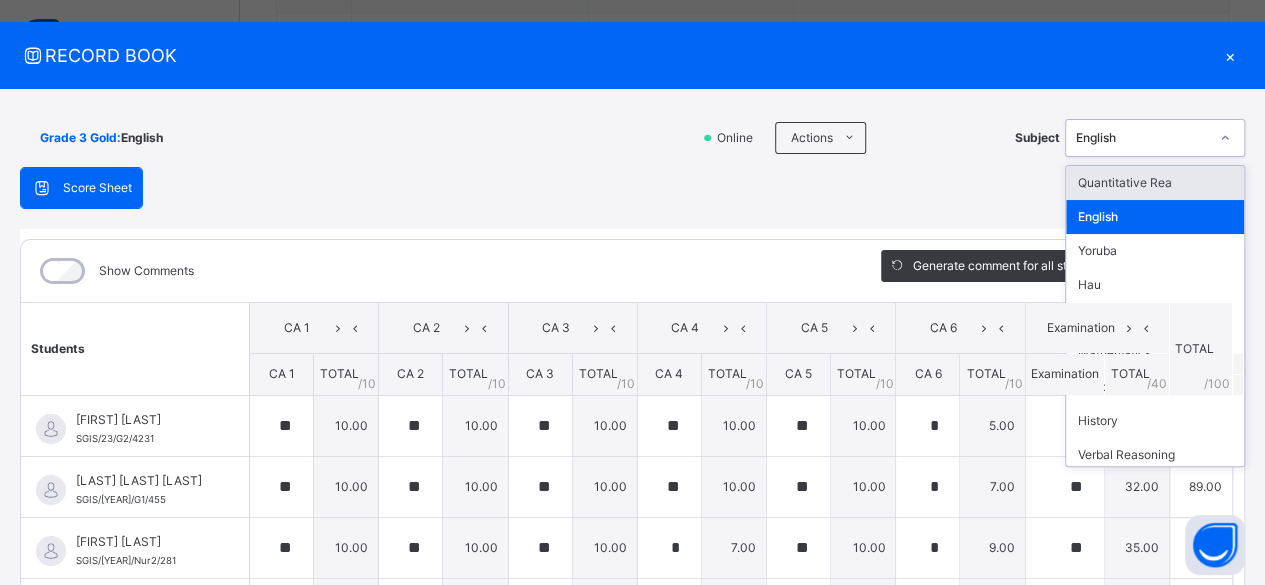 click 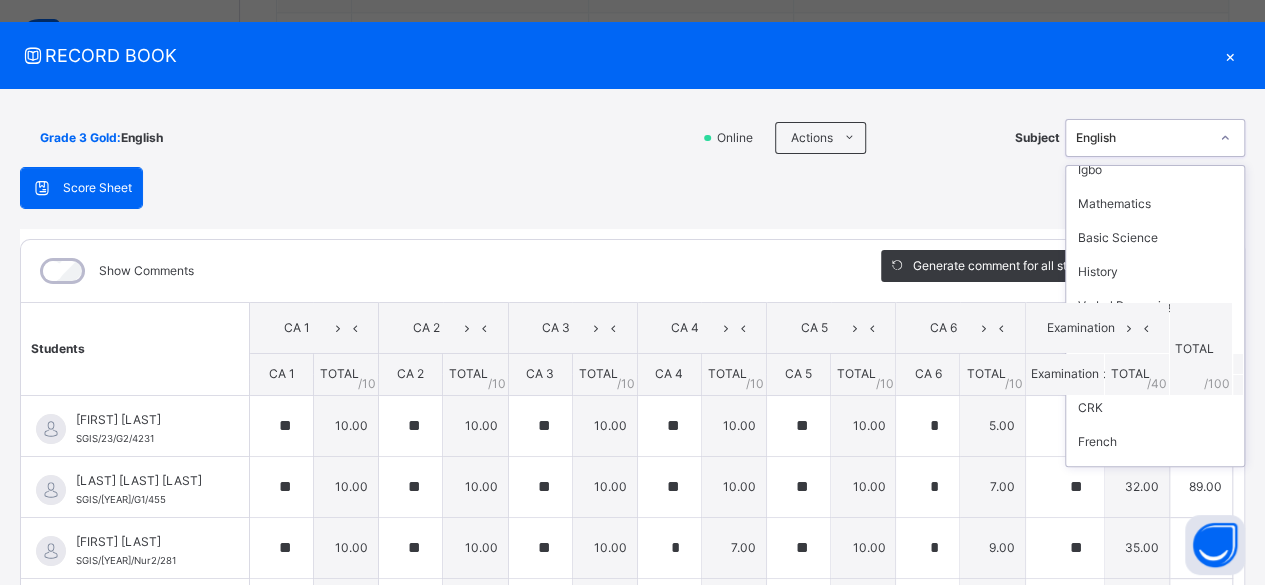 scroll, scrollTop: 139, scrollLeft: 0, axis: vertical 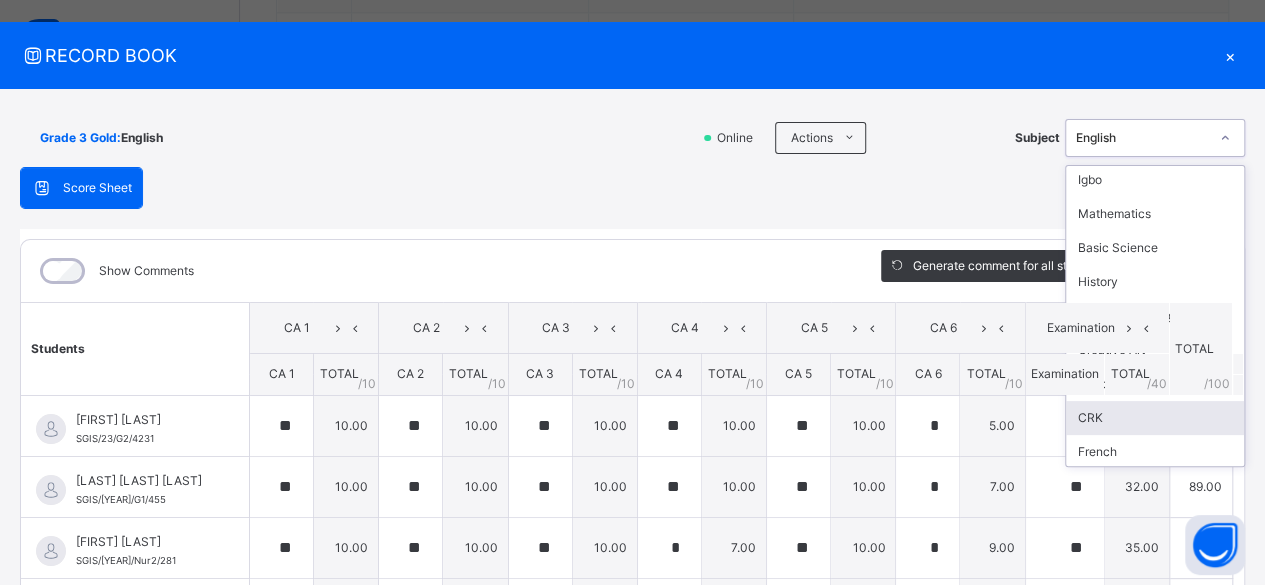 click on "CRK" at bounding box center [1155, 418] 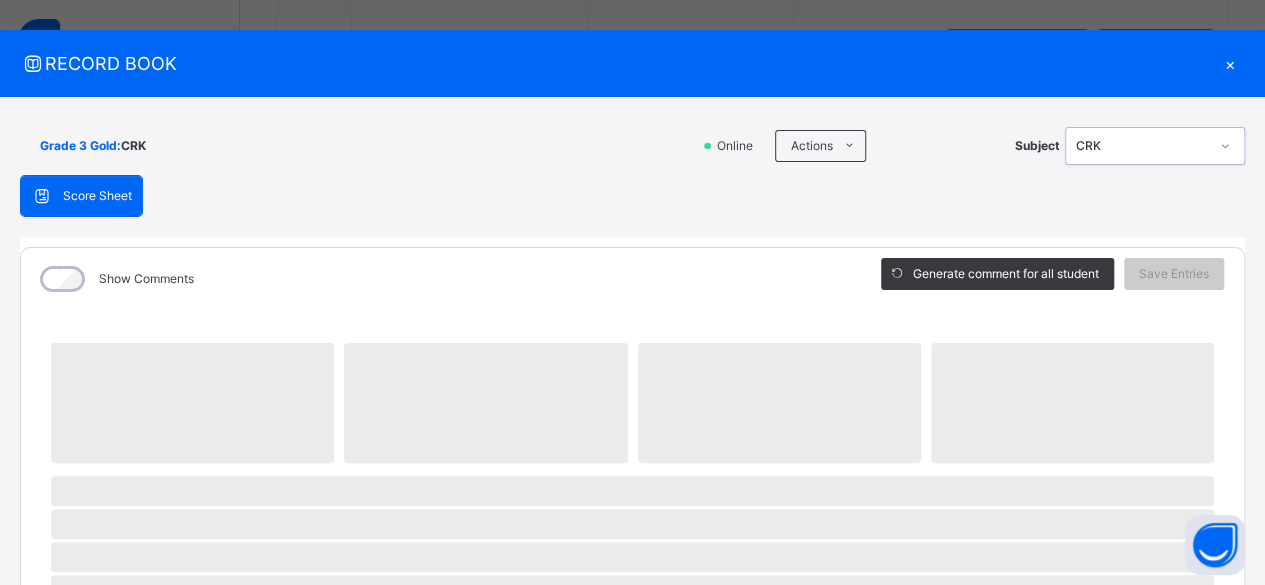 scroll, scrollTop: 0, scrollLeft: 0, axis: both 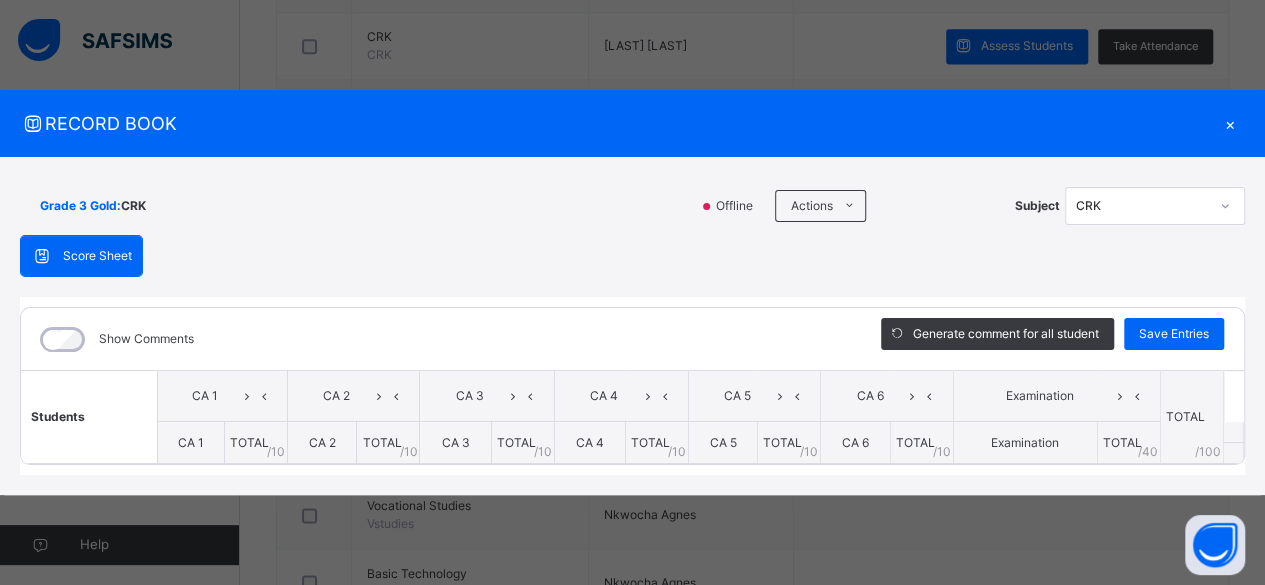 click on "×" at bounding box center (1230, 123) 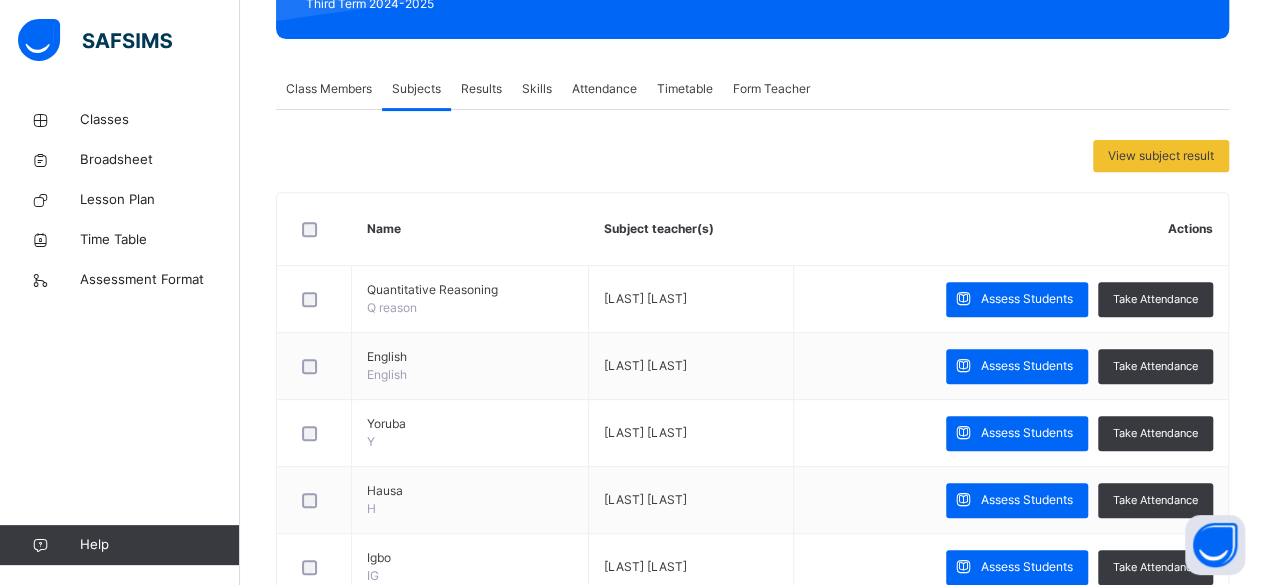 scroll, scrollTop: 310, scrollLeft: 0, axis: vertical 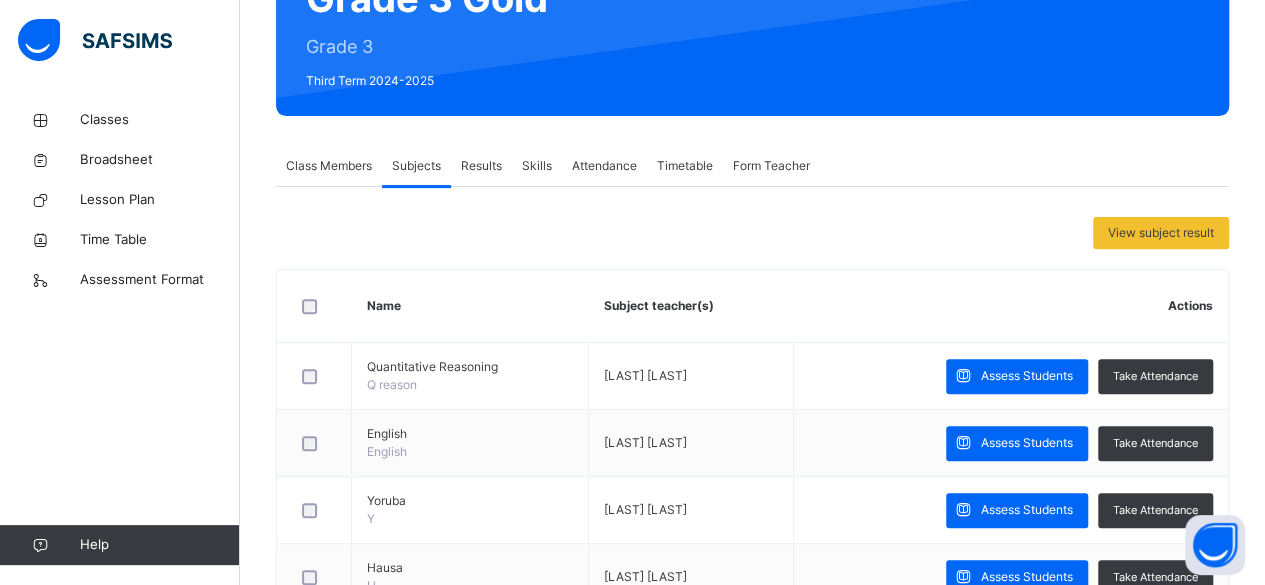 click on "Class Members" at bounding box center [329, 166] 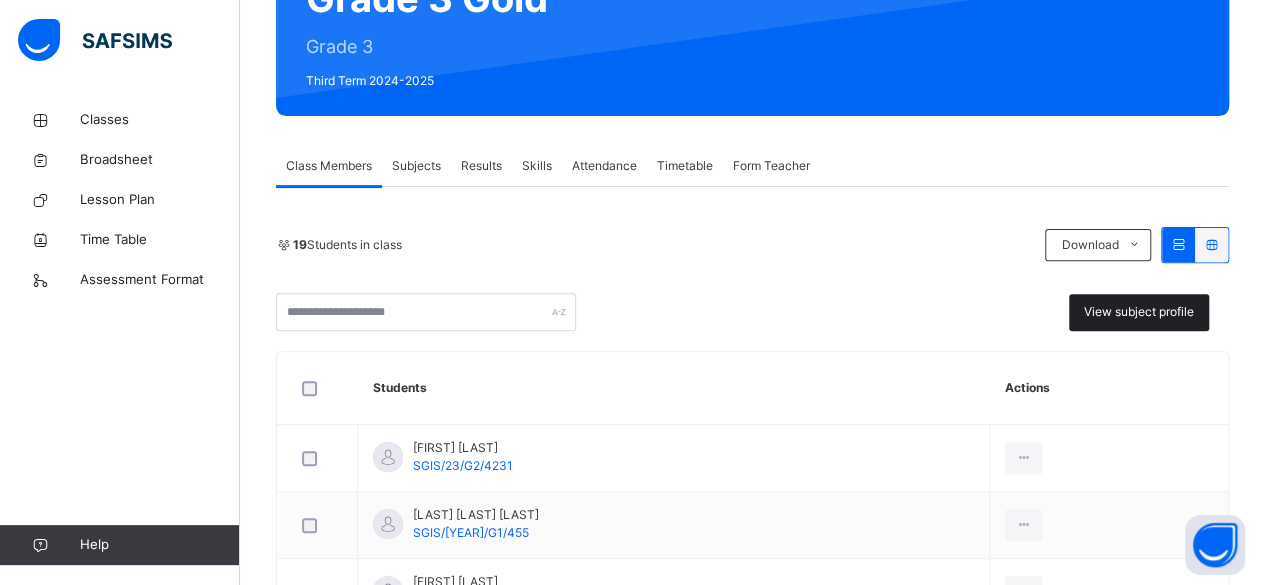 click on "View subject profile" at bounding box center (1139, 312) 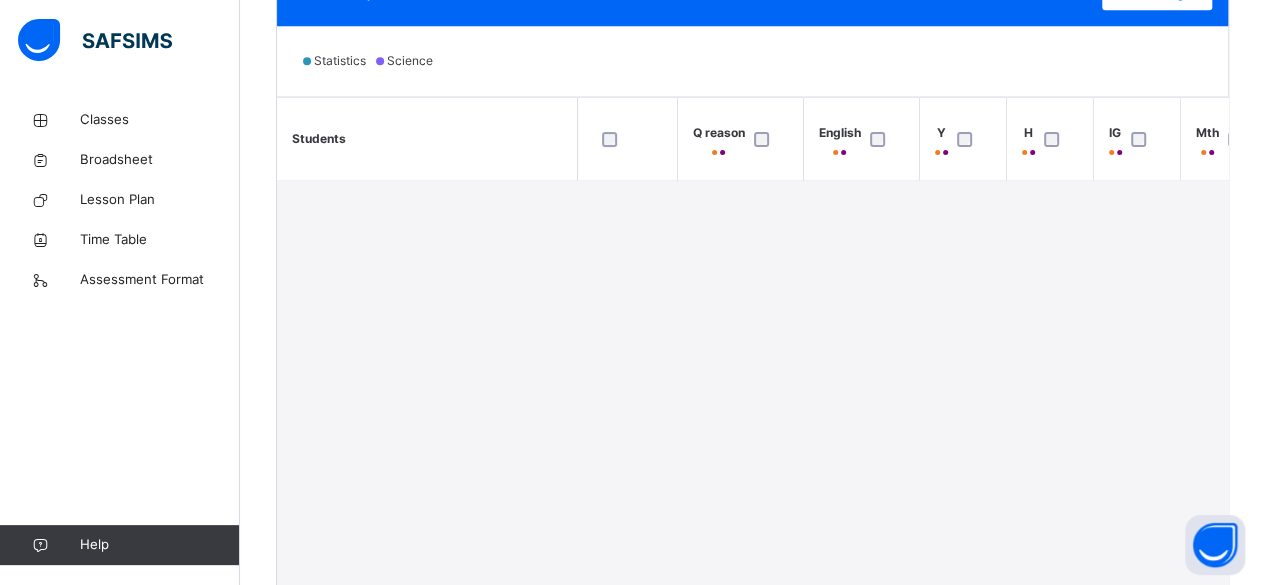 scroll, scrollTop: 635, scrollLeft: 0, axis: vertical 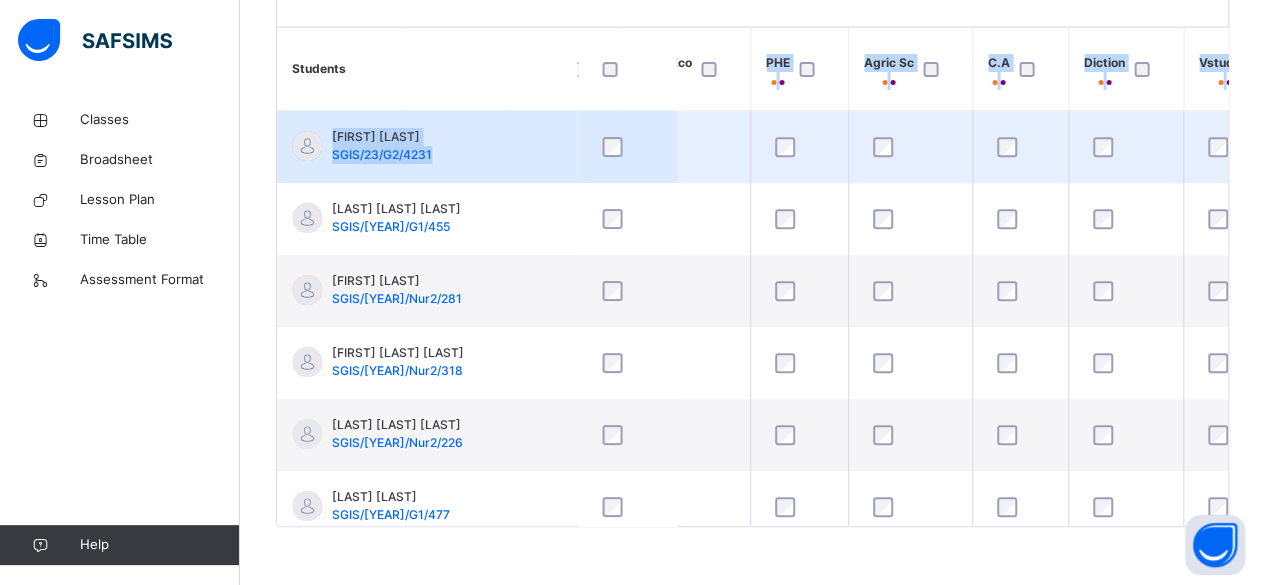 drag, startPoint x: 1233, startPoint y: 87, endPoint x: 1234, endPoint y: 171, distance: 84.00595 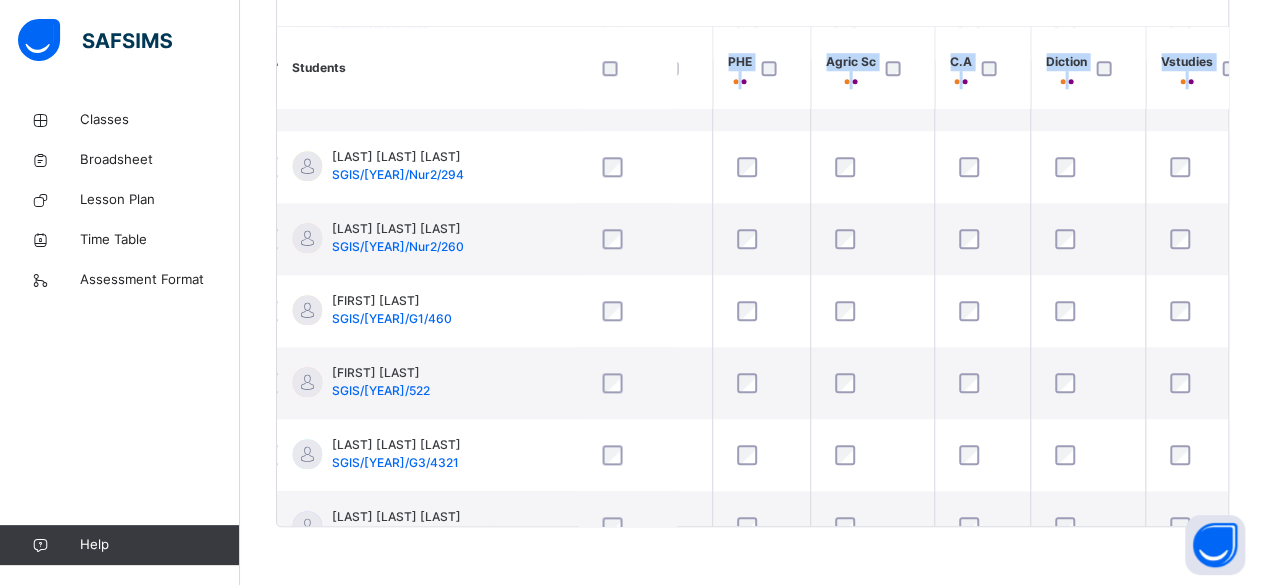 scroll, scrollTop: 960, scrollLeft: 1645, axis: both 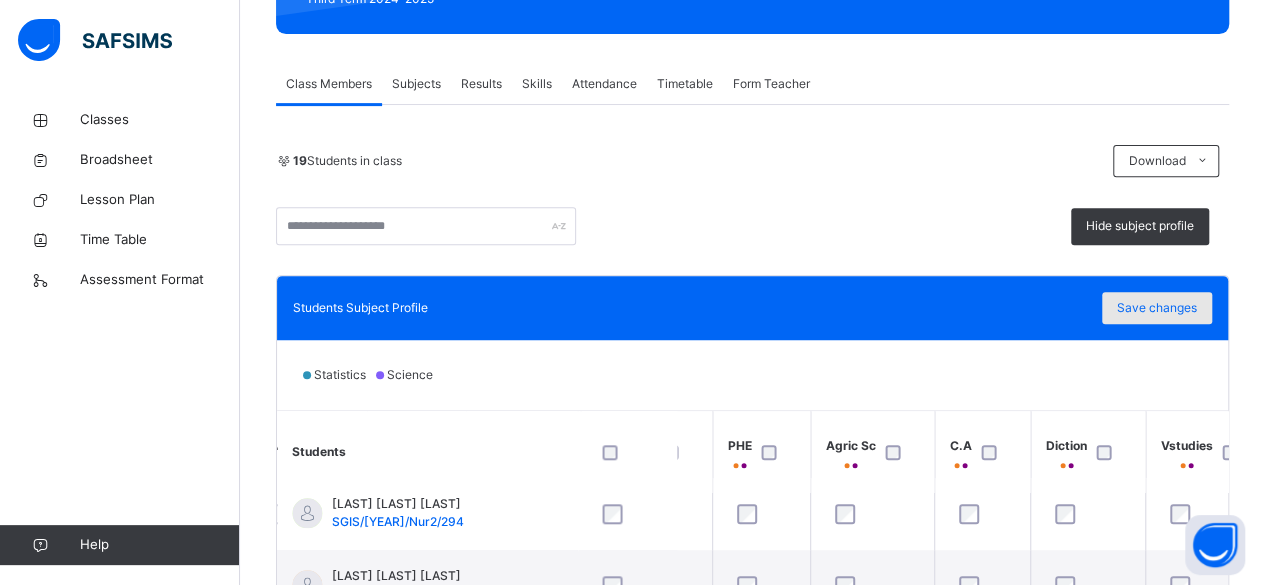 click on "Save changes" at bounding box center (1157, 308) 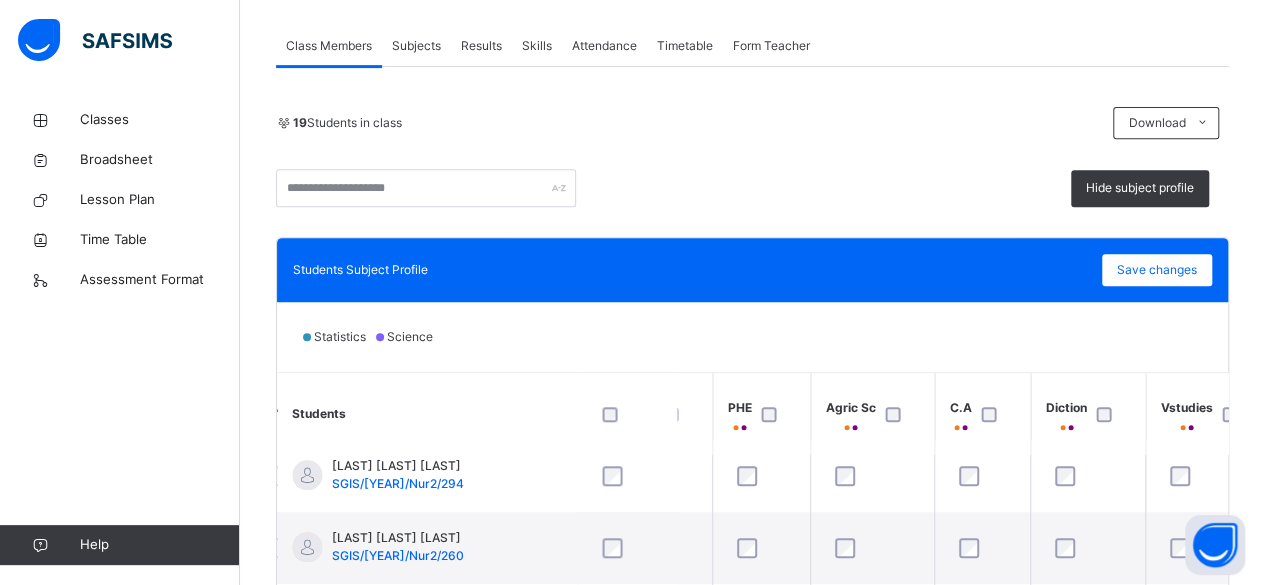 scroll, scrollTop: 351, scrollLeft: 0, axis: vertical 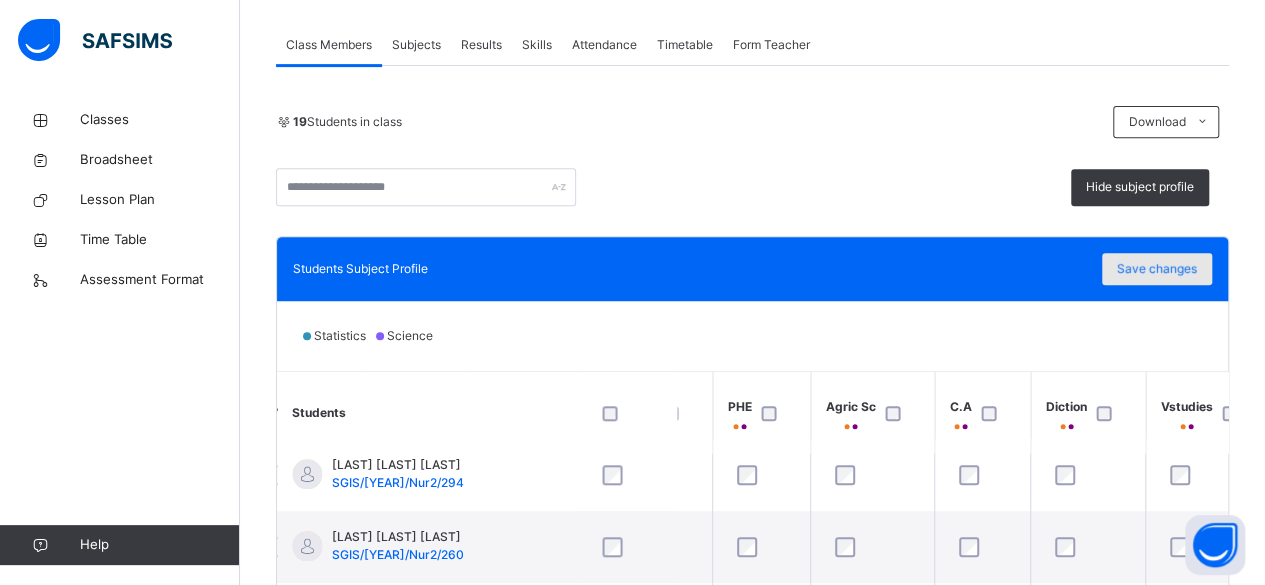 click on "Save changes" at bounding box center (1157, 269) 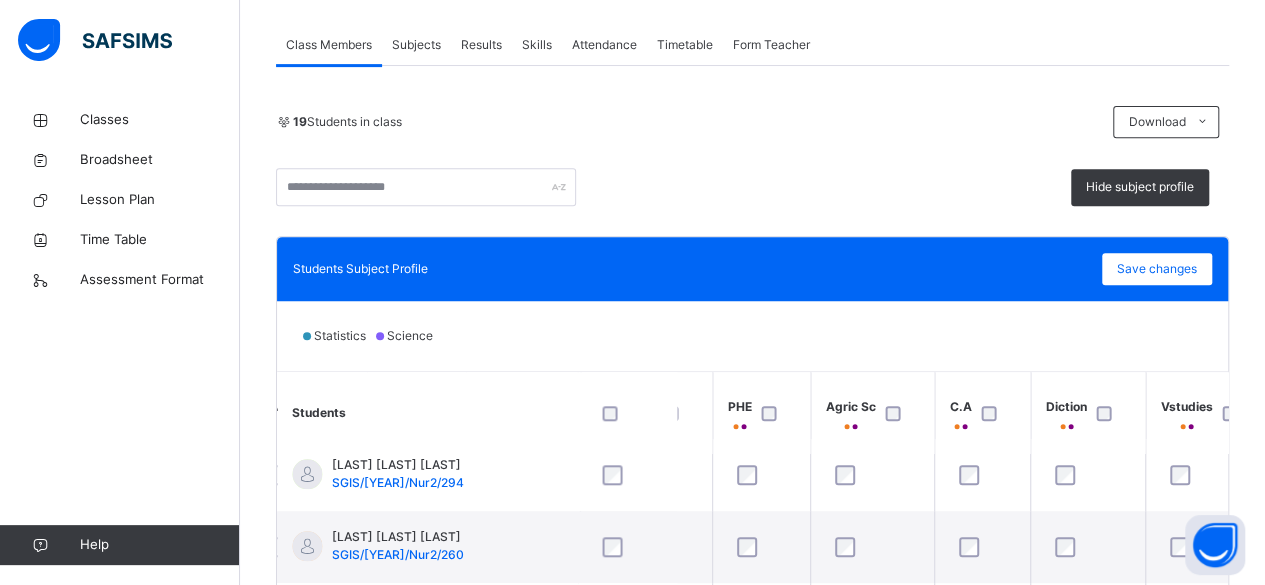 click on "Subjects" at bounding box center [416, 45] 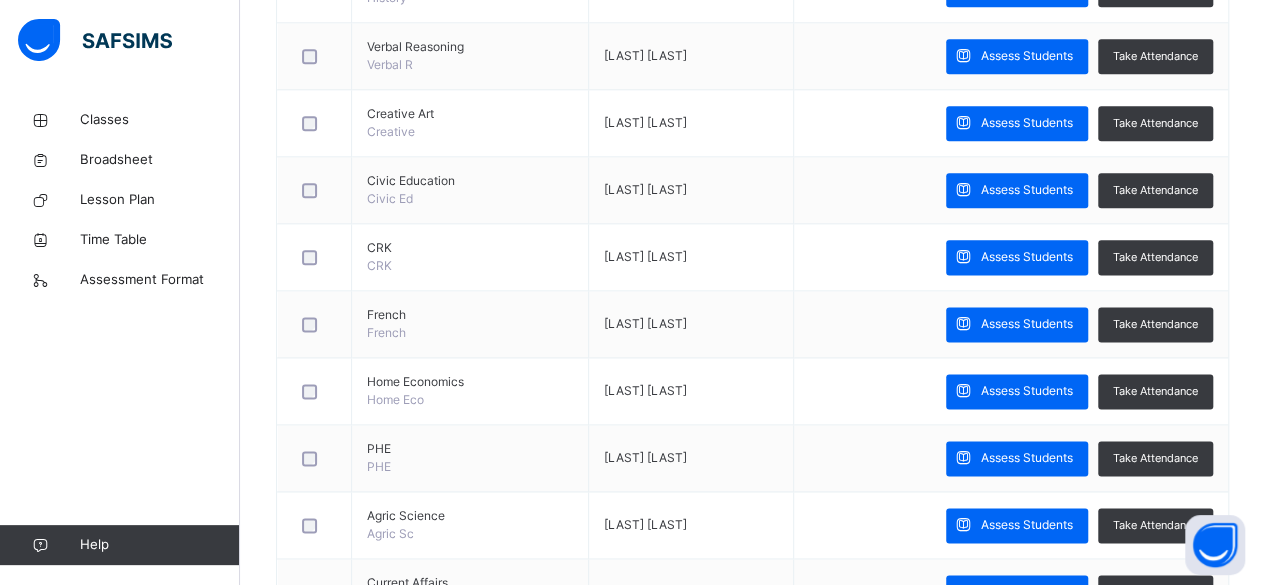 scroll, scrollTop: 1173, scrollLeft: 0, axis: vertical 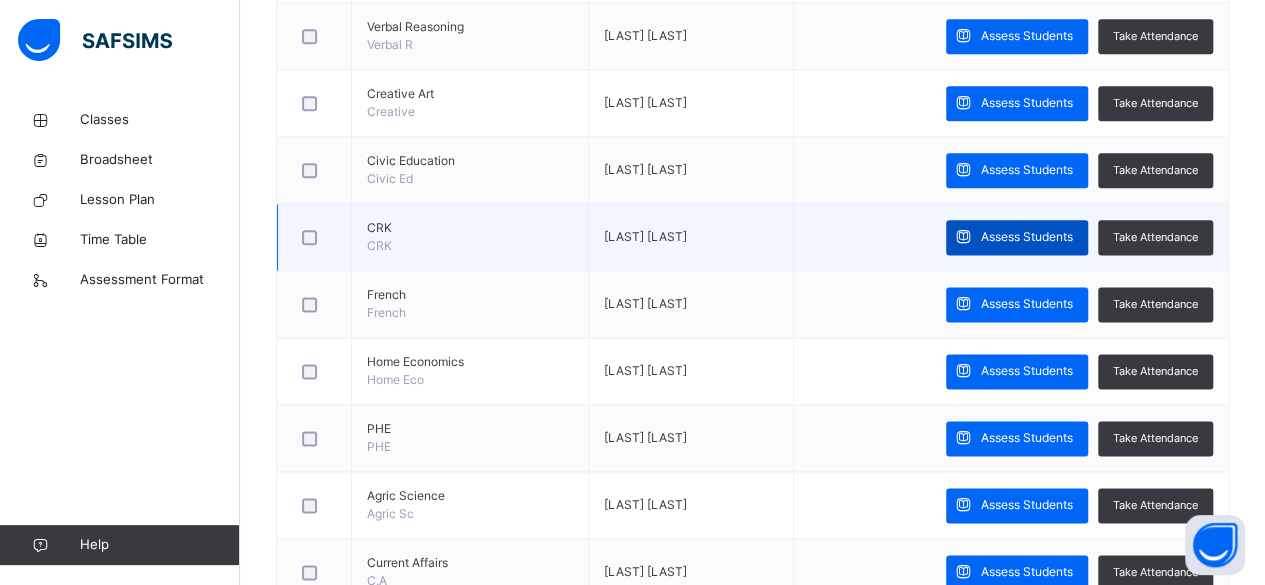 click on "Assess Students" at bounding box center [1027, 237] 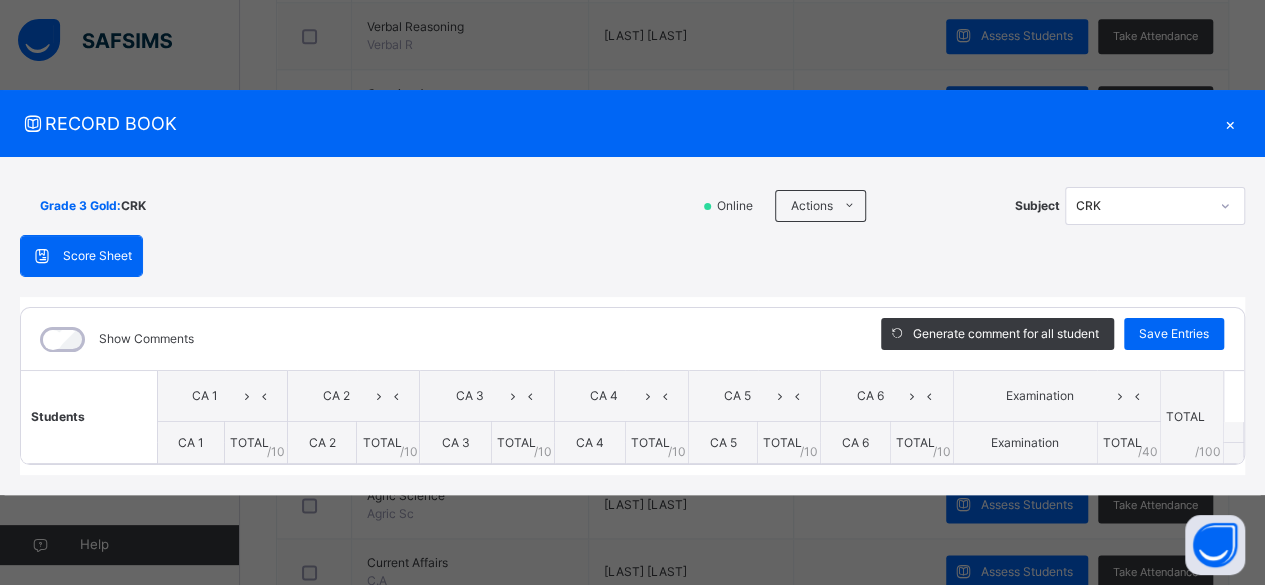click 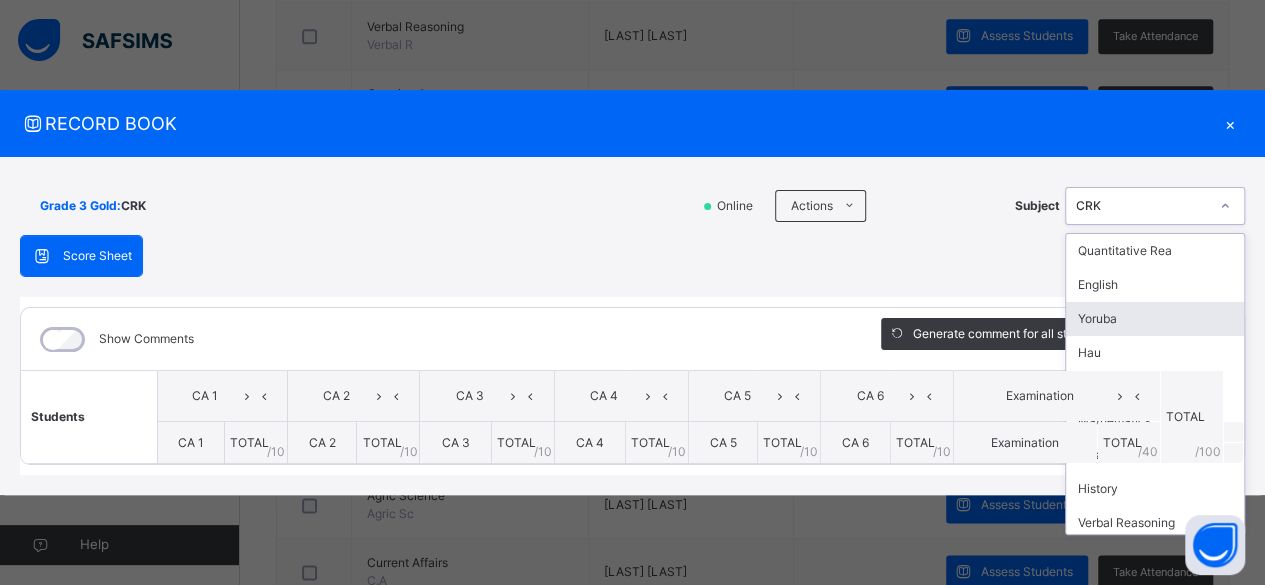 click on "Yoruba" at bounding box center (1155, 319) 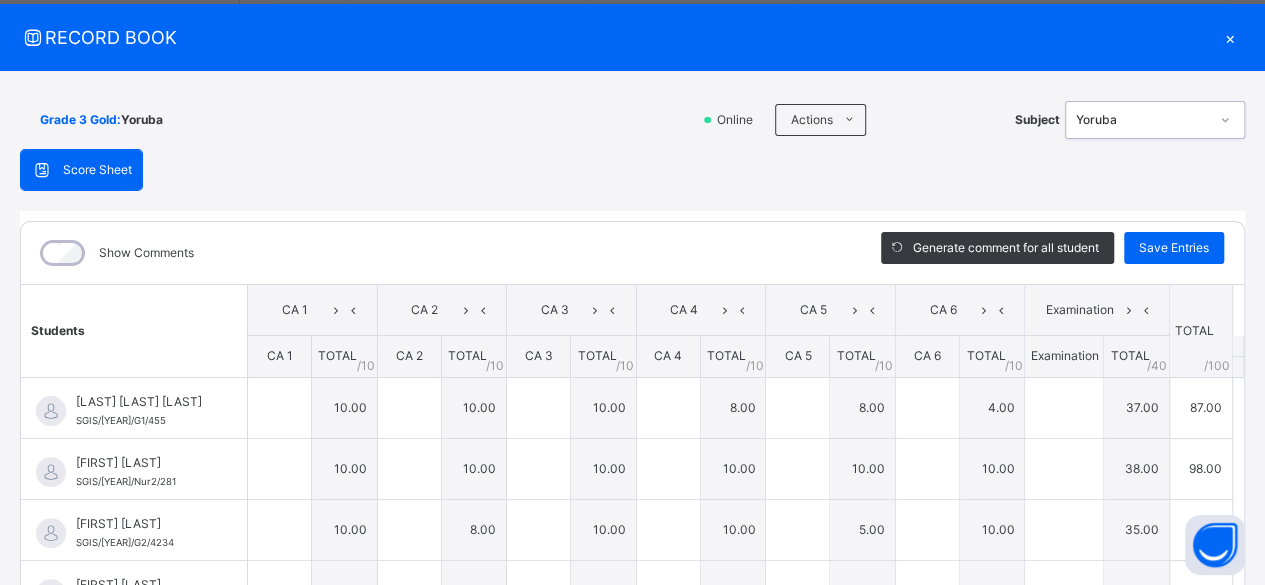 scroll, scrollTop: 0, scrollLeft: 0, axis: both 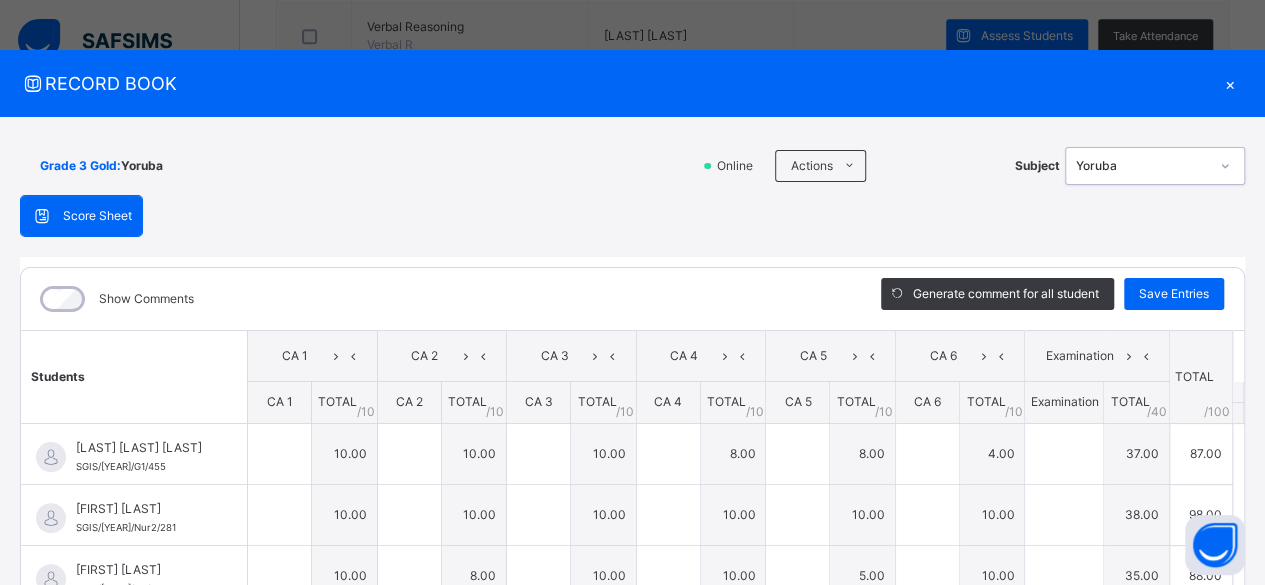 type on "**" 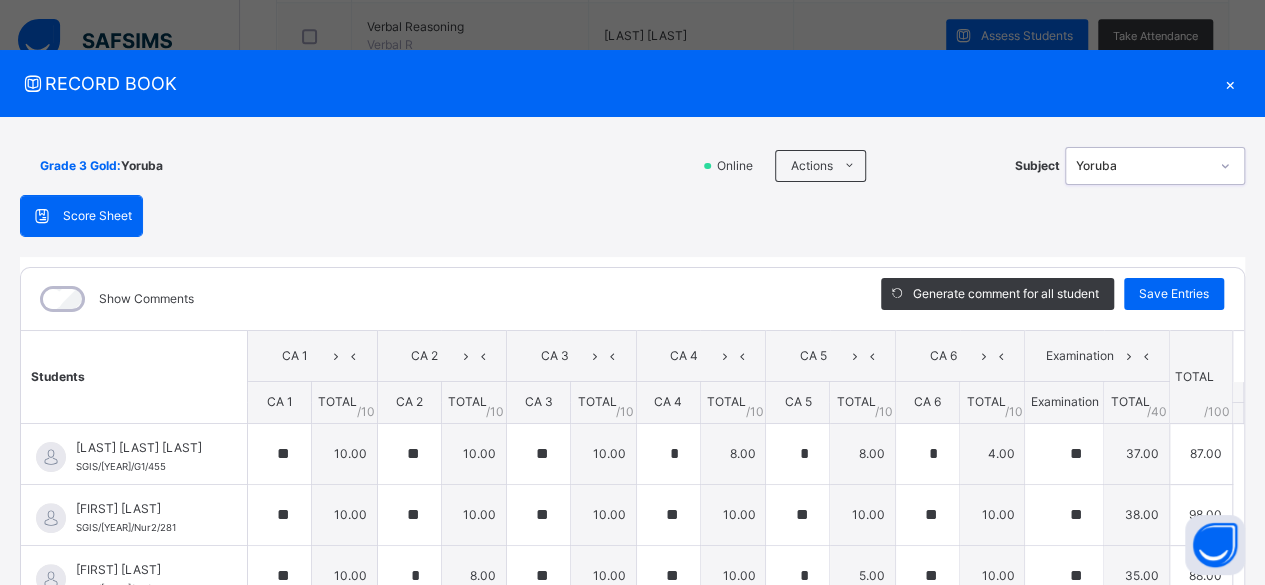 drag, startPoint x: 1260, startPoint y: 171, endPoint x: 1258, endPoint y: 157, distance: 14.142136 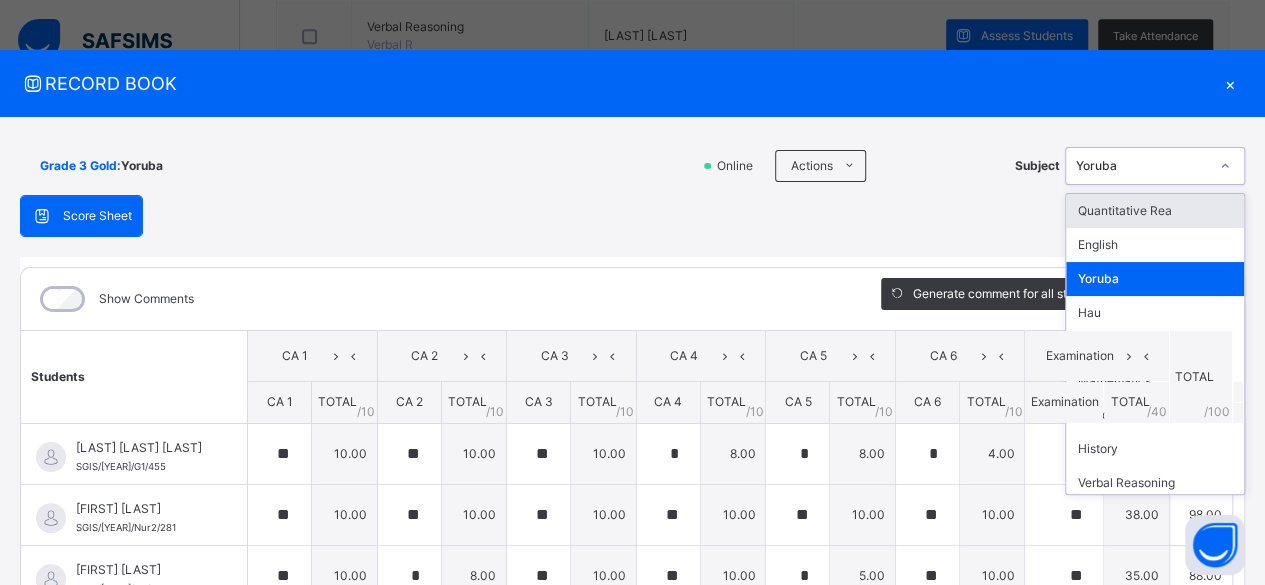 click at bounding box center (1225, 166) 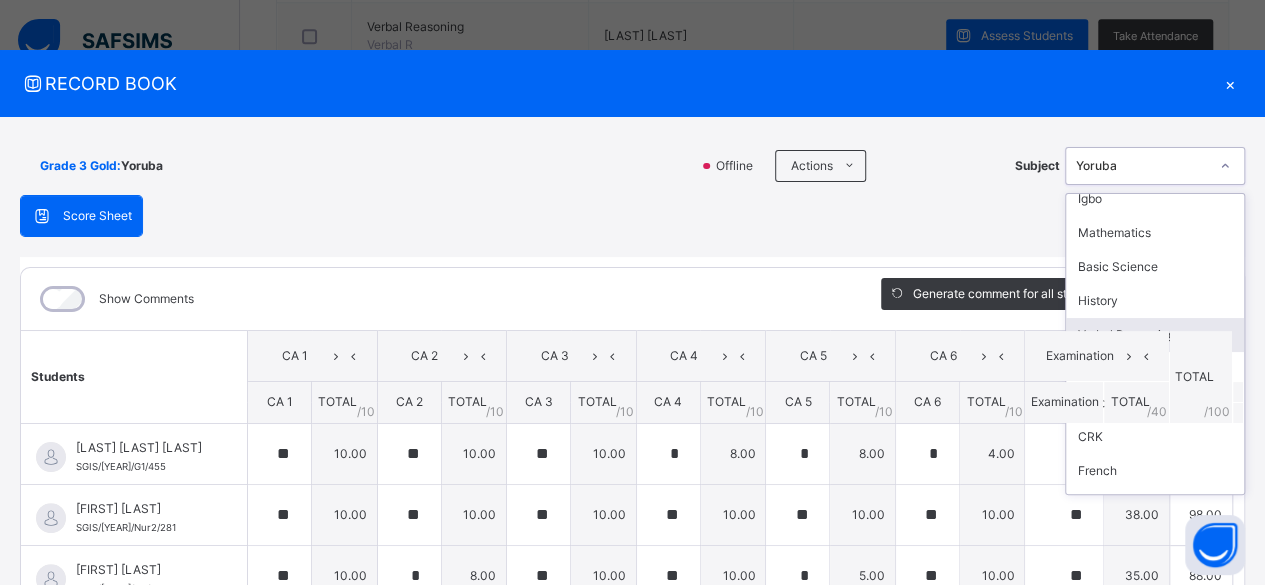 scroll, scrollTop: 160, scrollLeft: 0, axis: vertical 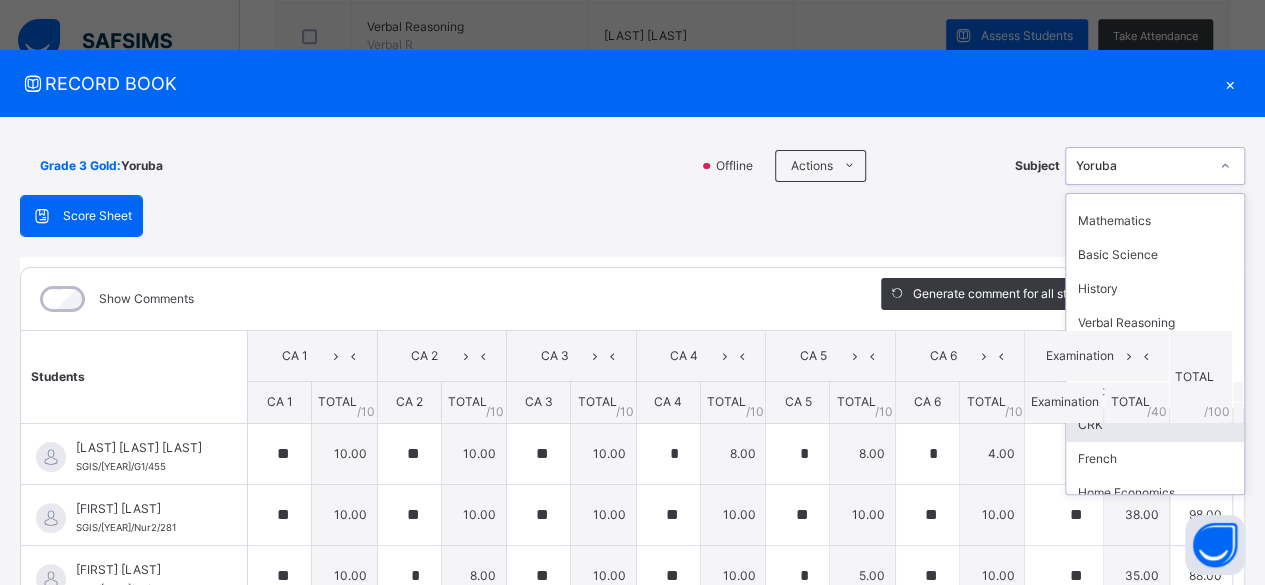 click on "TOTAL / 40" at bounding box center (1136, 403) 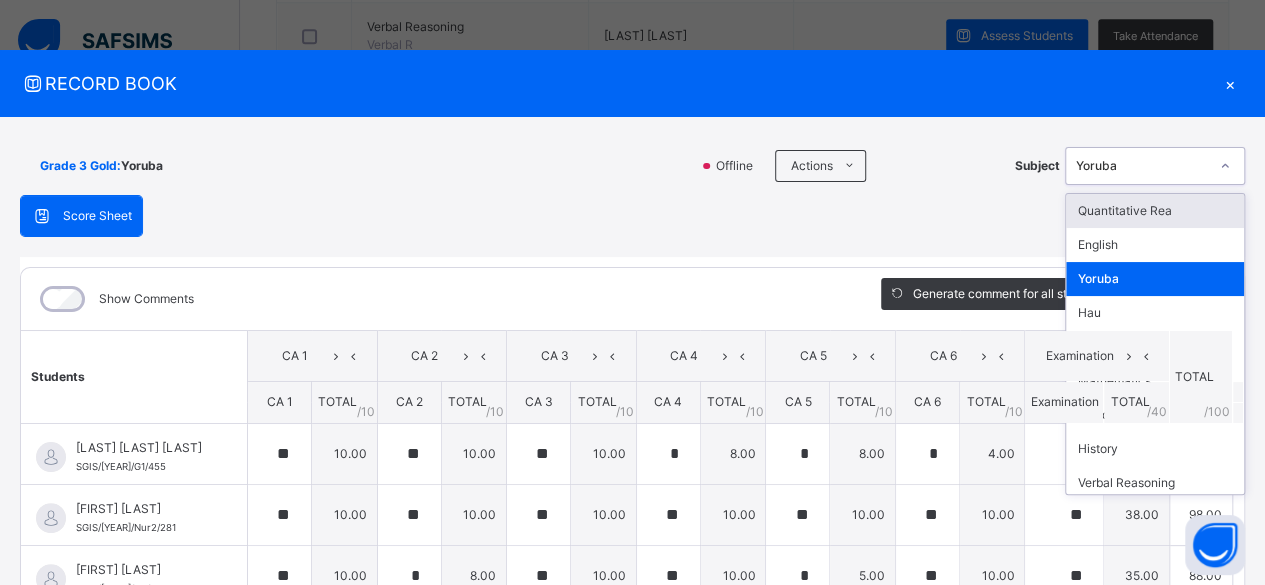 click at bounding box center (1225, 166) 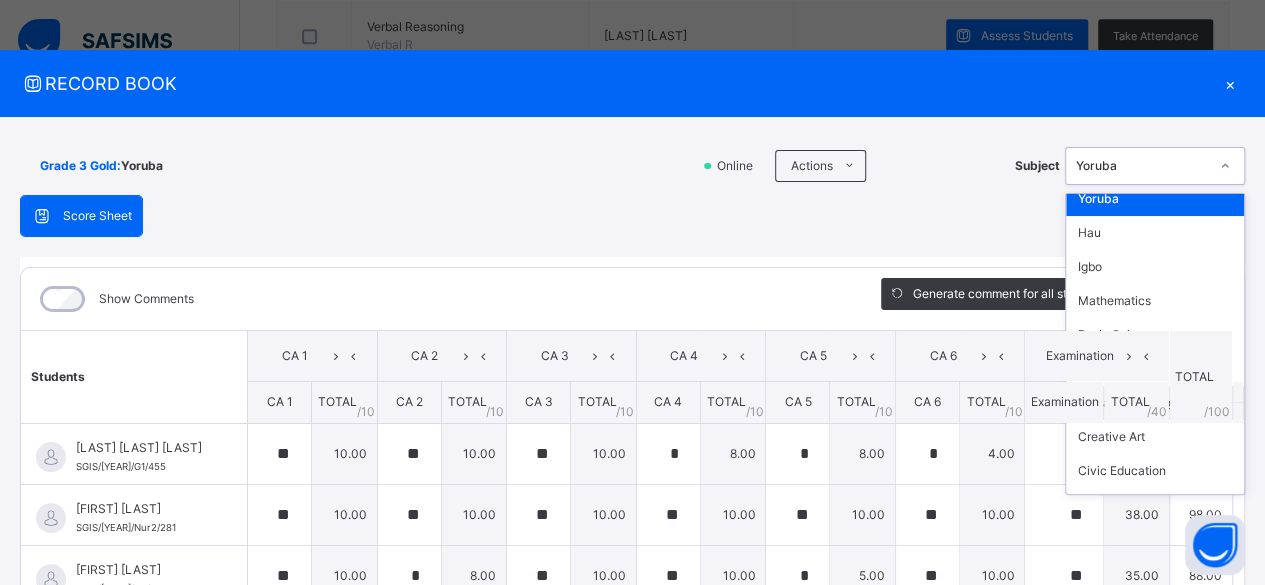 scroll, scrollTop: 120, scrollLeft: 0, axis: vertical 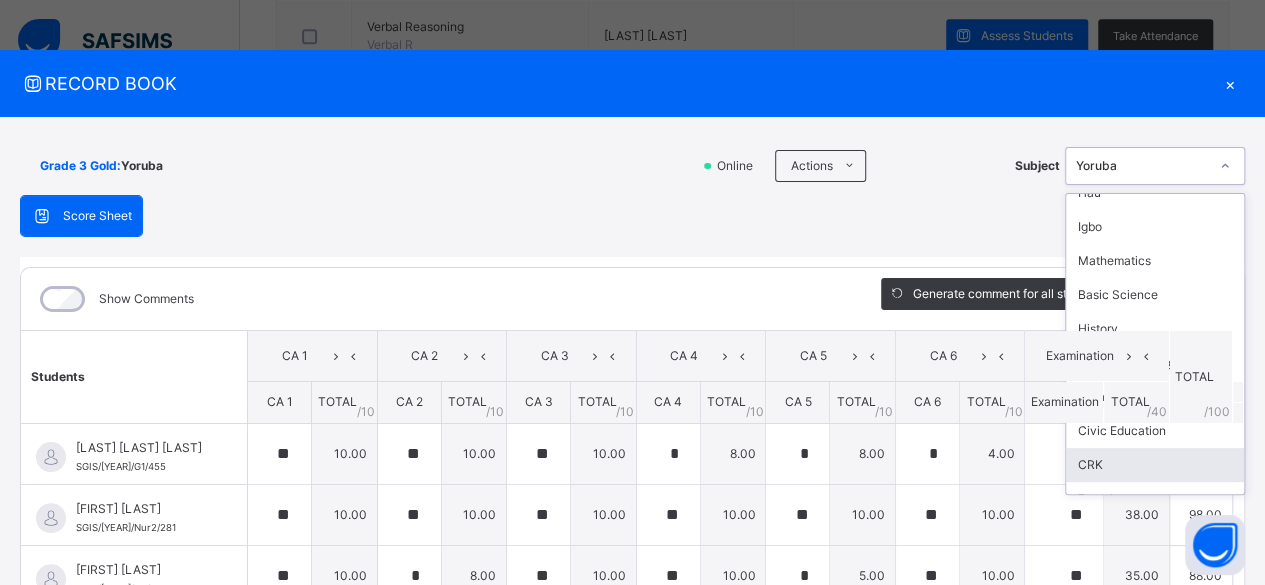 click on "CRK" at bounding box center (1155, 465) 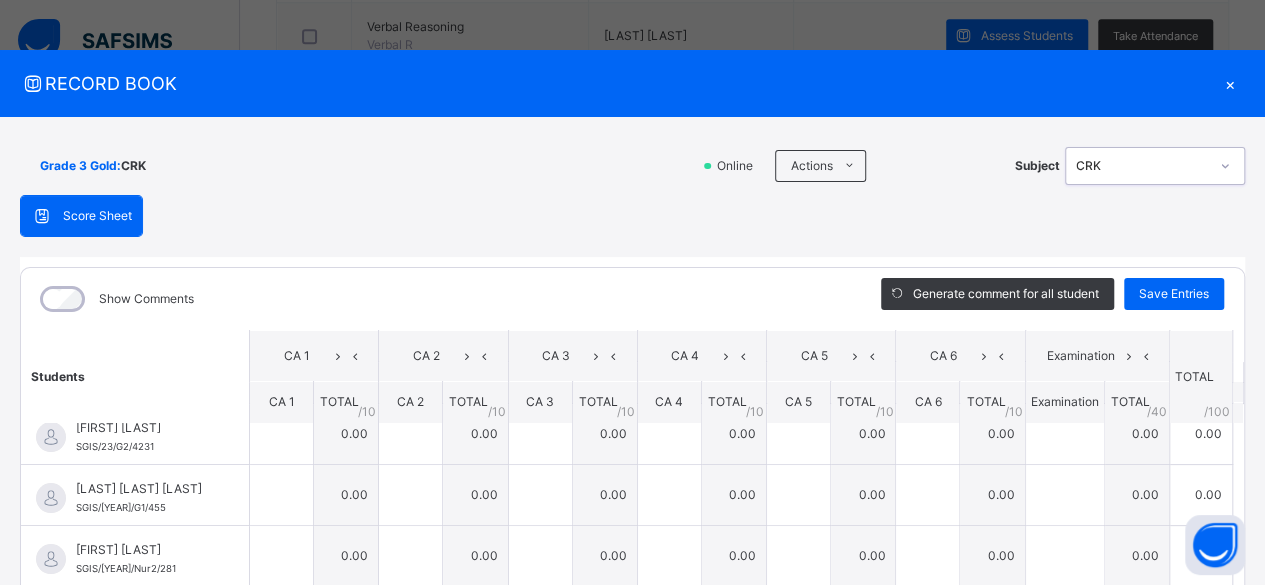 scroll, scrollTop: 0, scrollLeft: 0, axis: both 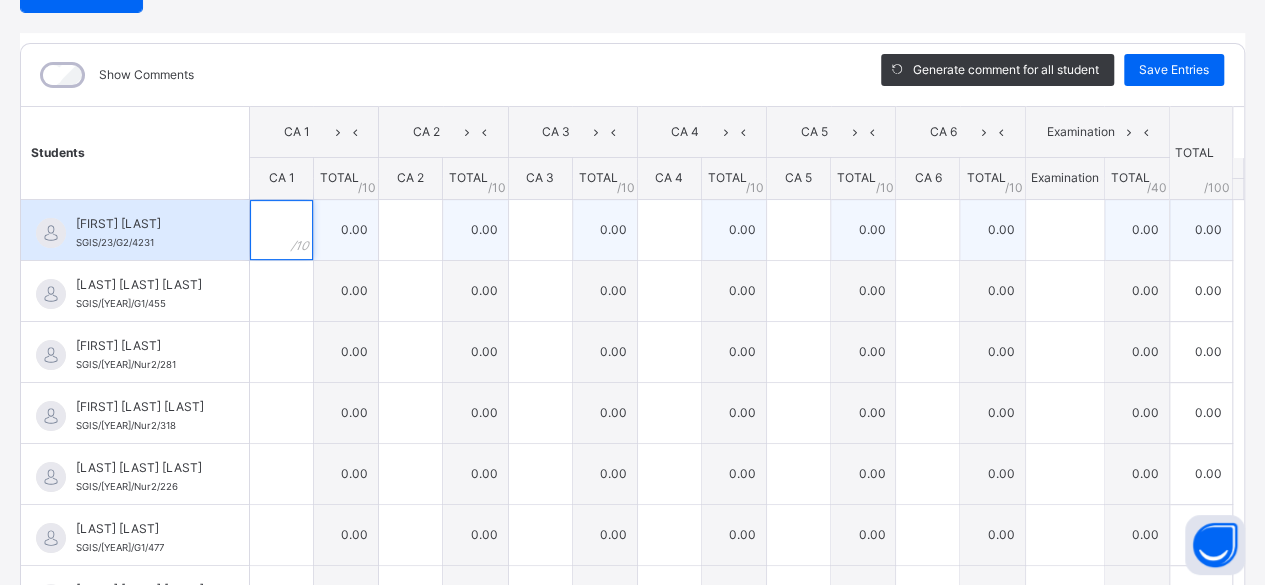 click at bounding box center (281, 230) 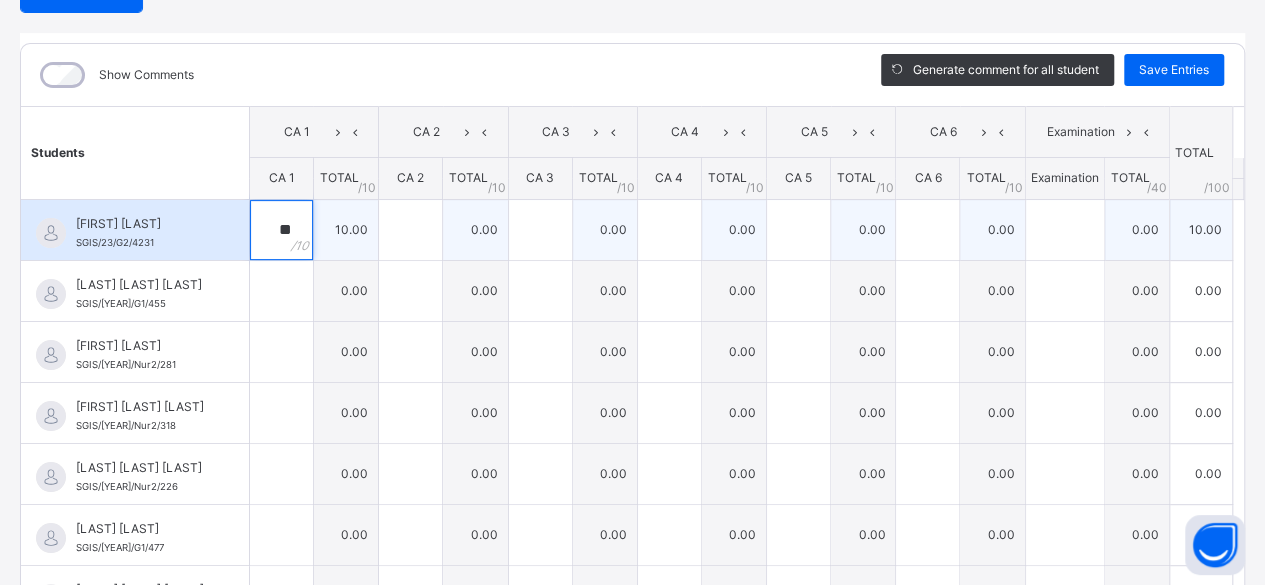 type on "**" 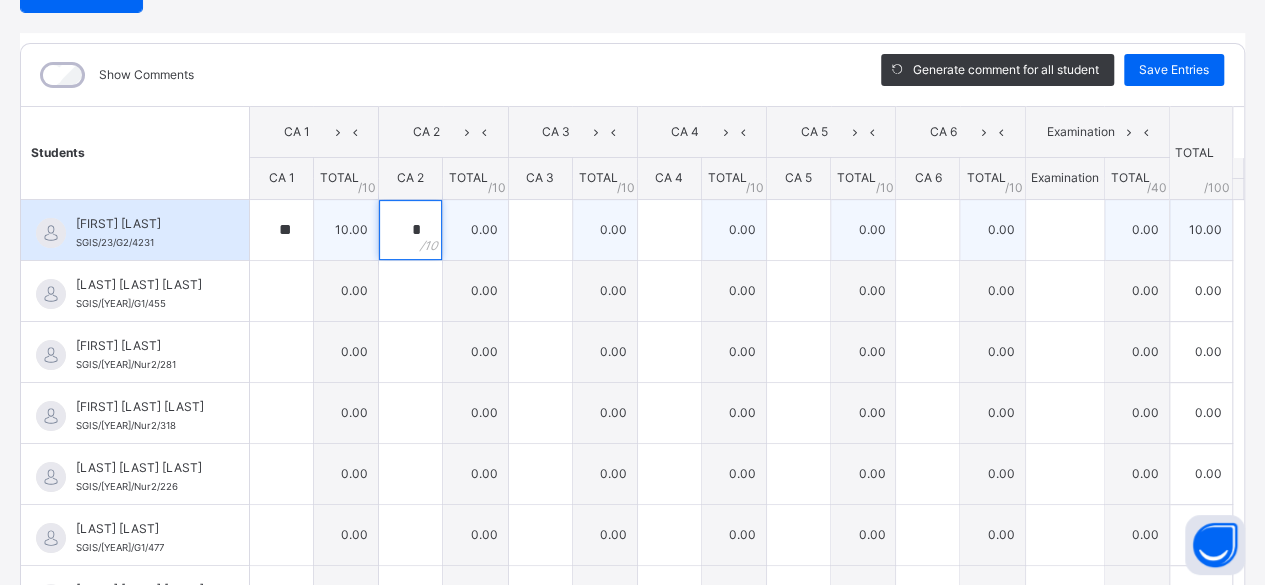 type on "*" 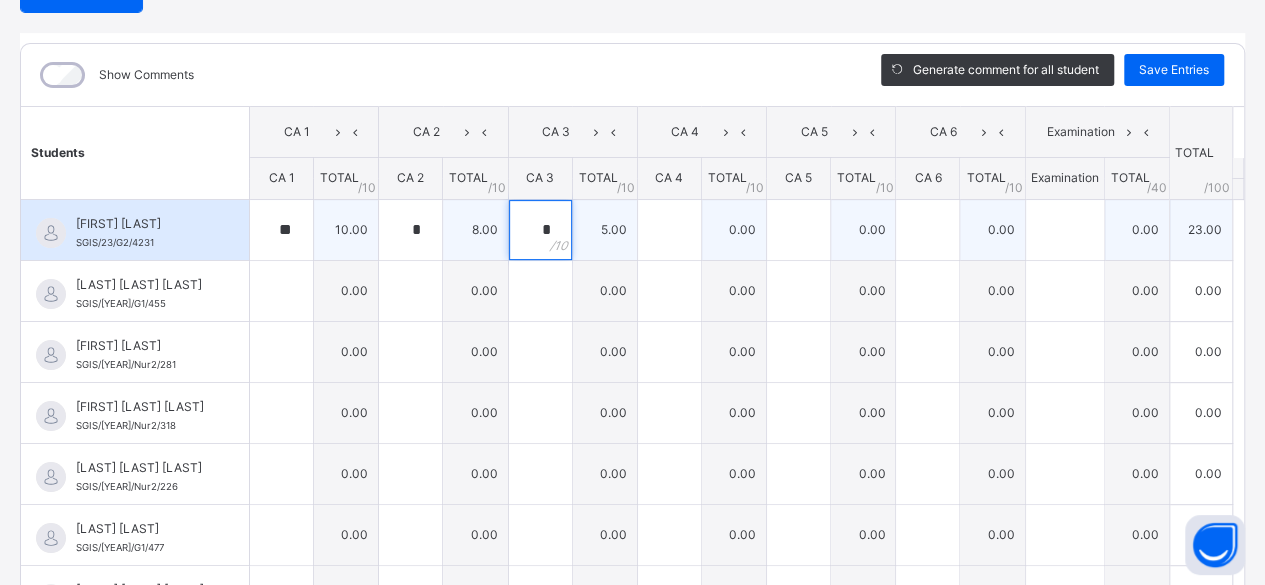 type on "*" 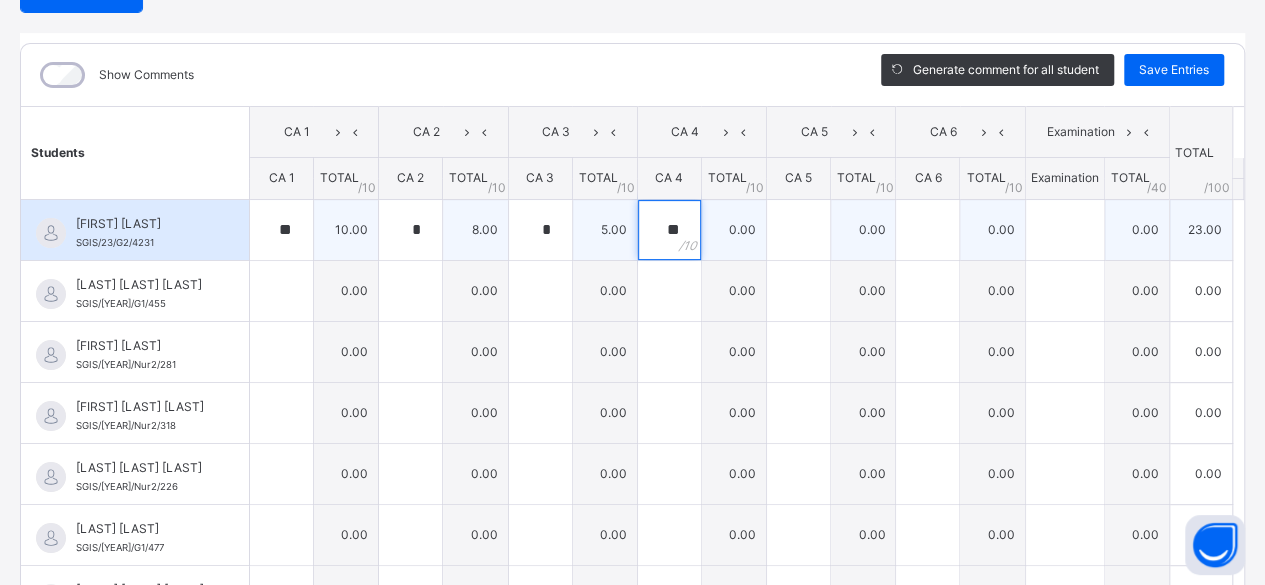 type on "**" 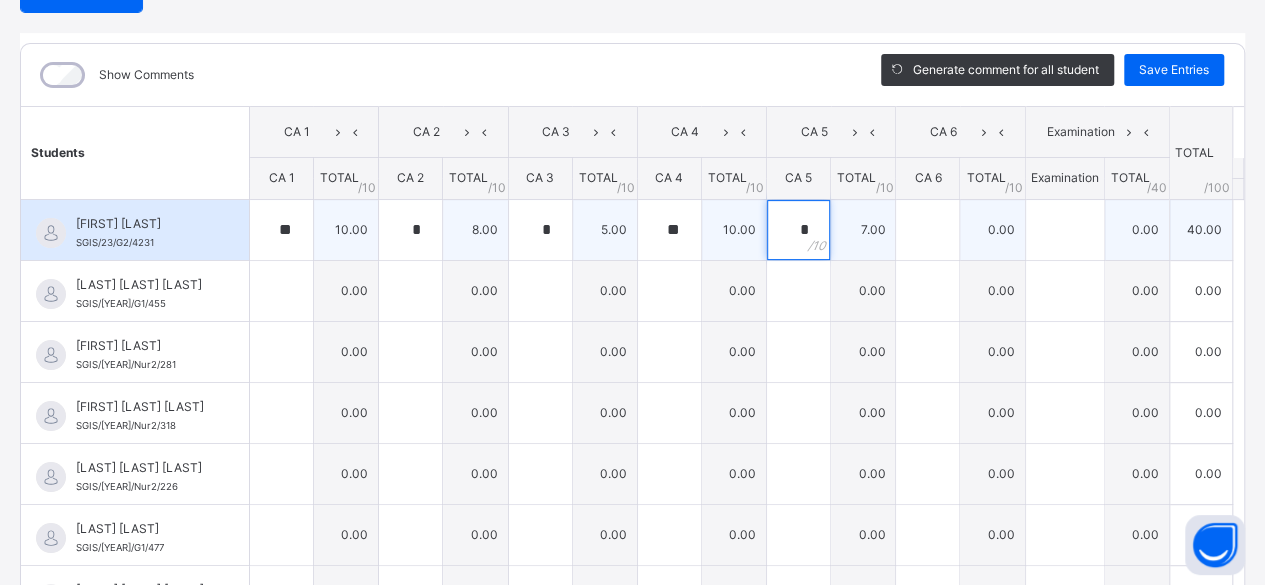 type on "*" 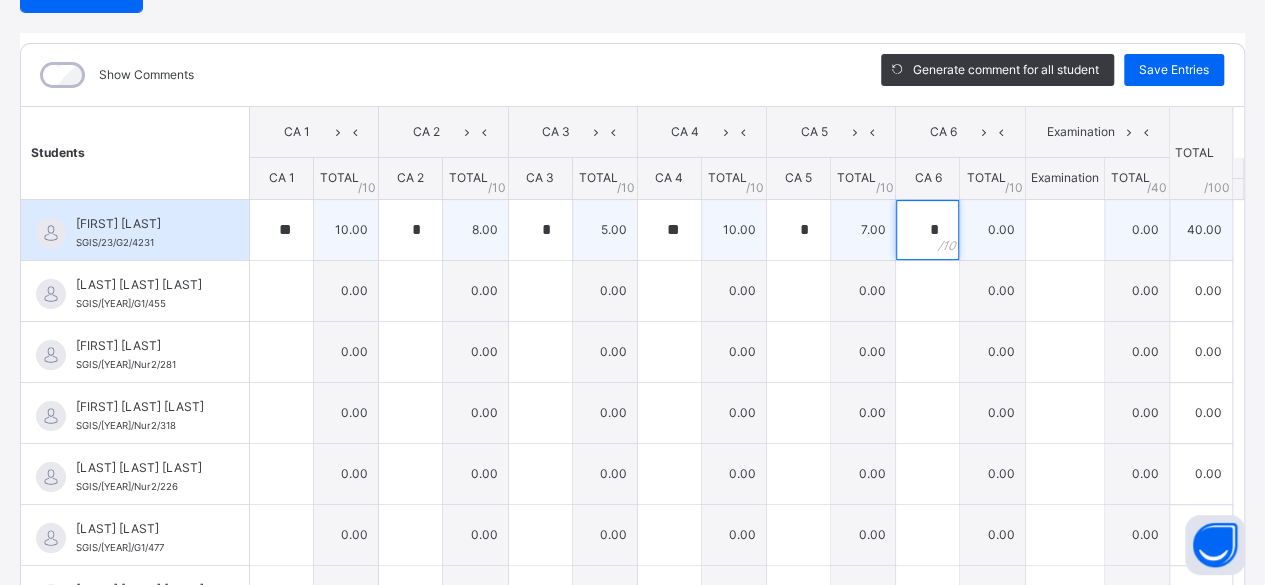 type on "*" 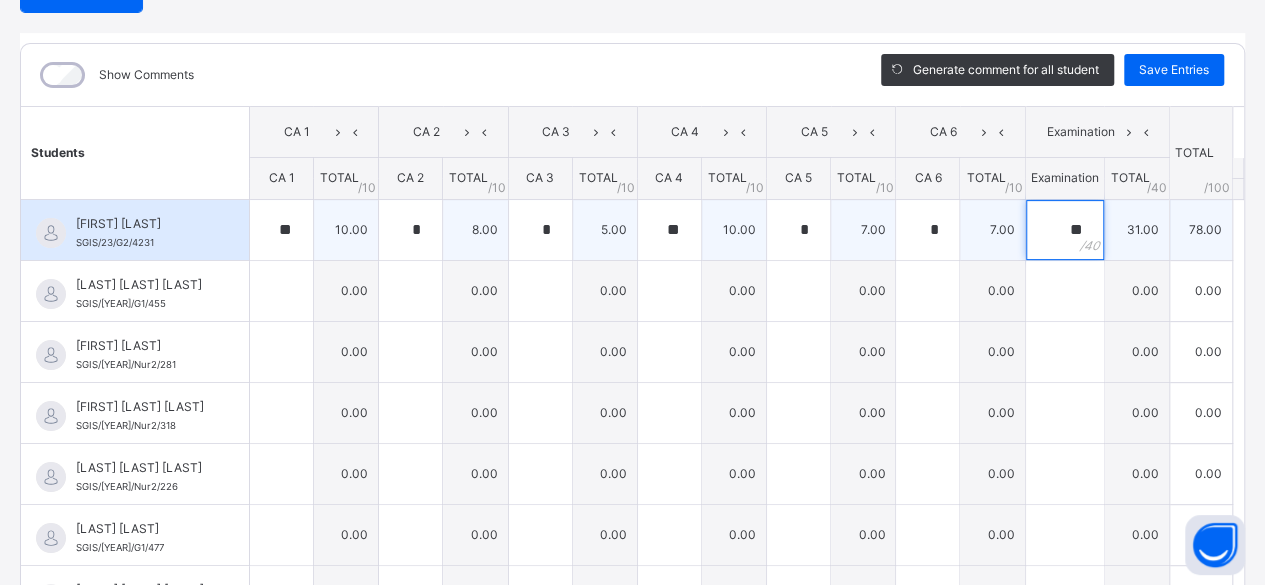 type on "**" 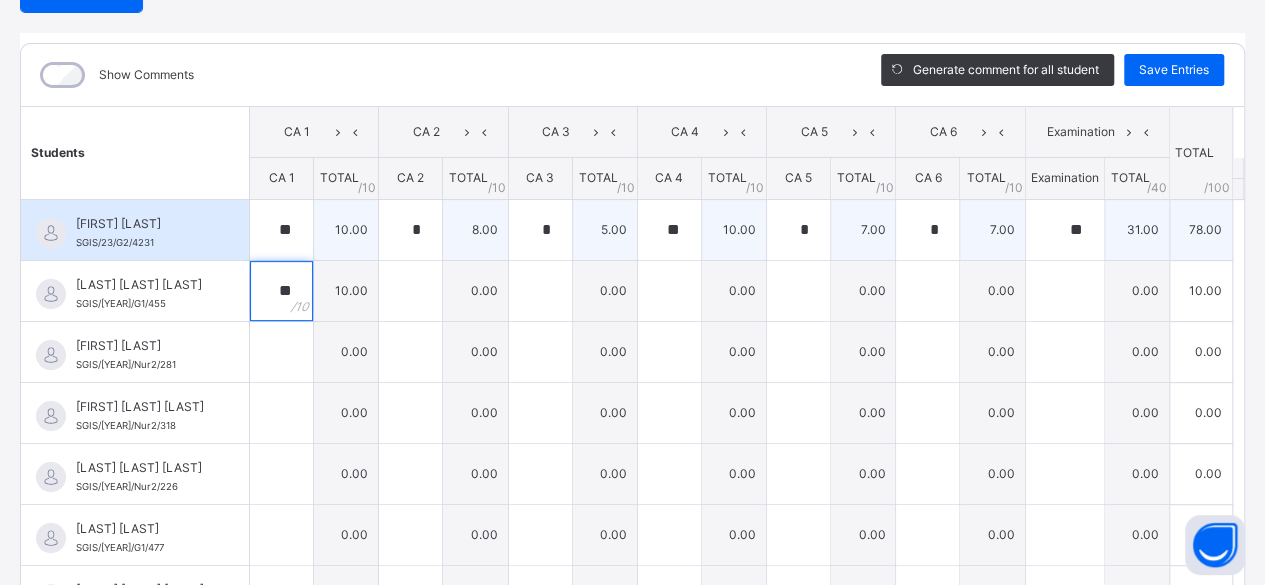 type on "**" 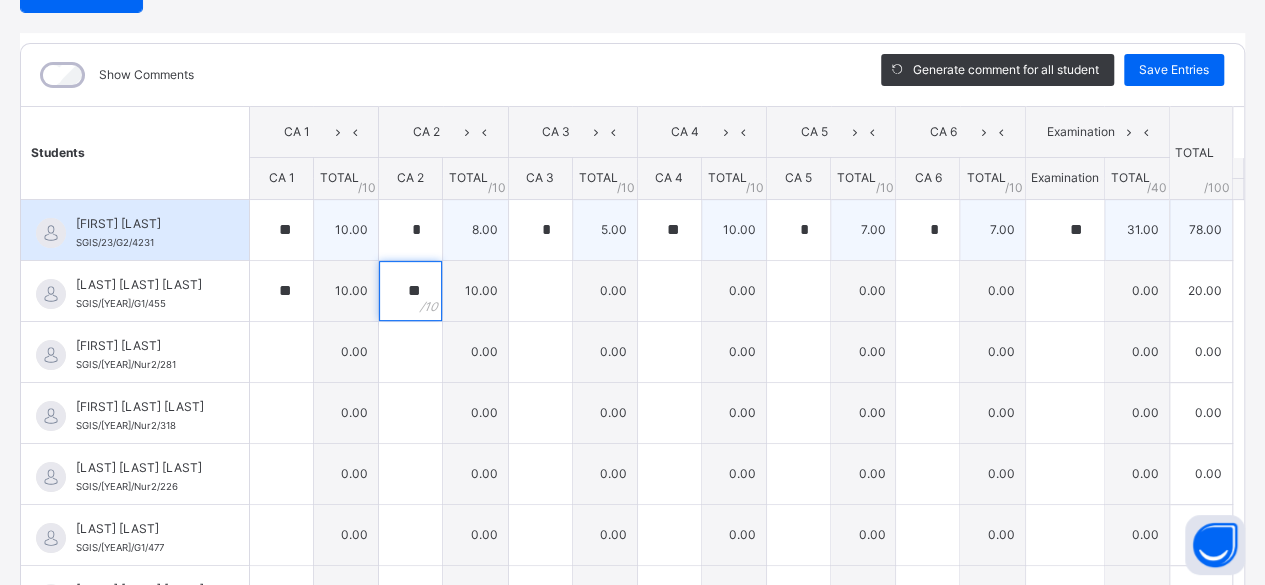 type on "**" 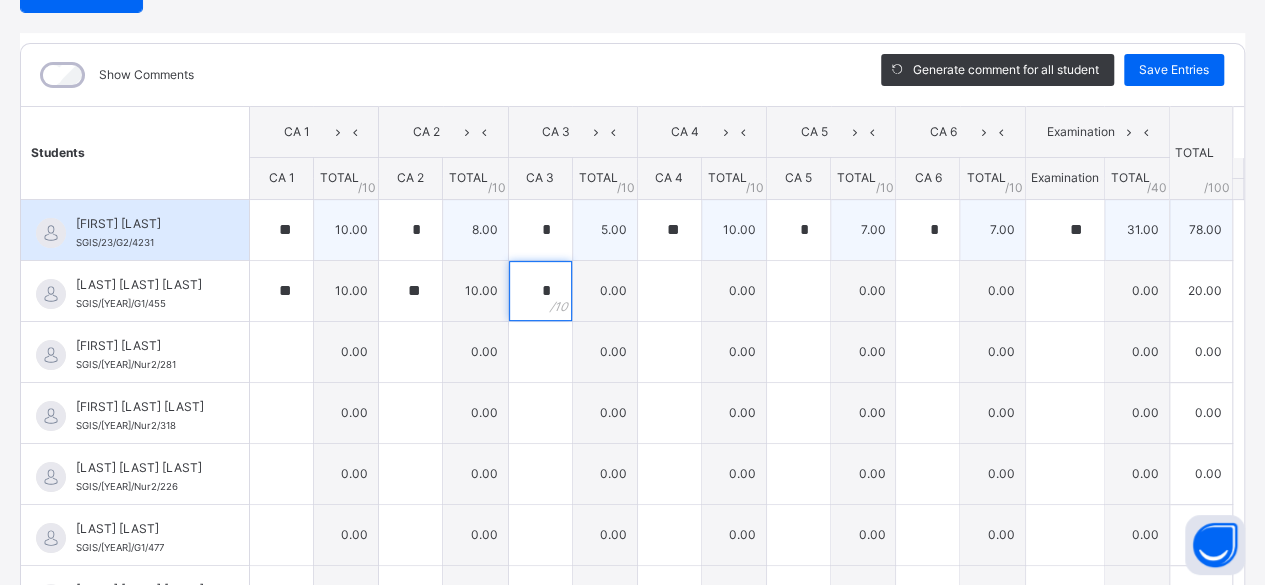 type on "*" 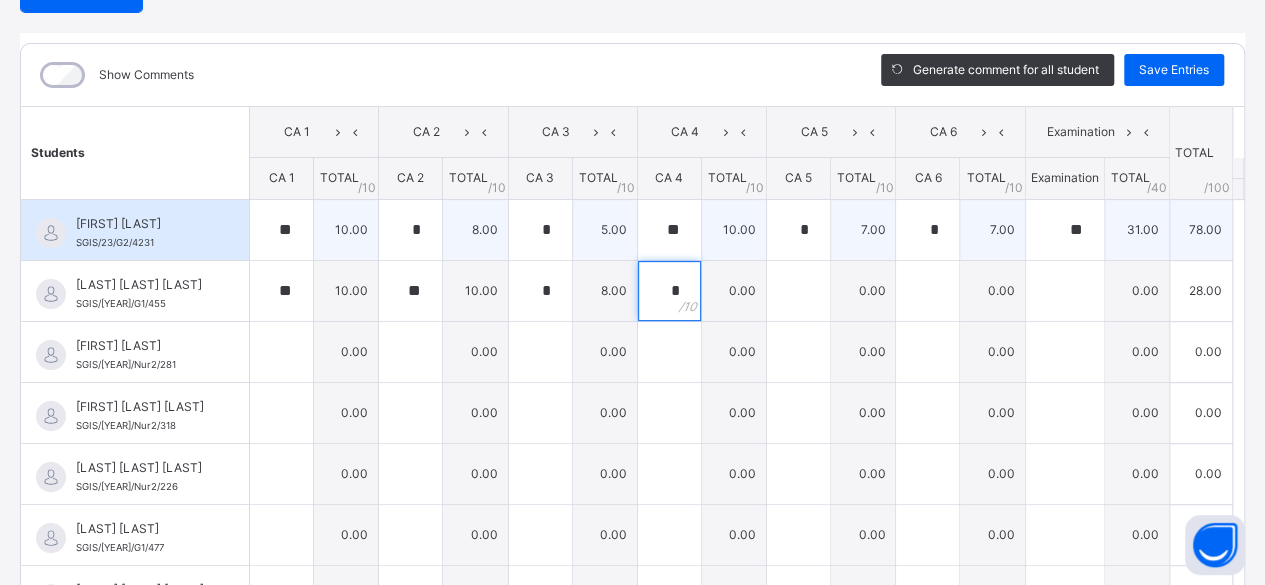 type on "*" 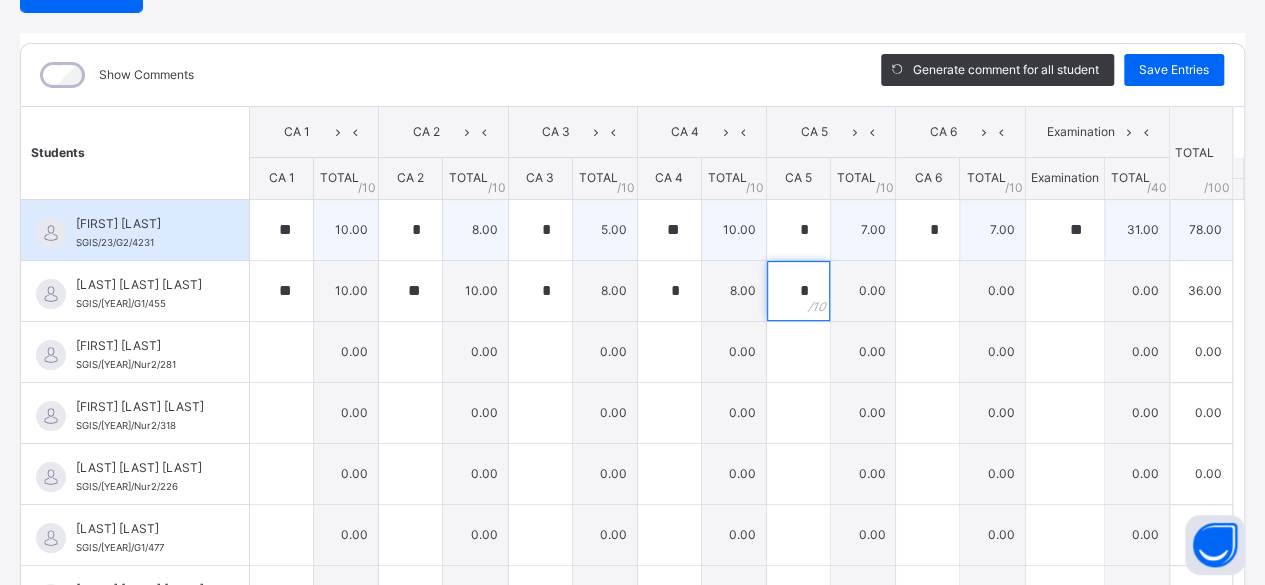 type on "*" 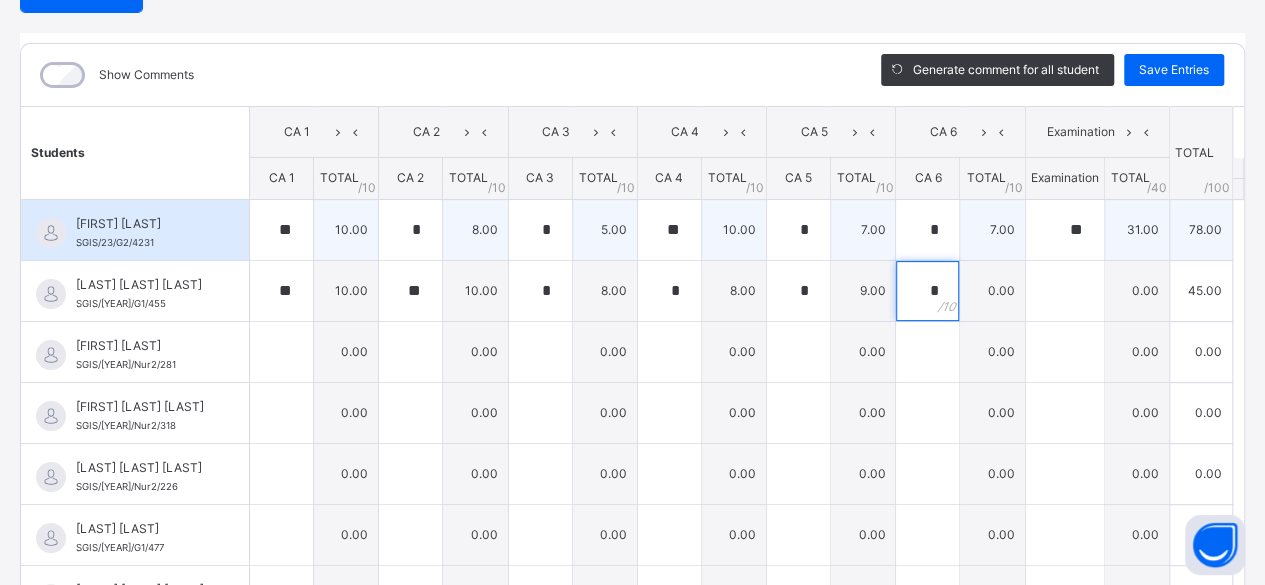 type on "*" 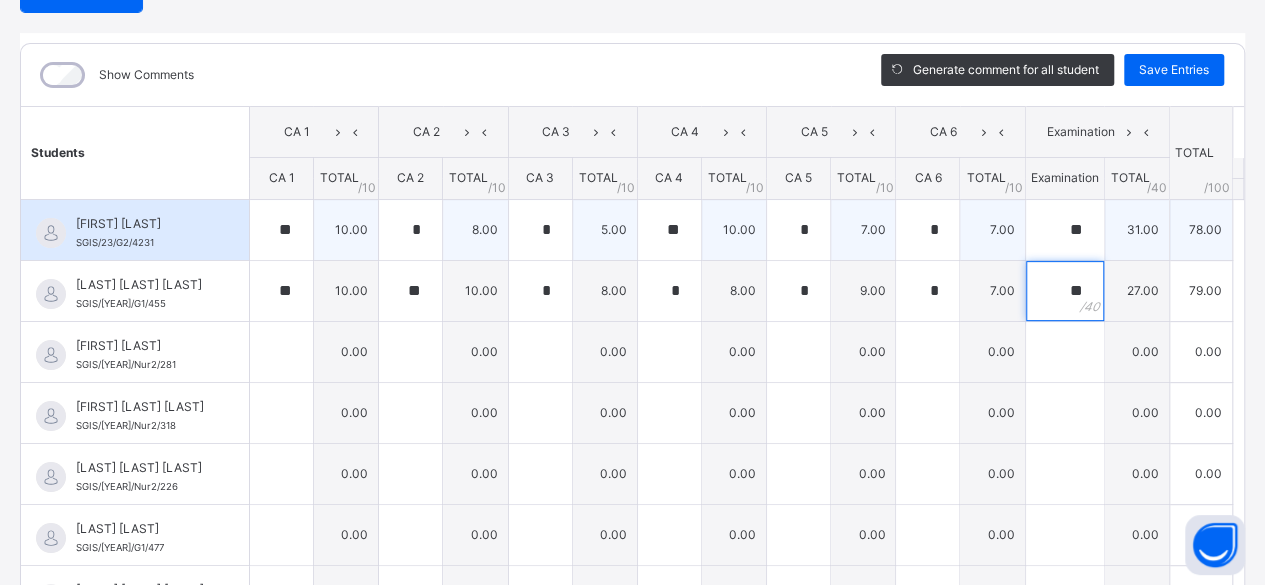 type on "**" 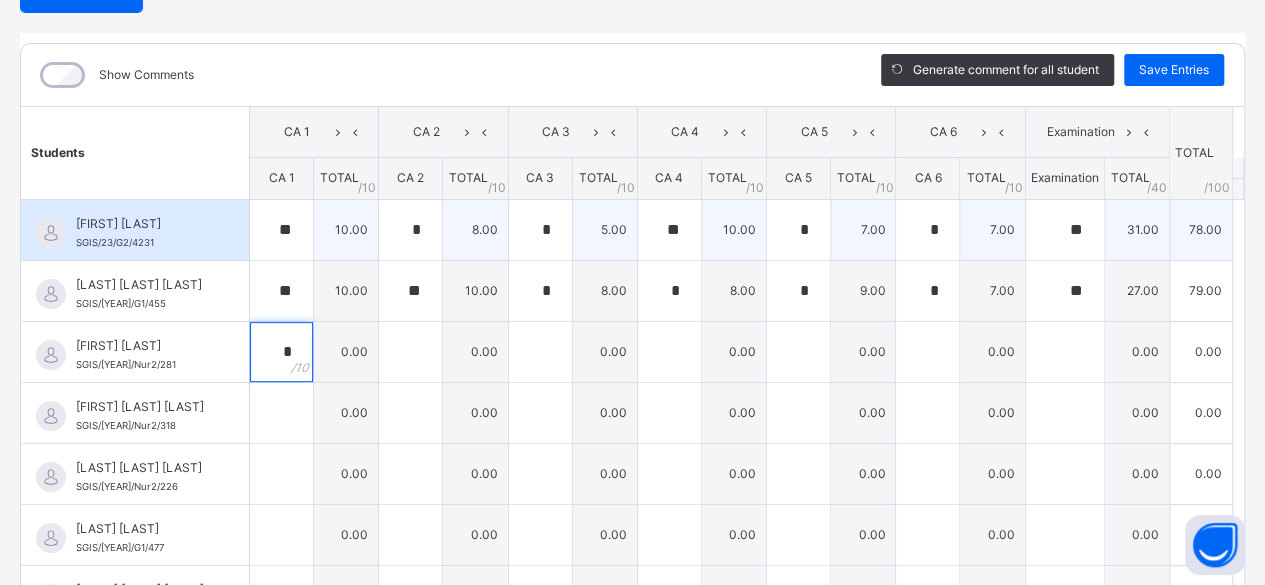 type on "*" 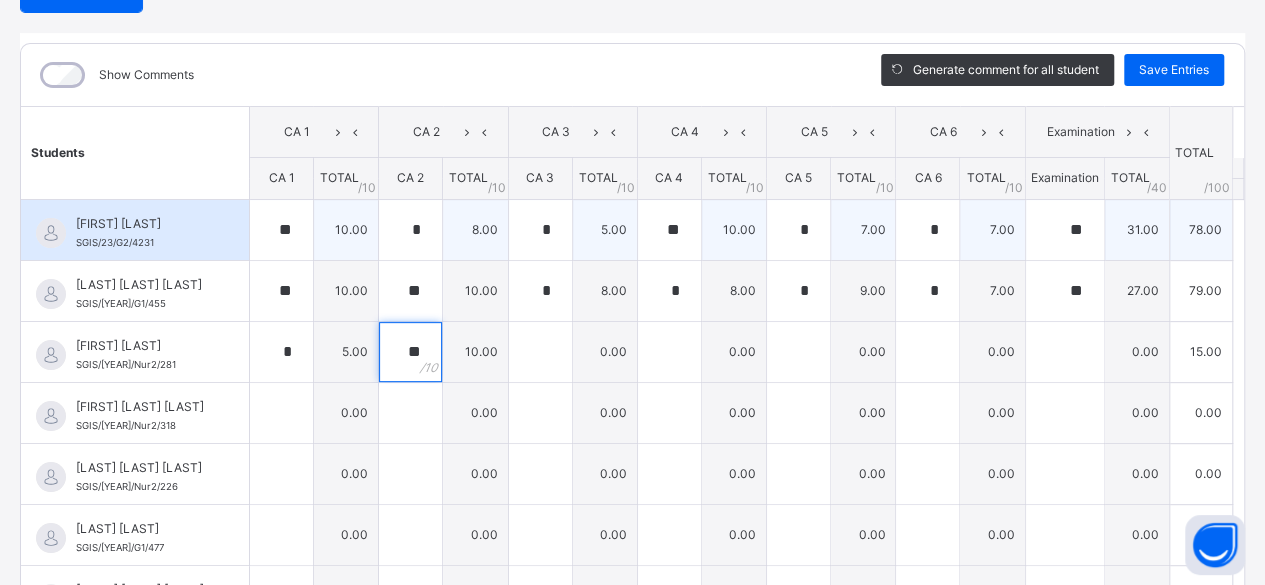 type on "**" 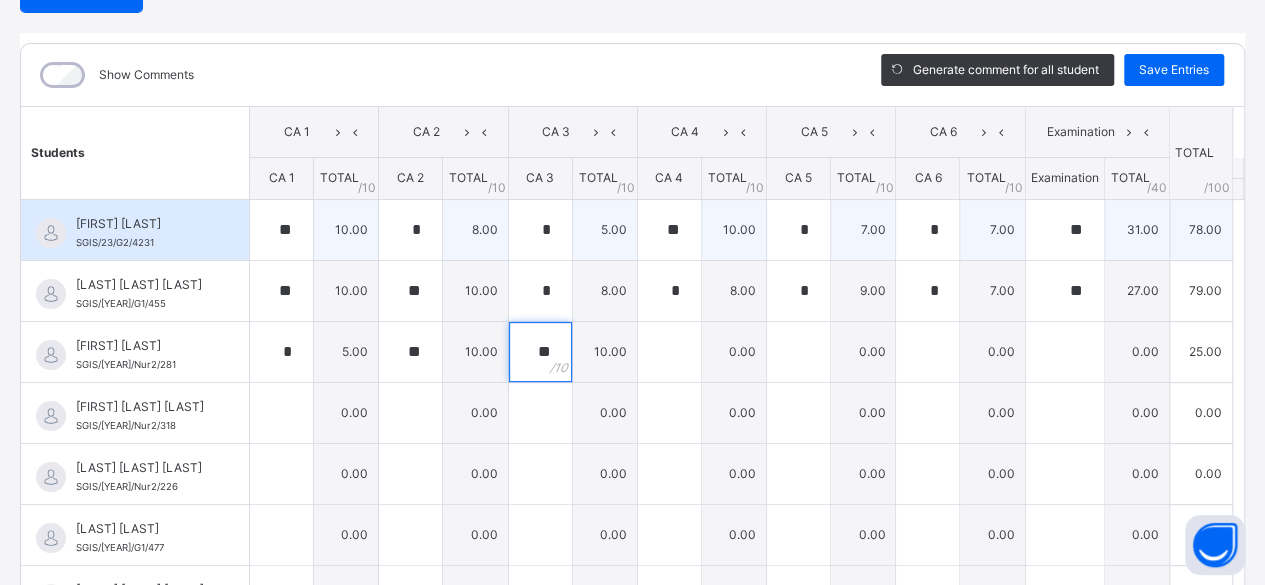 type on "**" 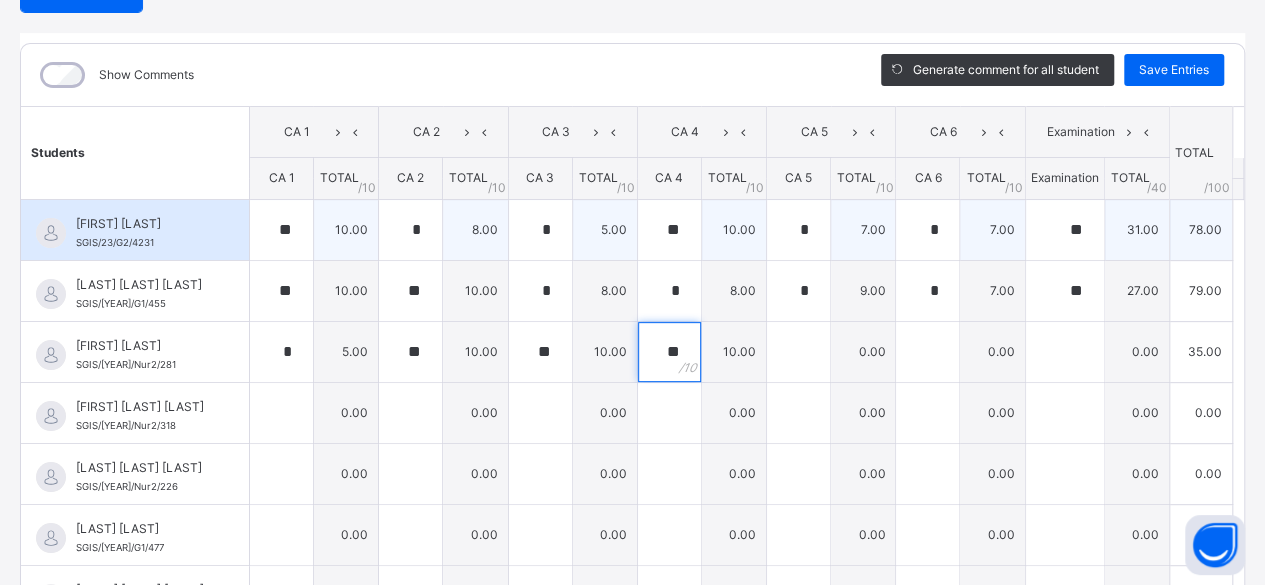 type on "**" 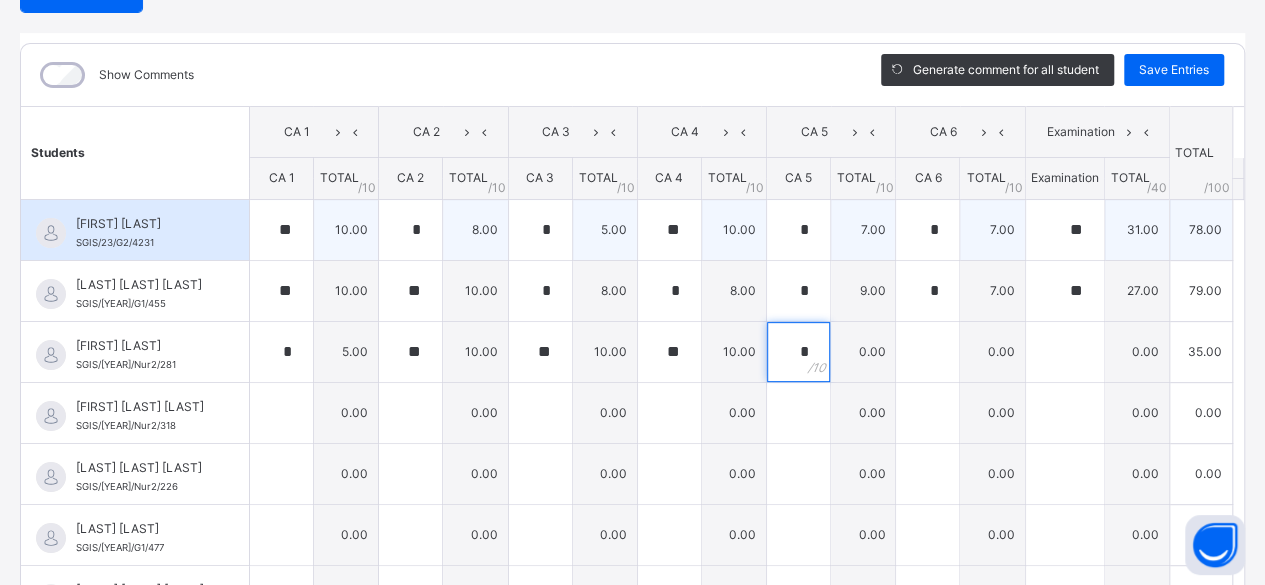 type on "*" 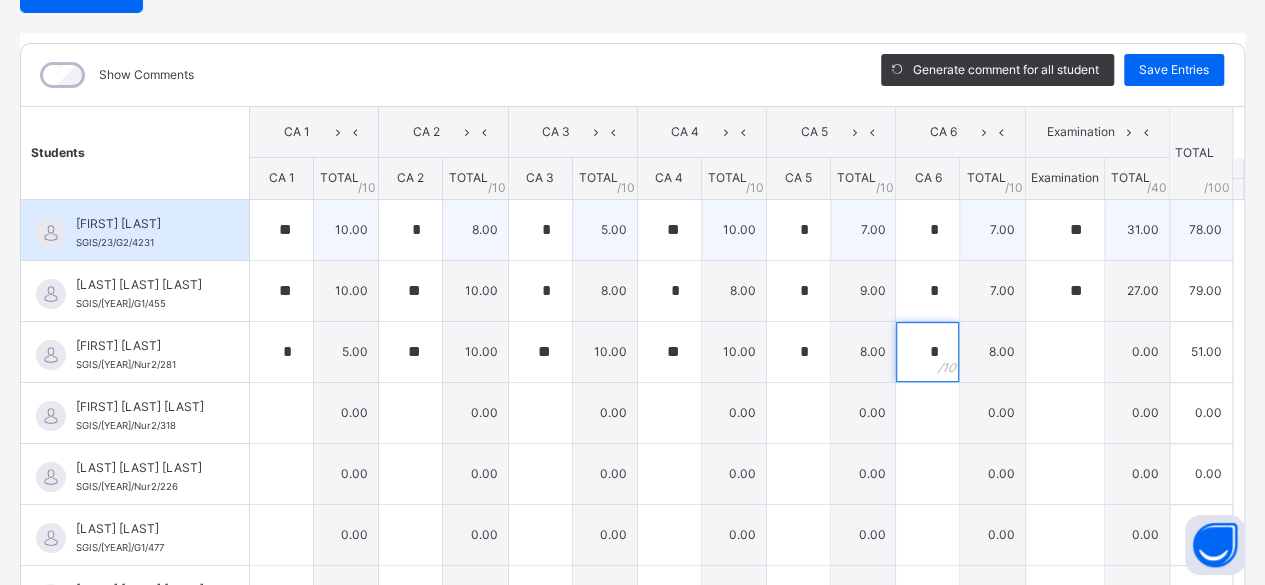 type on "*" 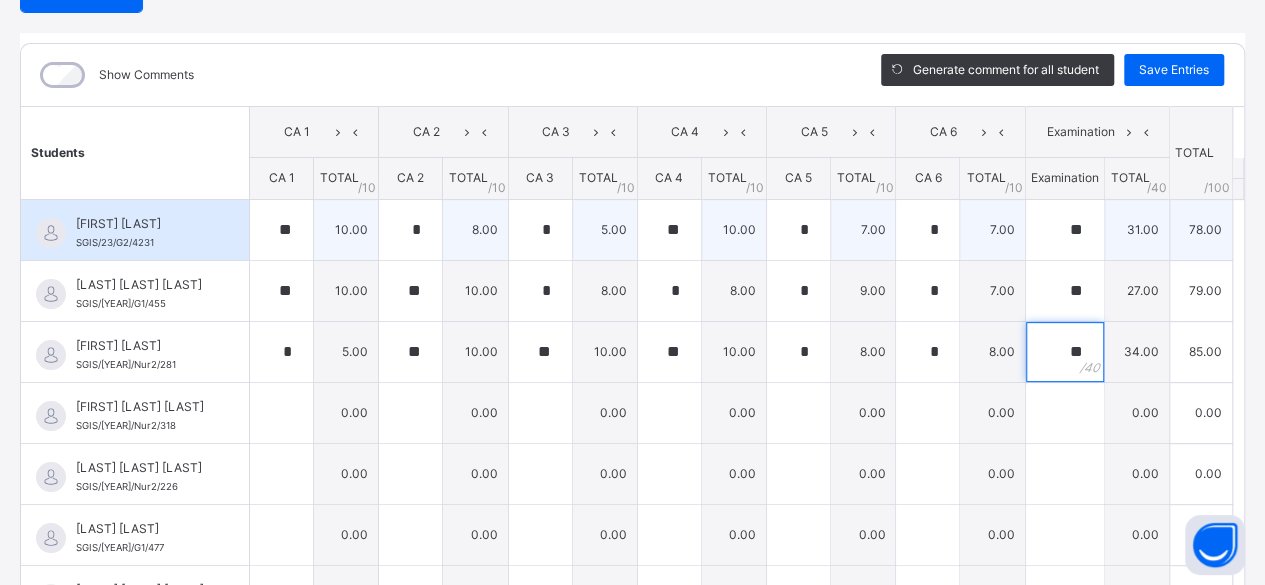 type on "**" 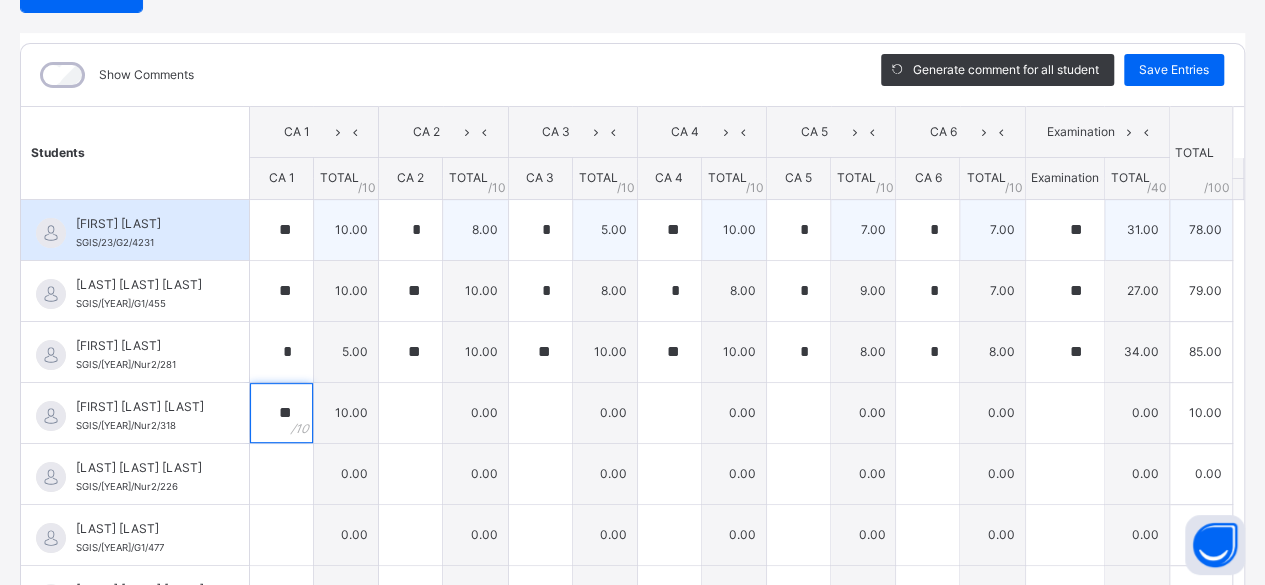 type on "**" 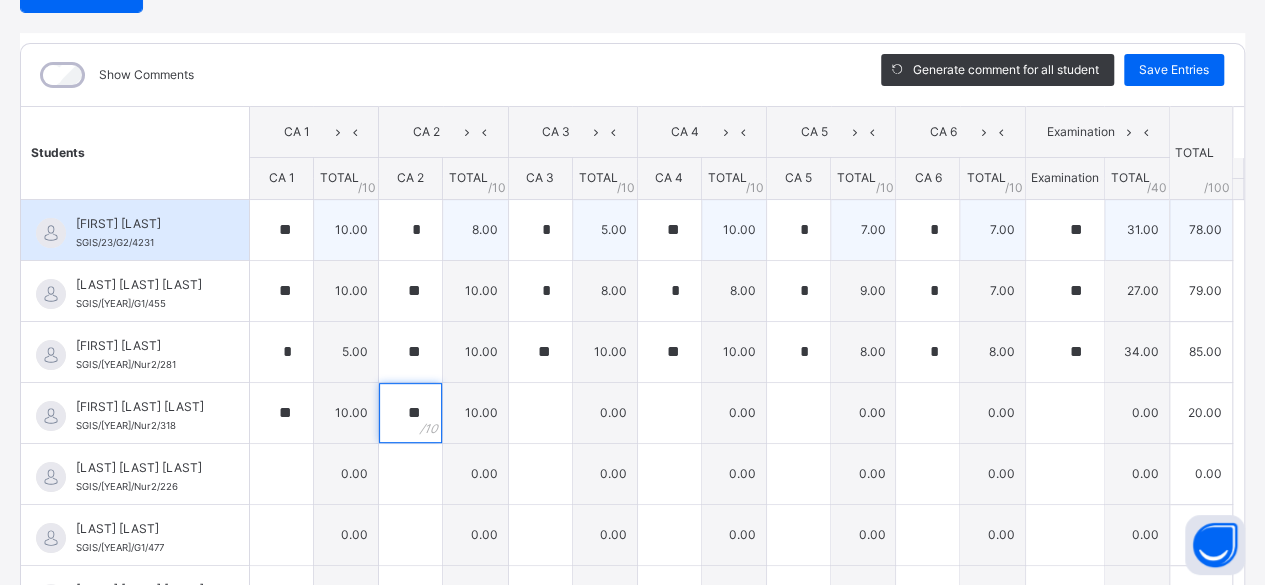 type on "**" 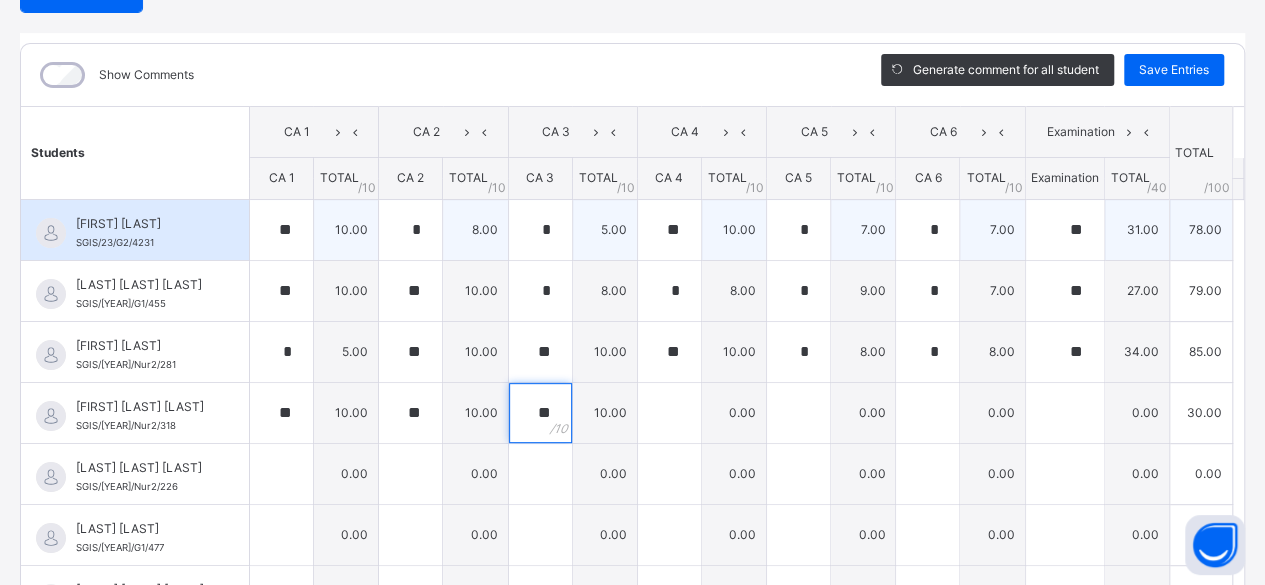 type on "**" 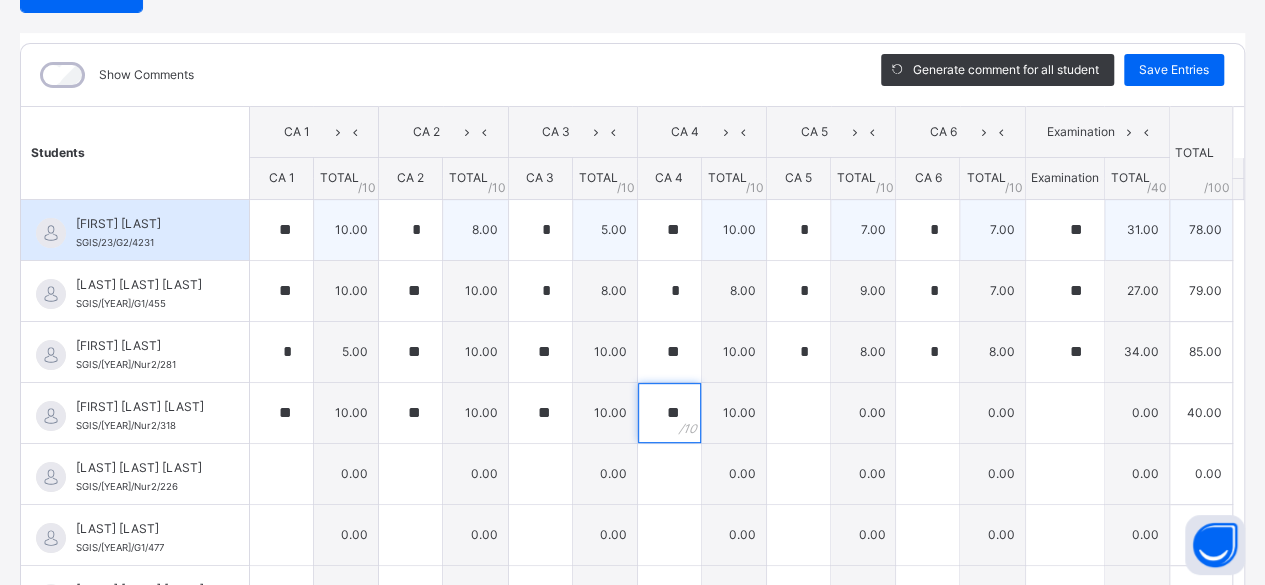 type on "**" 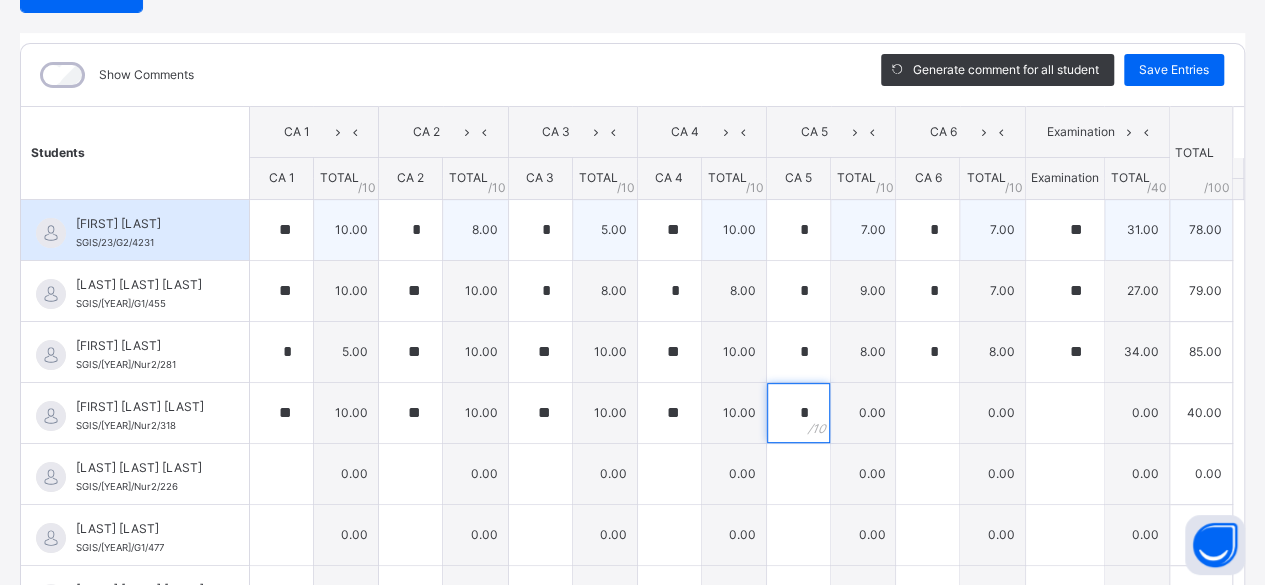 type on "*" 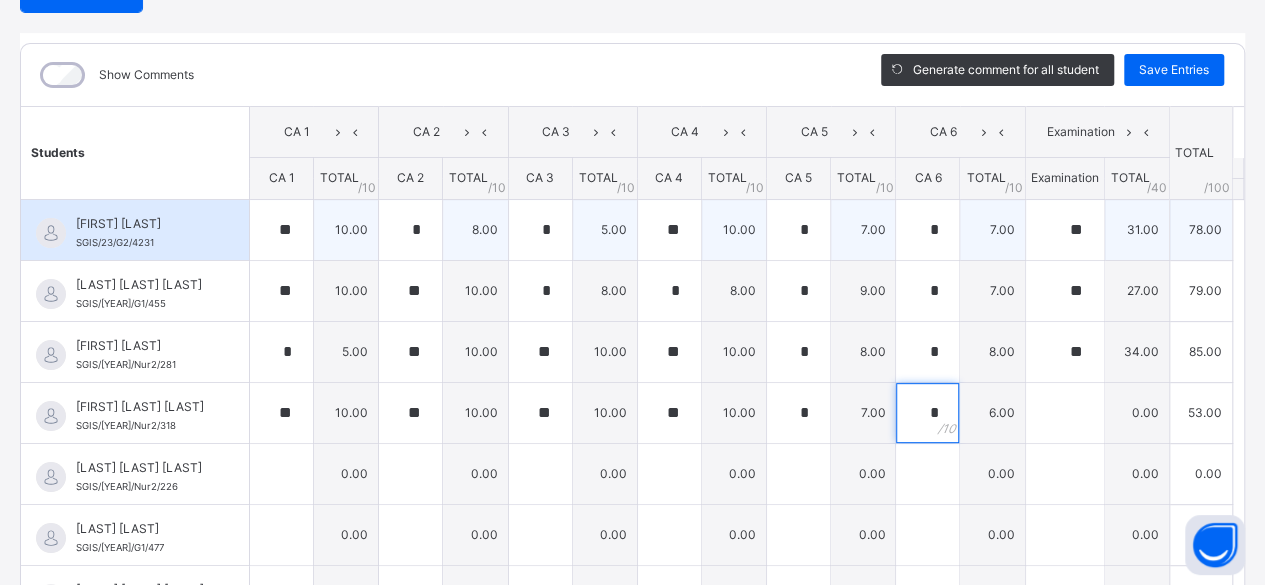 type on "*" 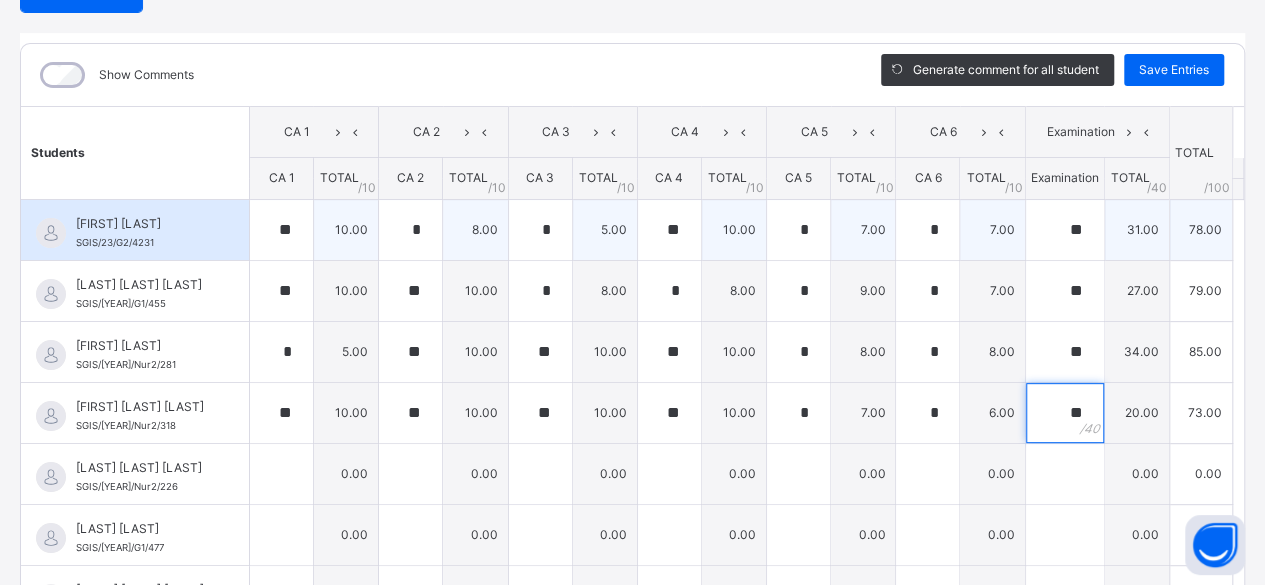 type on "**" 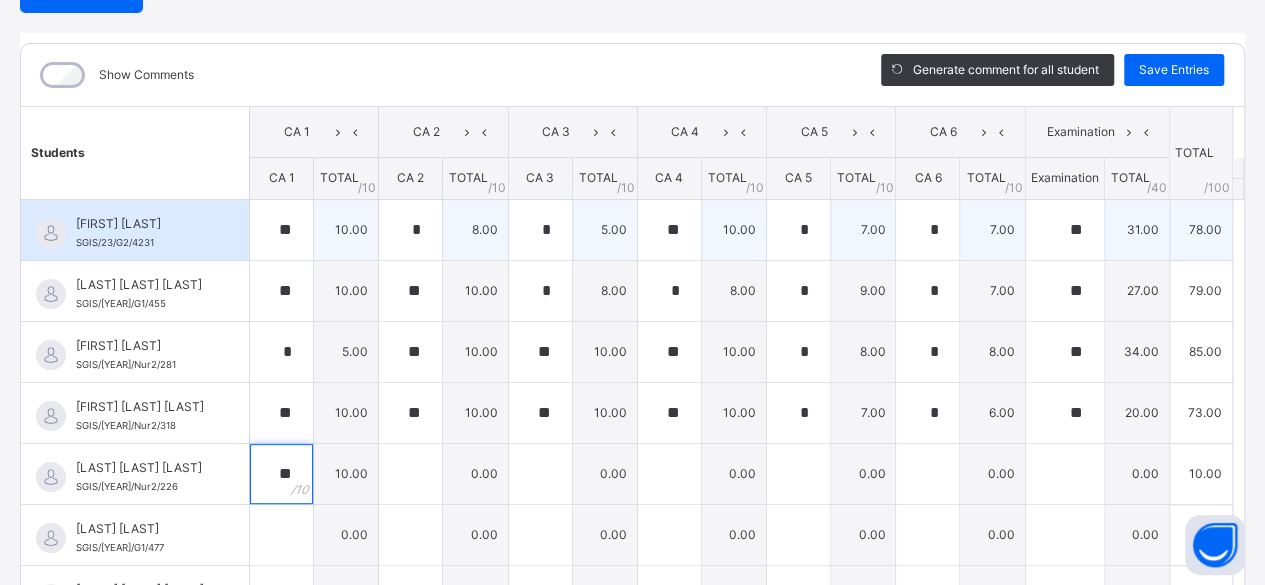 type on "**" 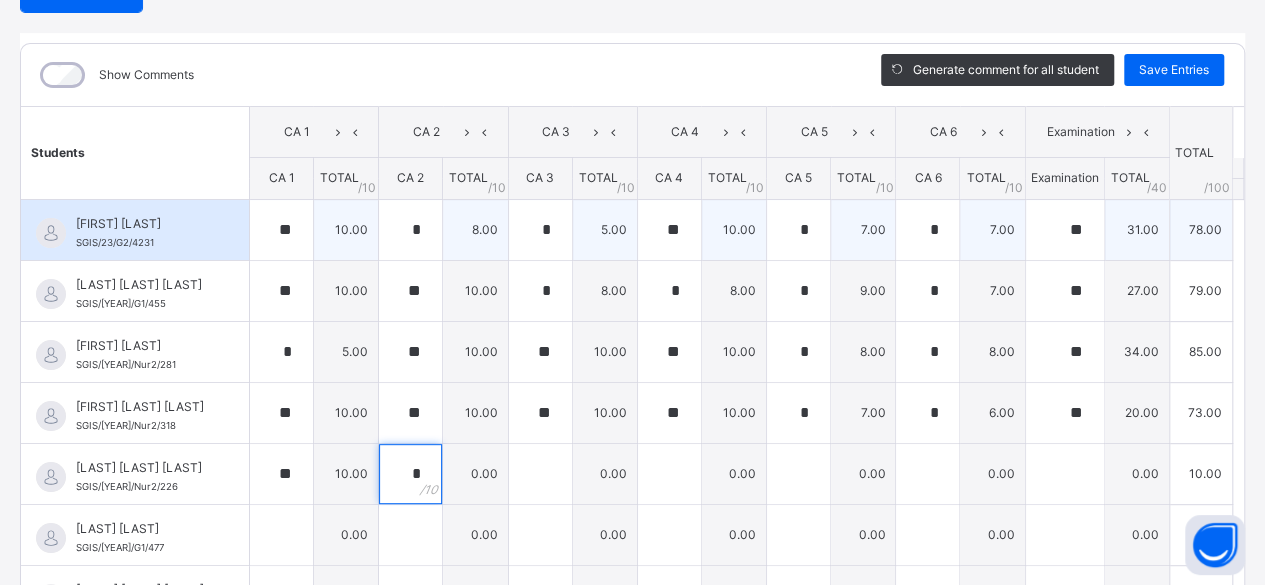 type on "*" 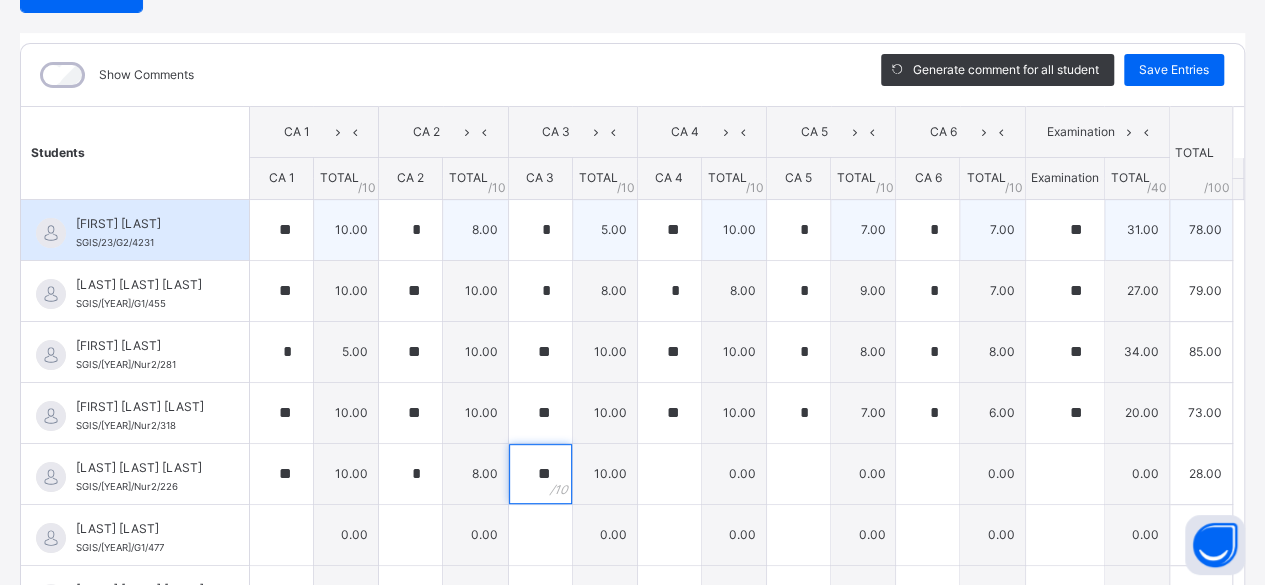 type on "**" 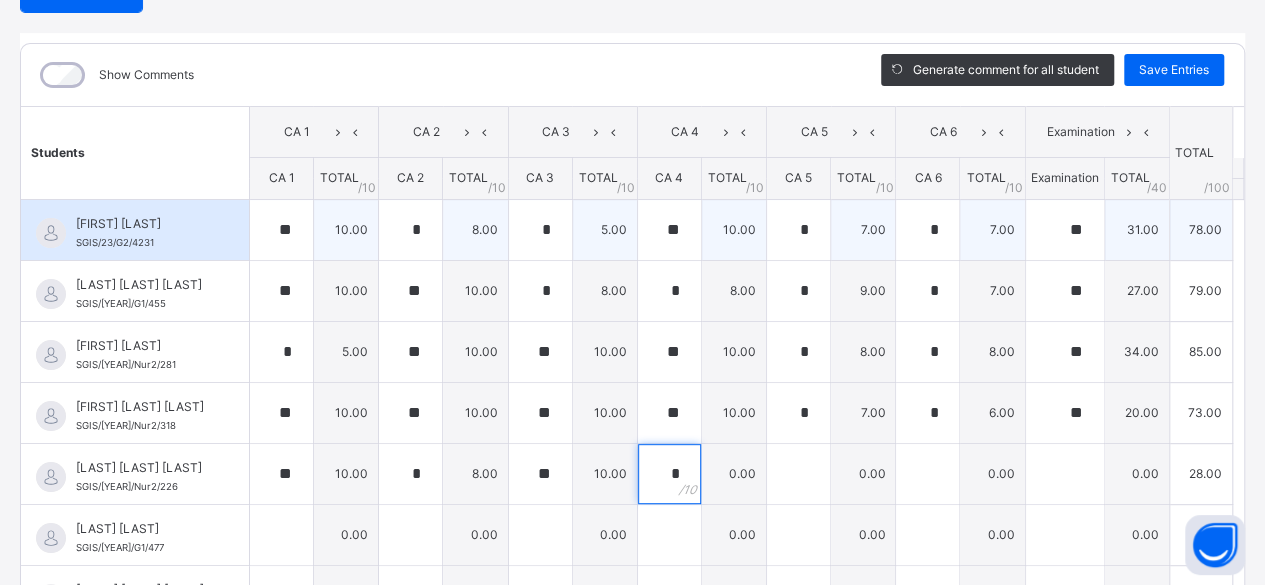 type on "*" 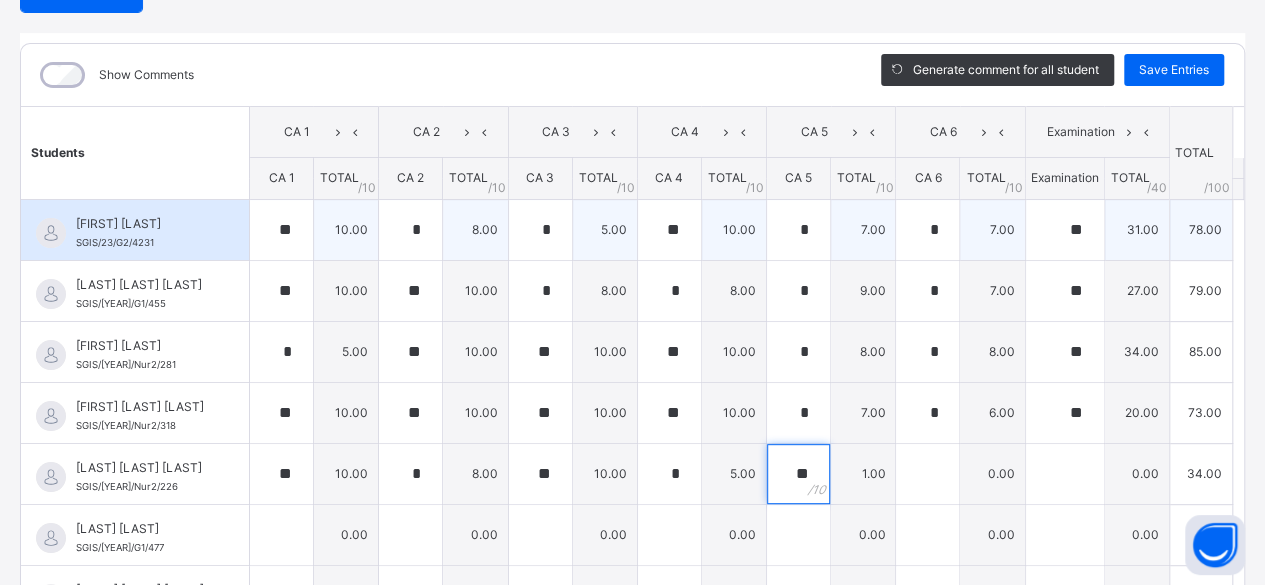 type on "**" 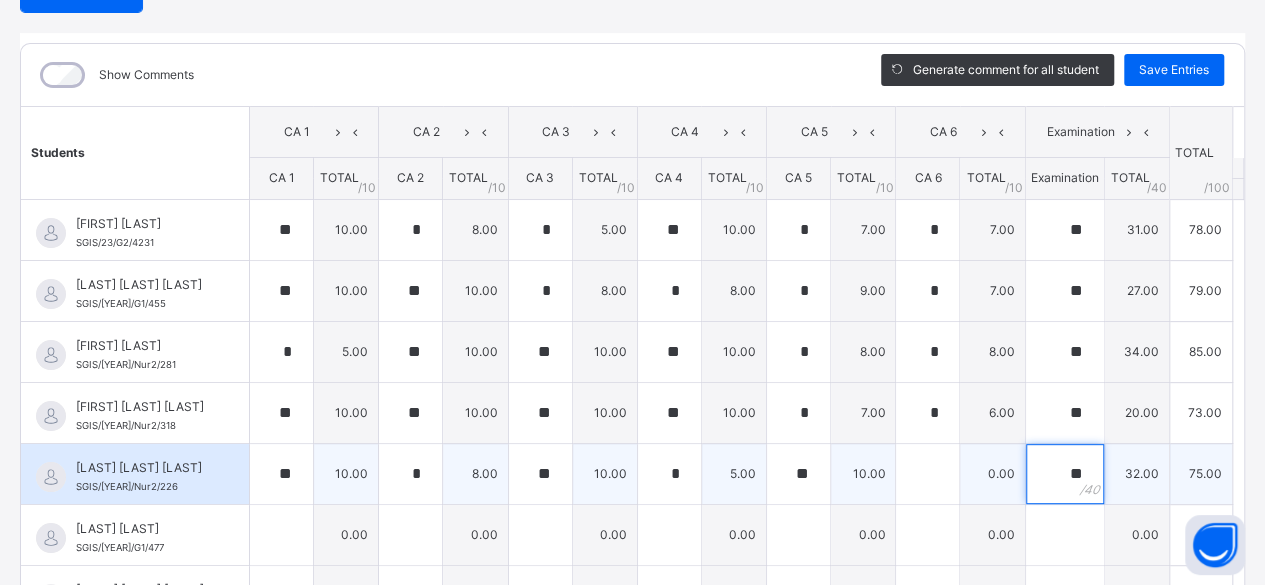 type on "**" 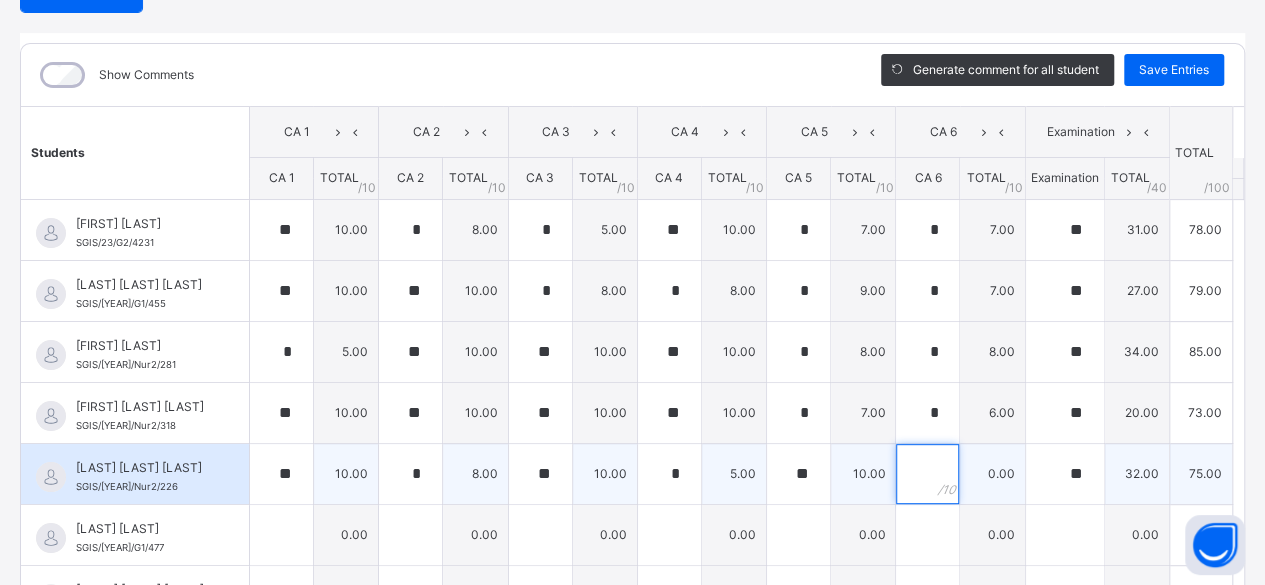 click at bounding box center (927, 474) 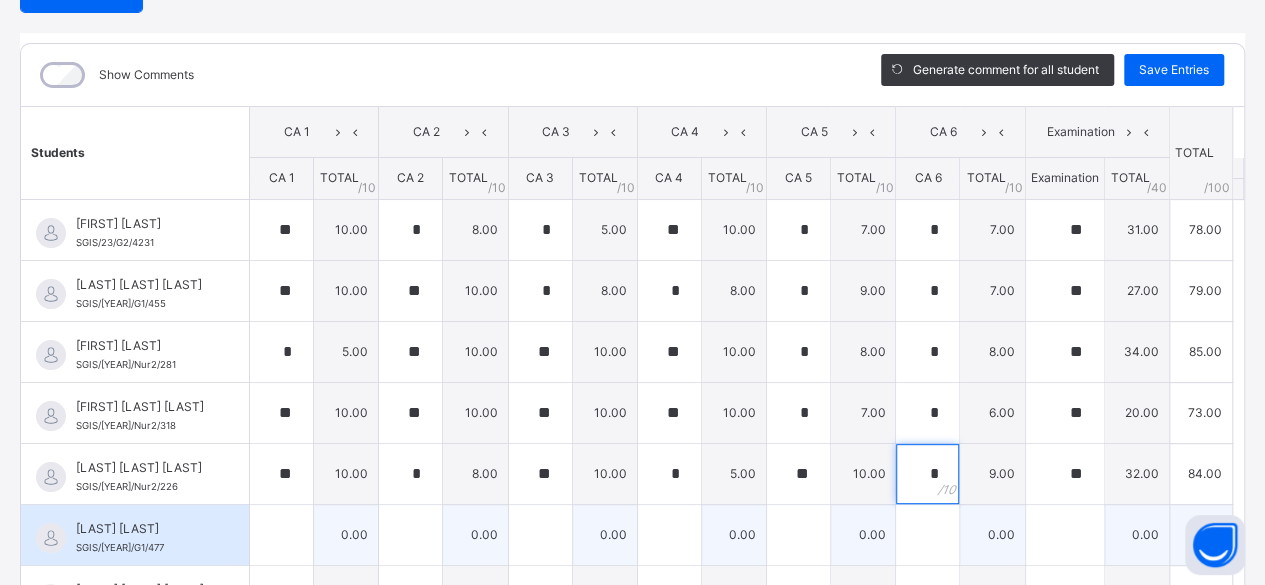 type on "*" 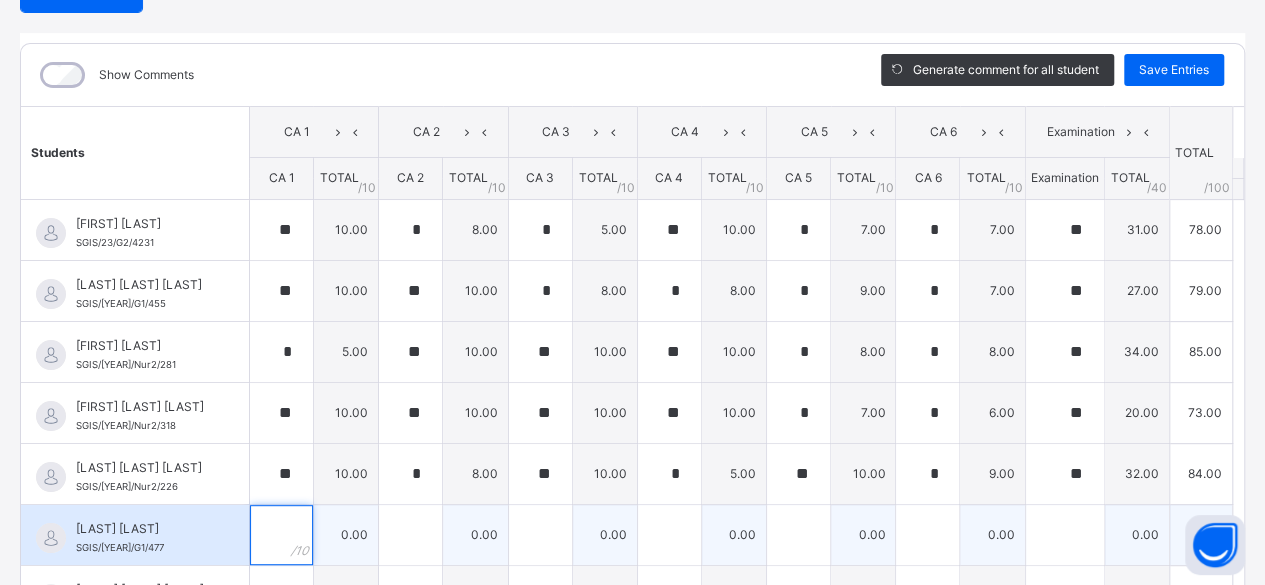 click at bounding box center [281, 535] 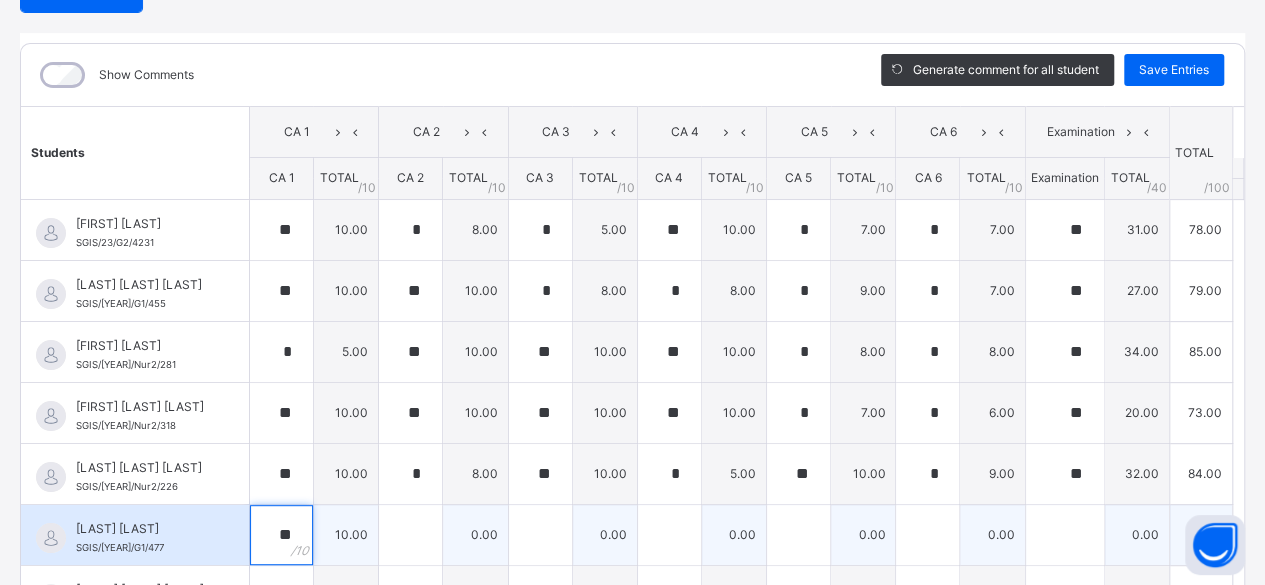 type on "**" 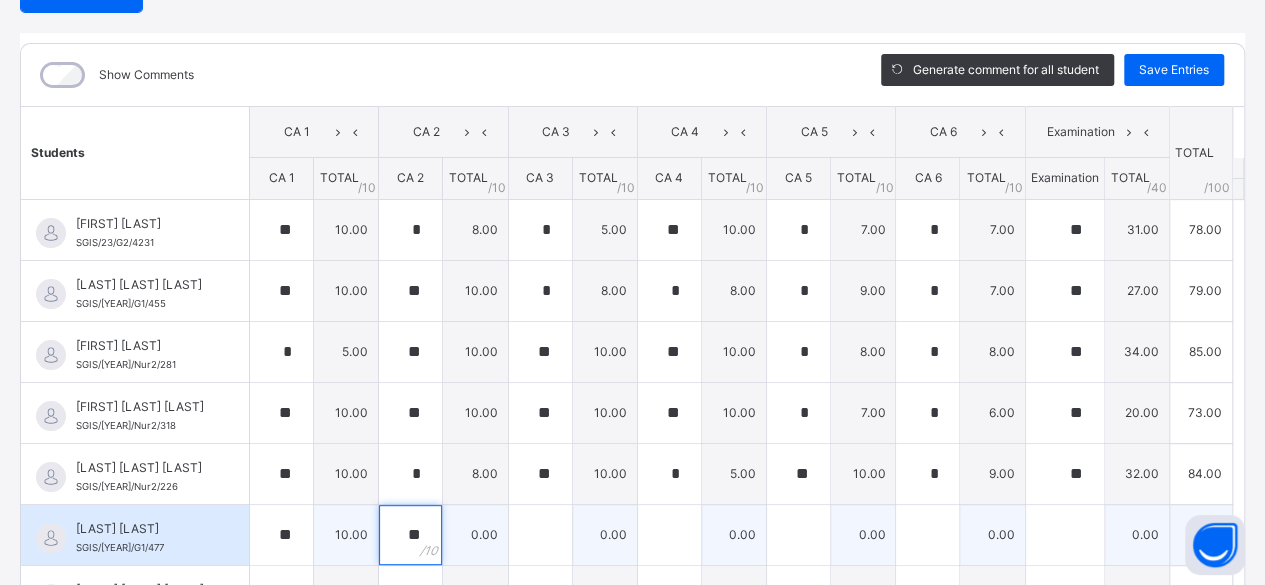 type on "**" 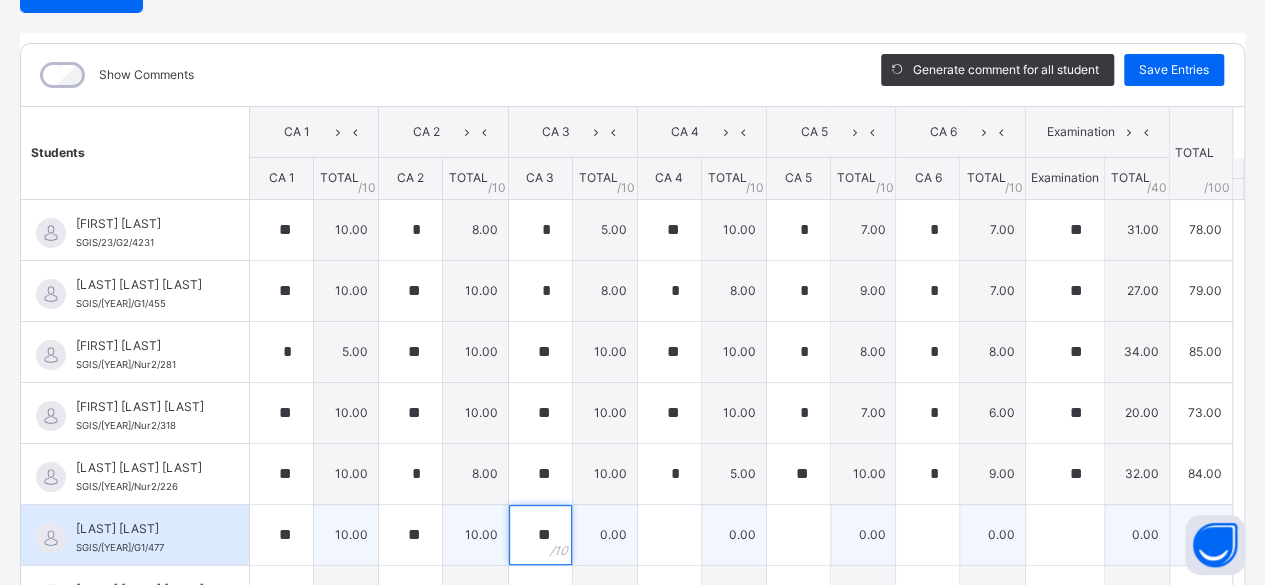 type on "**" 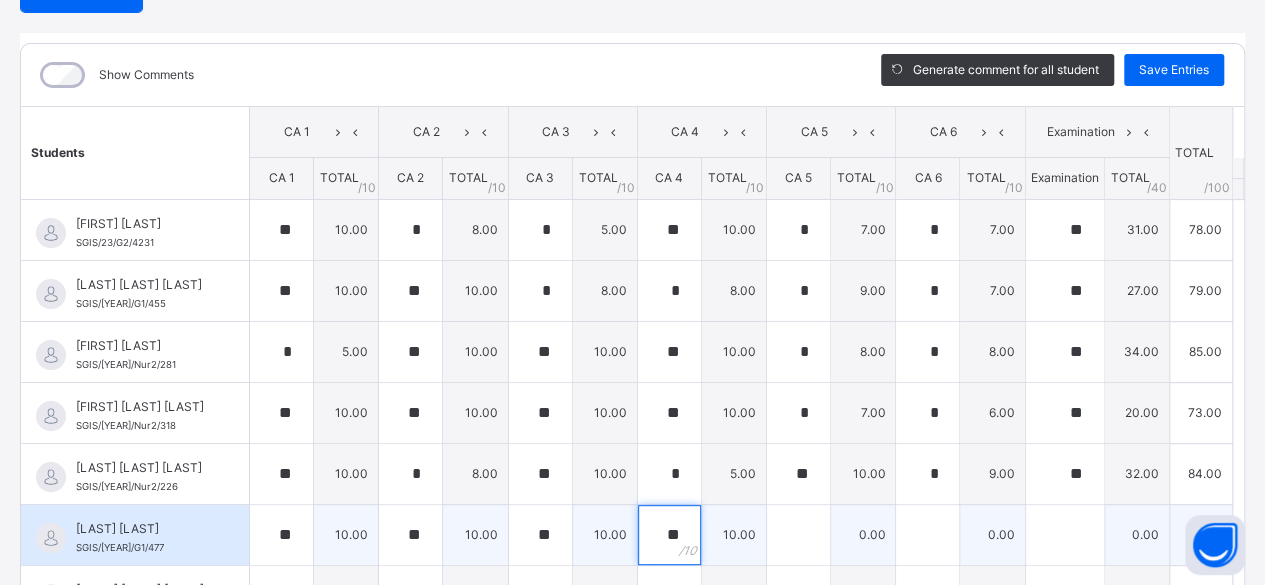 type on "**" 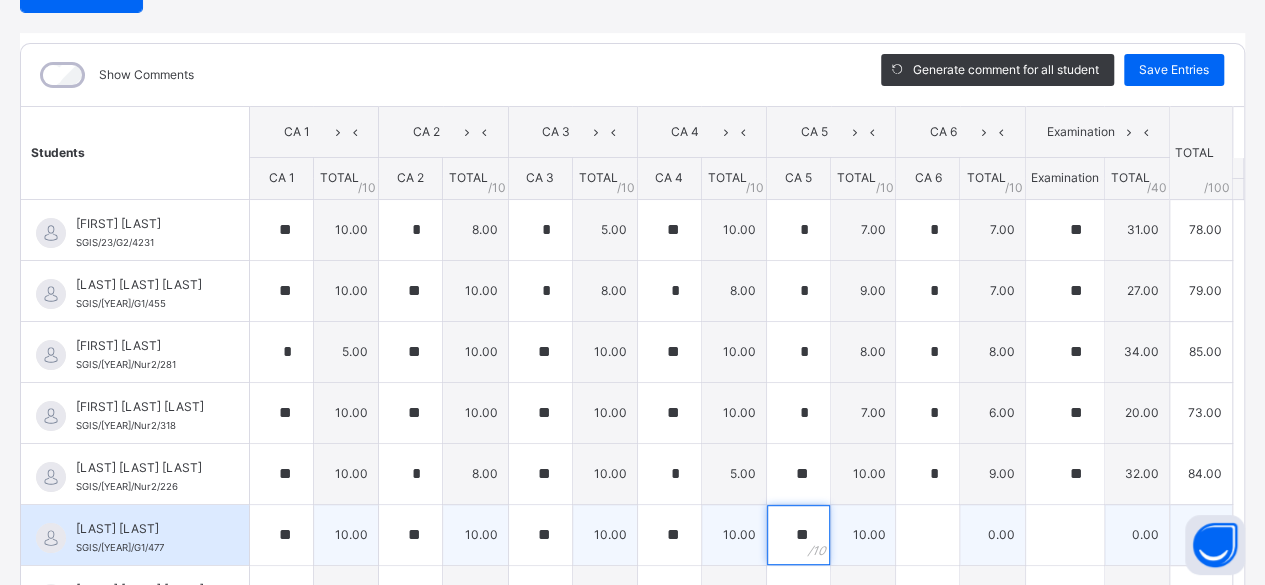 type 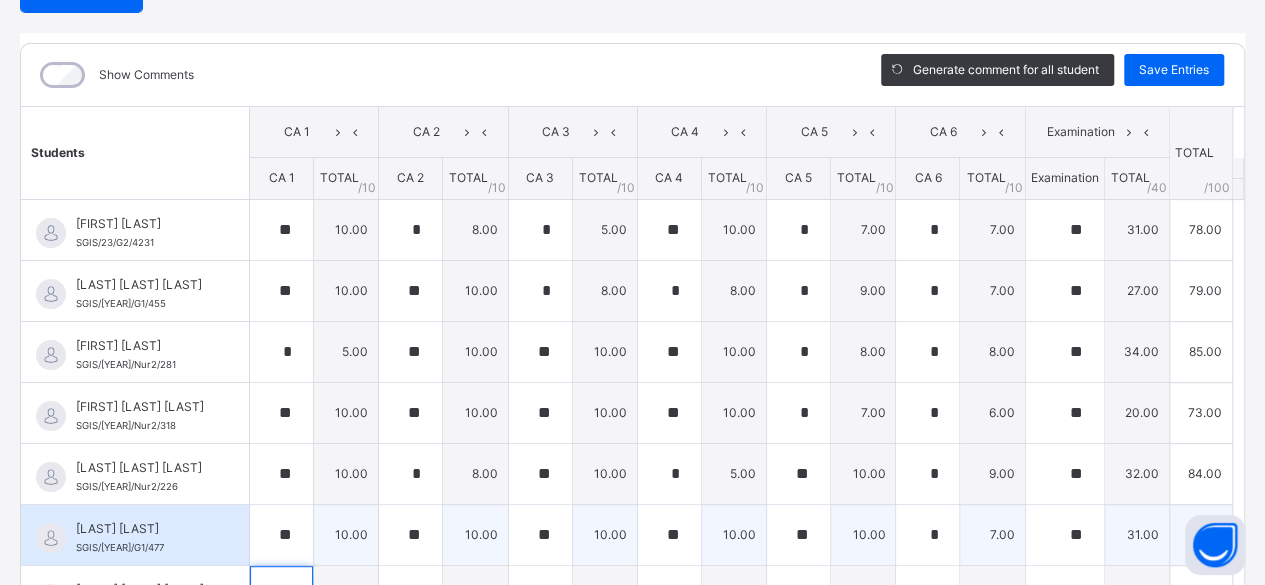 scroll, scrollTop: 16, scrollLeft: 0, axis: vertical 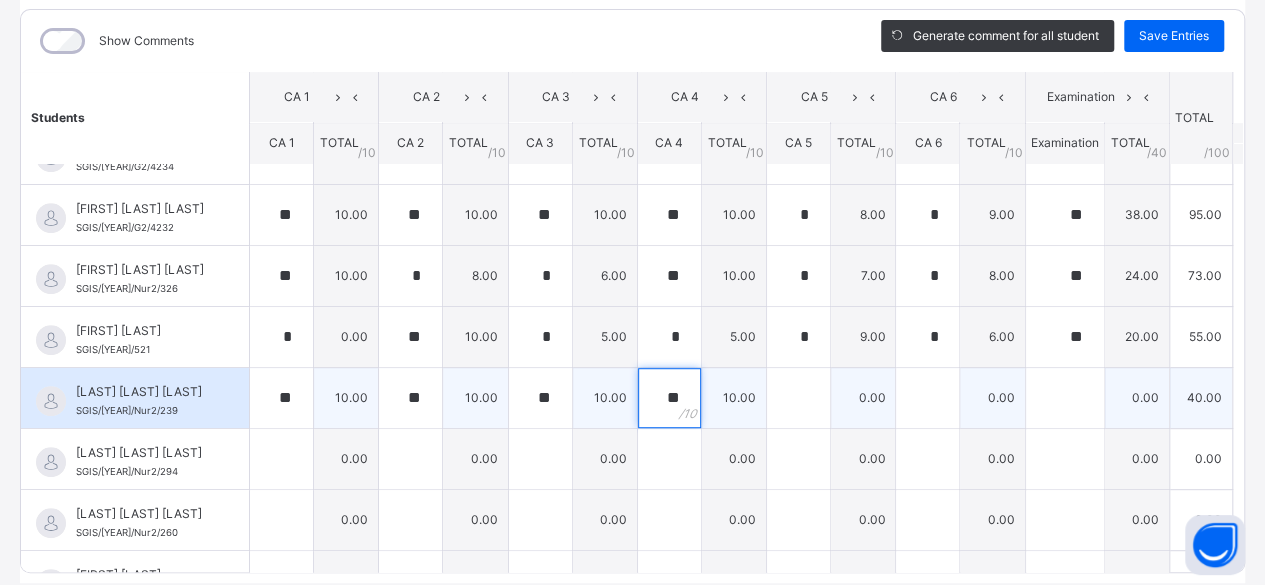 drag, startPoint x: 695, startPoint y: 397, endPoint x: 674, endPoint y: 397, distance: 21 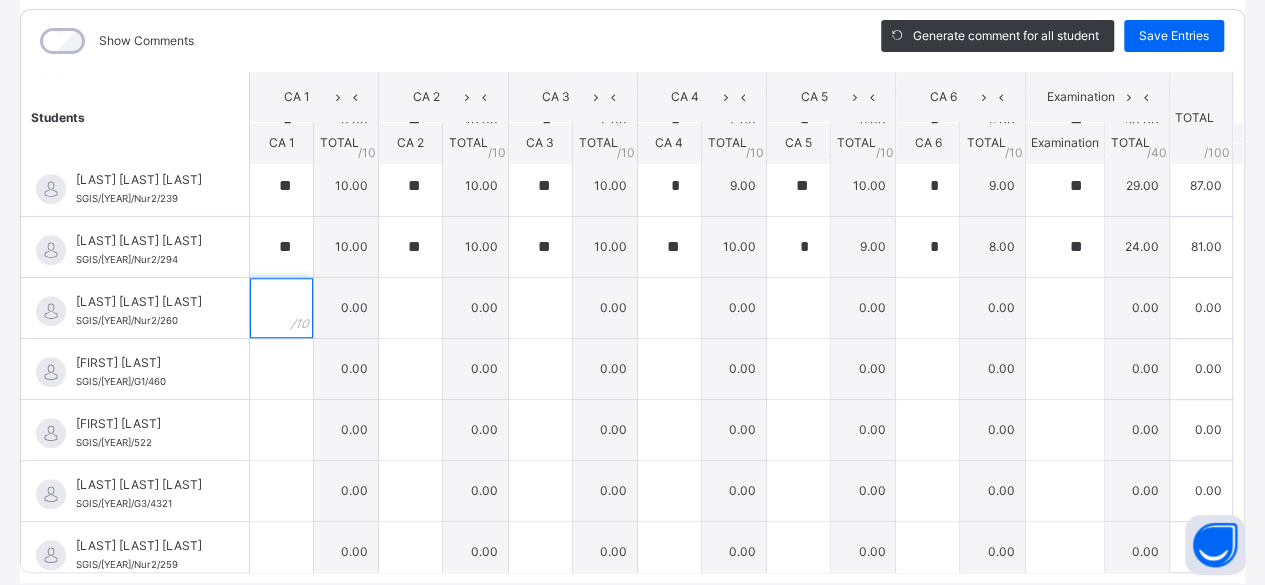 scroll, scrollTop: 744, scrollLeft: 0, axis: vertical 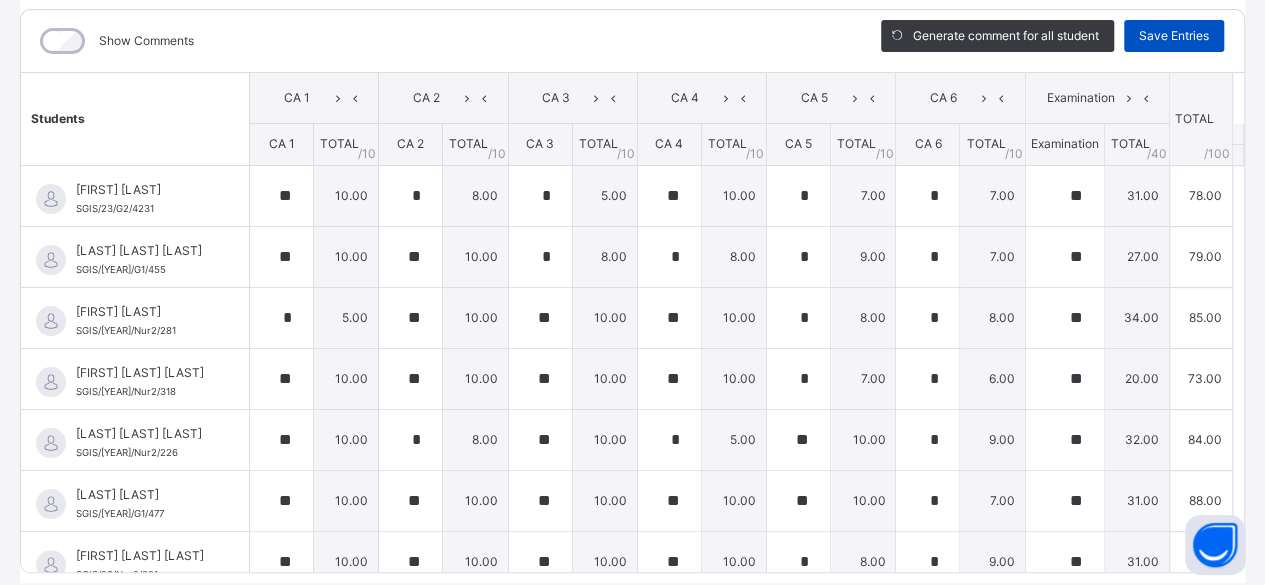 click on "Save Entries" at bounding box center [1174, 36] 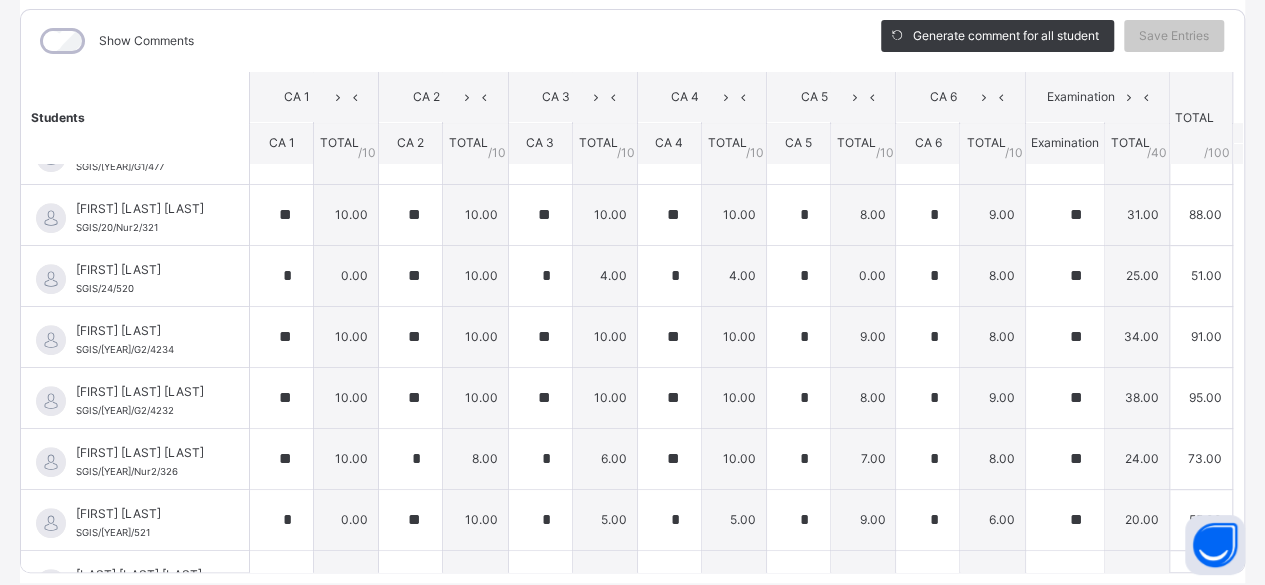 scroll, scrollTop: 0, scrollLeft: 0, axis: both 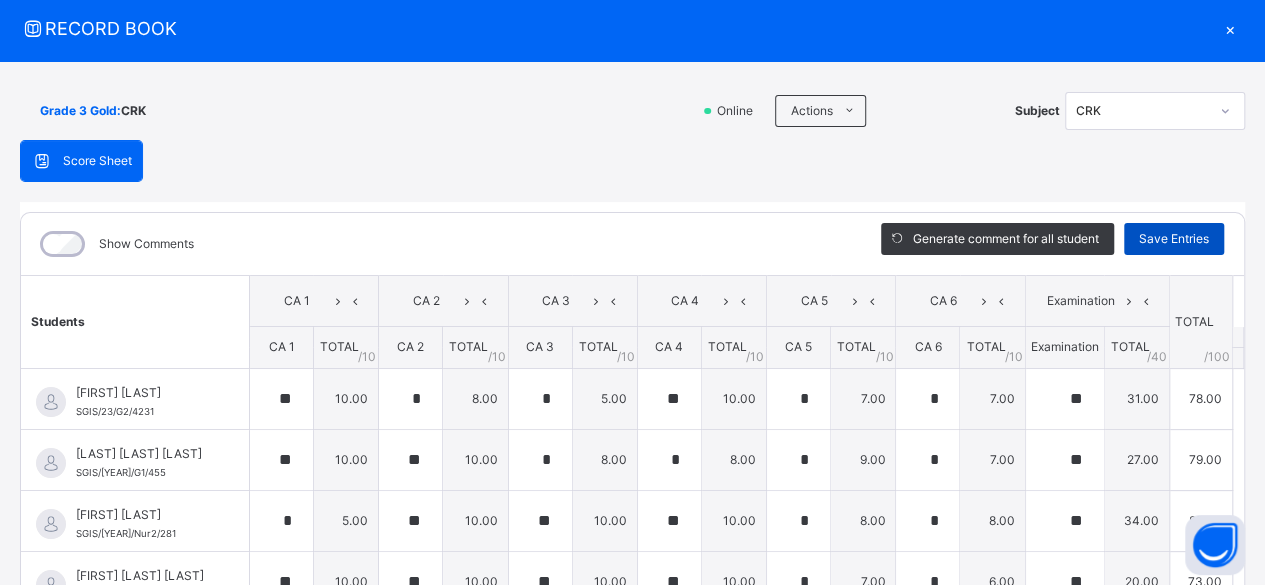 click on "Save Entries" at bounding box center [1174, 239] 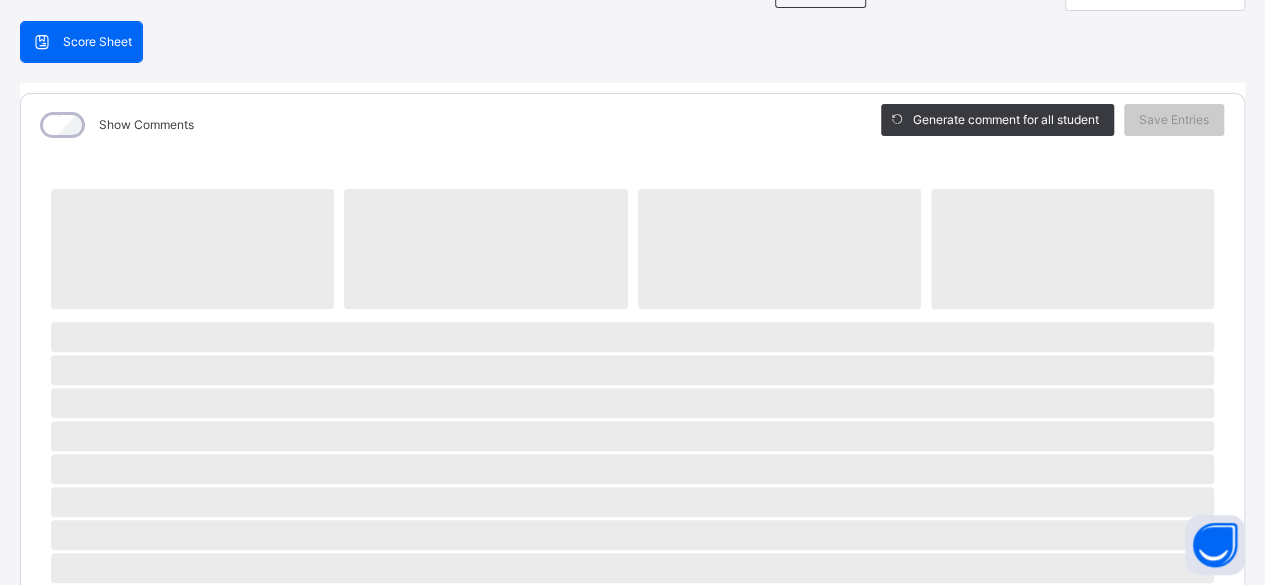 scroll, scrollTop: 218, scrollLeft: 0, axis: vertical 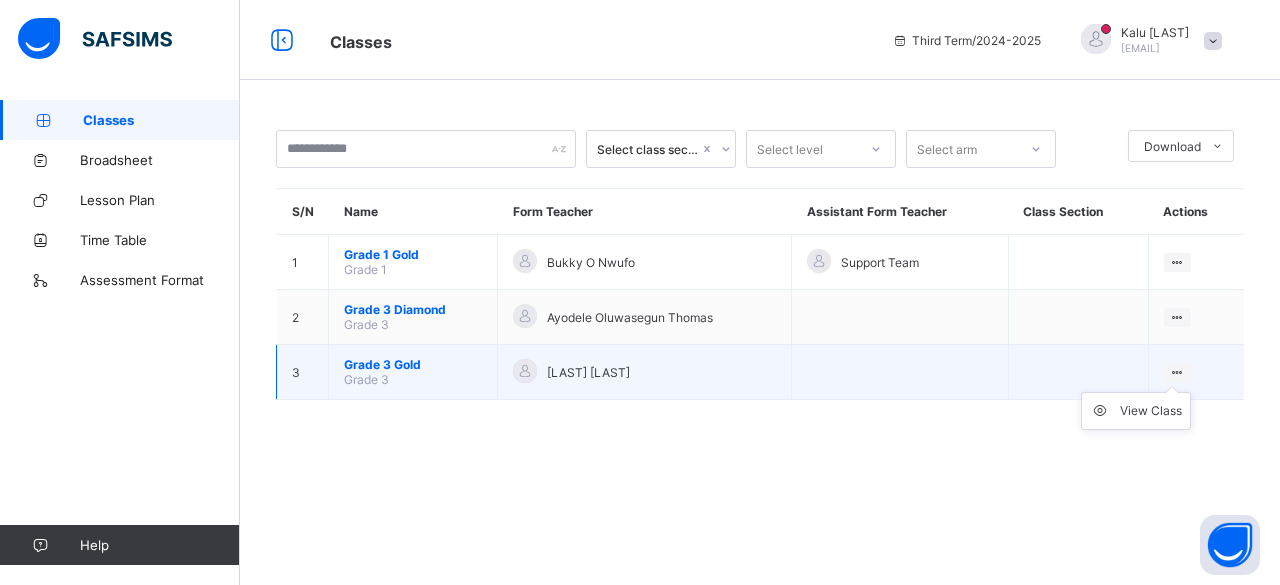 click on "View Class" at bounding box center (1136, 411) 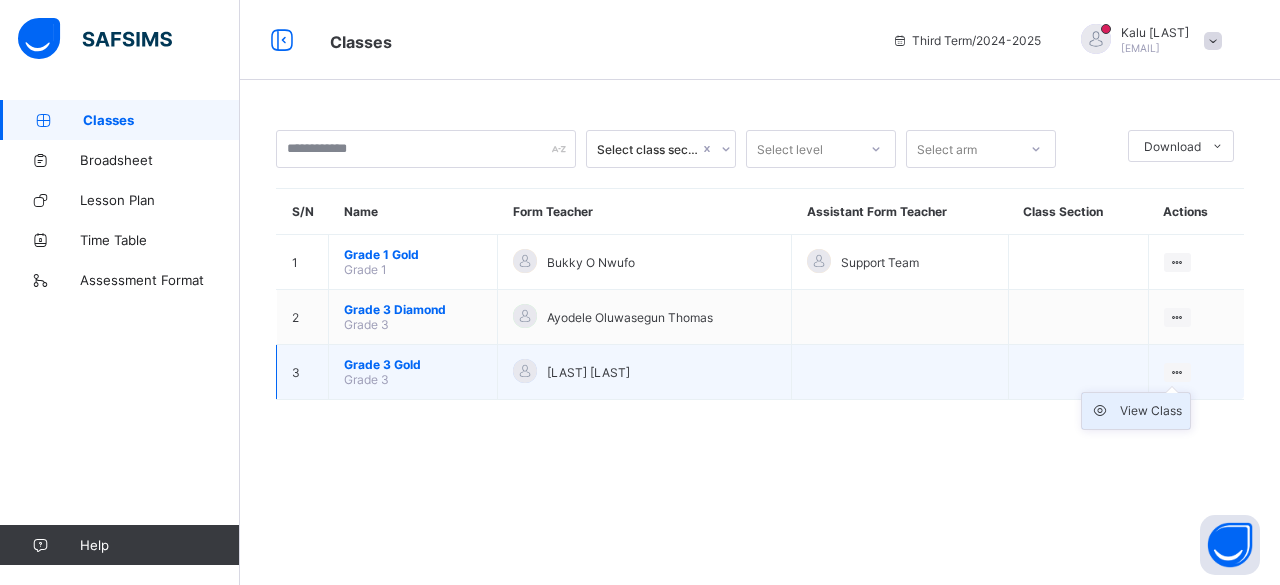 click on "View Class" at bounding box center (1151, 411) 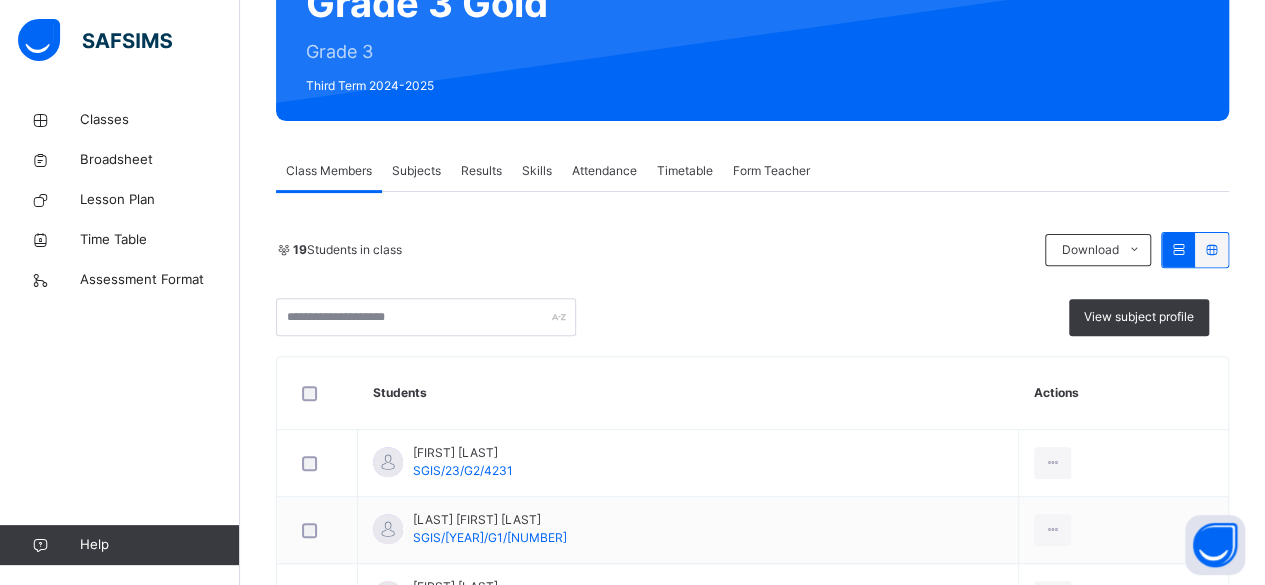 scroll, scrollTop: 178, scrollLeft: 0, axis: vertical 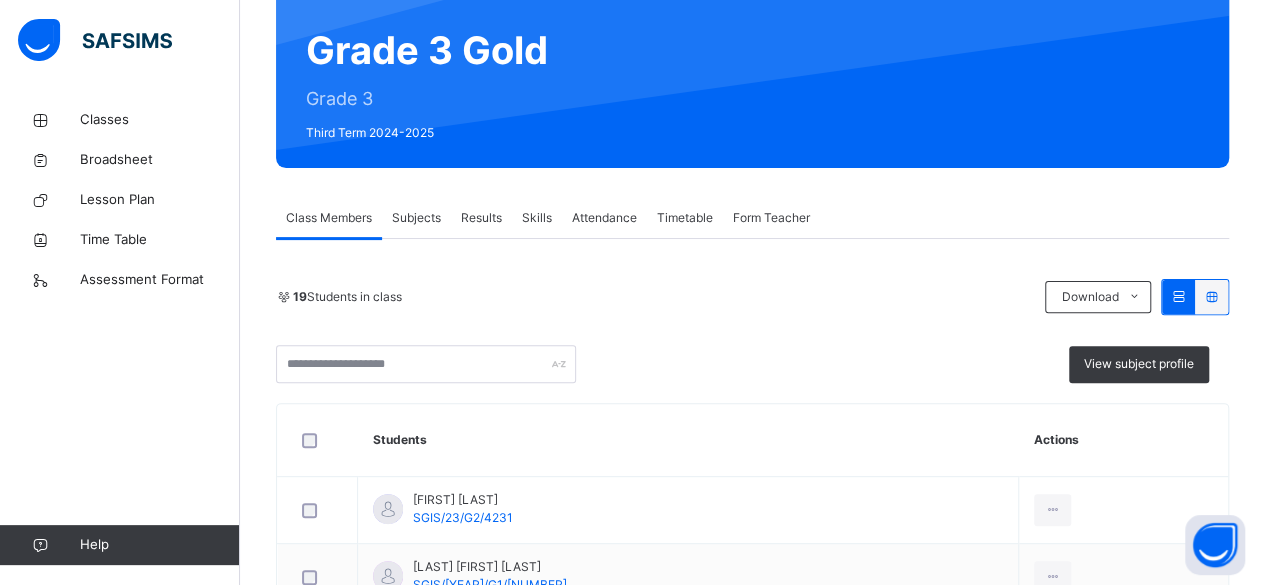 click on "Subjects" at bounding box center [416, 218] 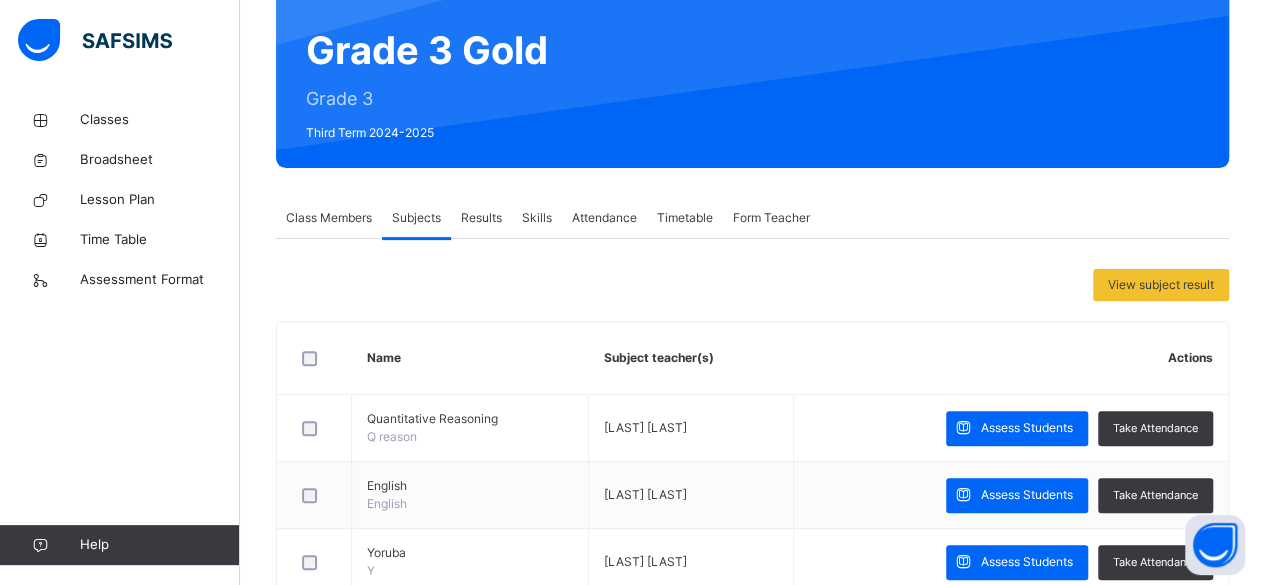 click on "Results" at bounding box center [481, 218] 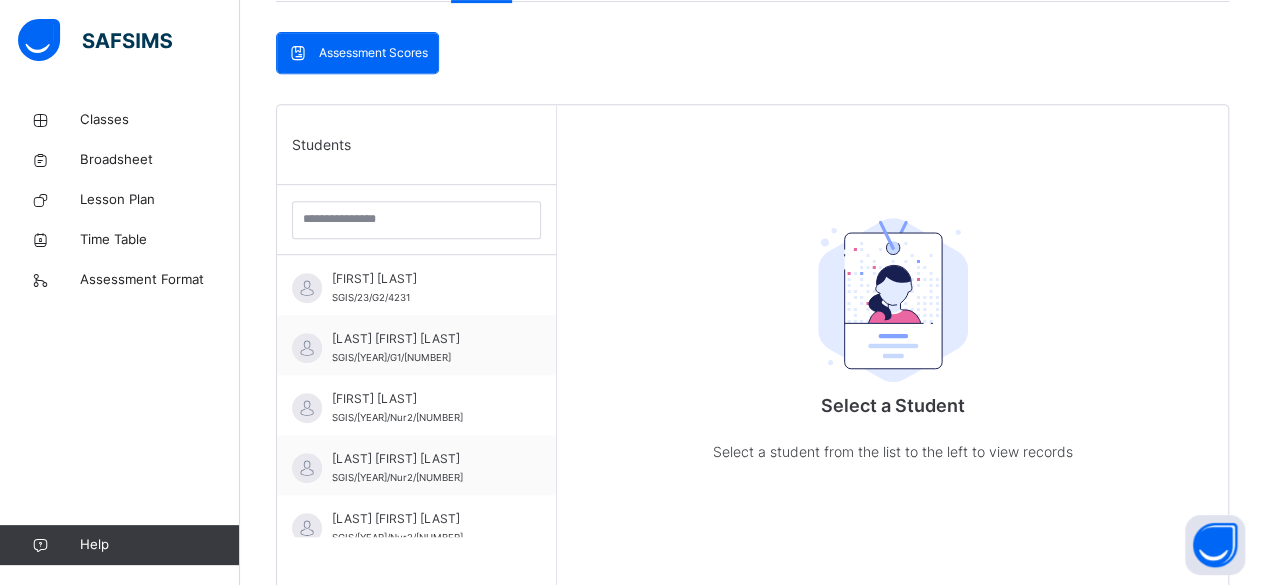 scroll, scrollTop: 410, scrollLeft: 0, axis: vertical 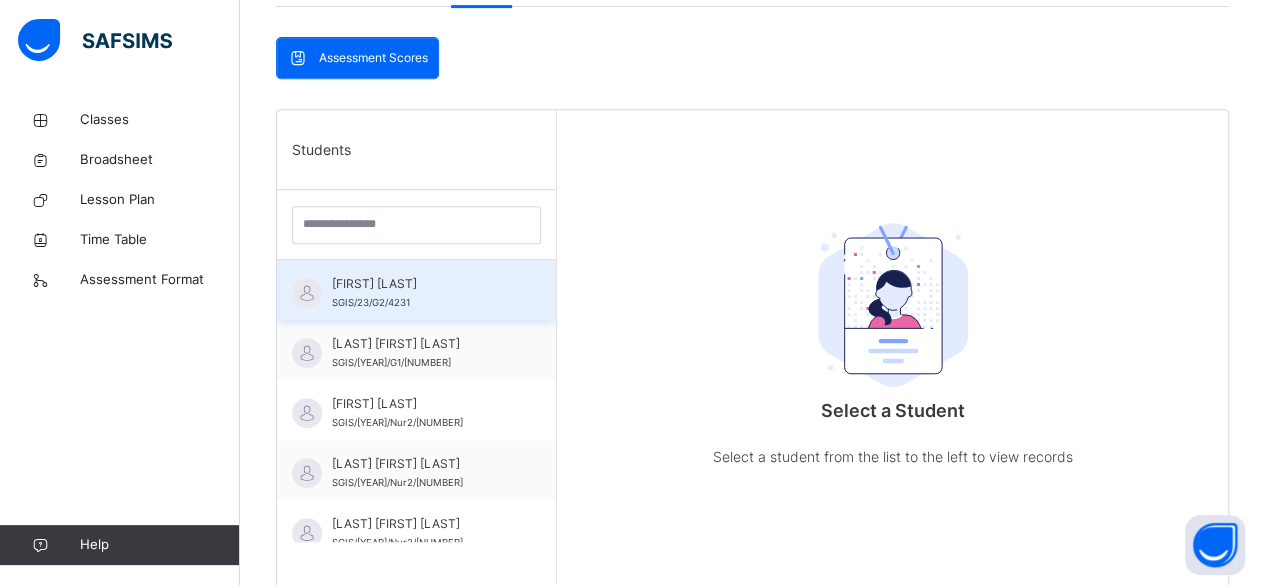 click on "[LAST]  [FIRST] SGIS/[YEAR]/G2/[NUMBER]" at bounding box center [421, 293] 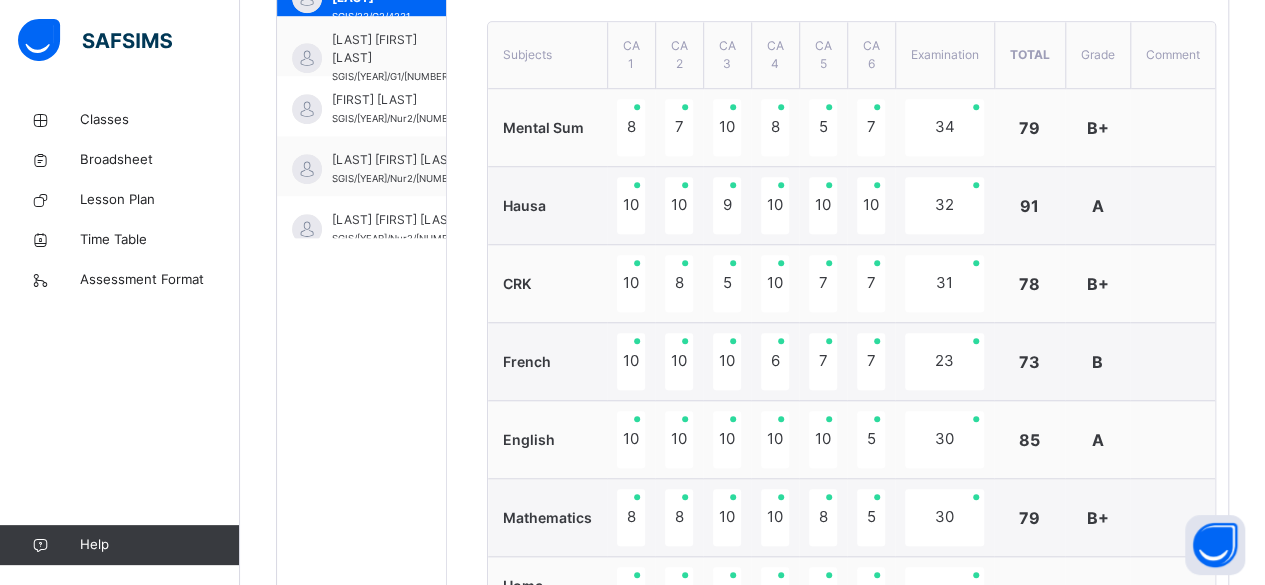 scroll, scrollTop: 717, scrollLeft: 0, axis: vertical 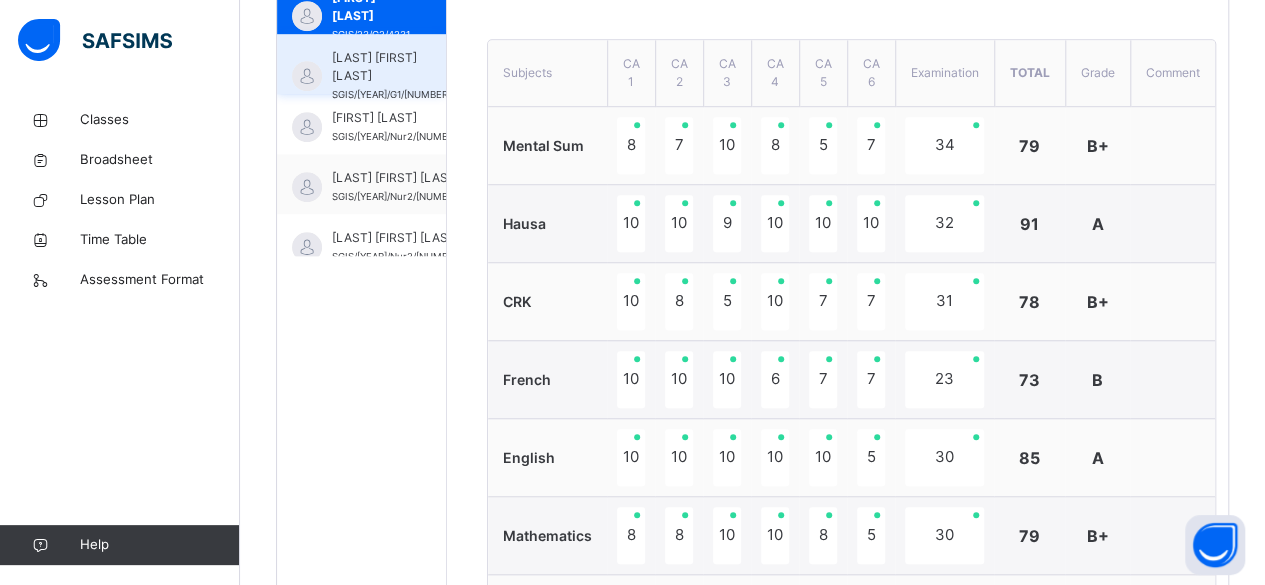 click on "[LAST] [FIRST] [LAST]" at bounding box center [391, 67] 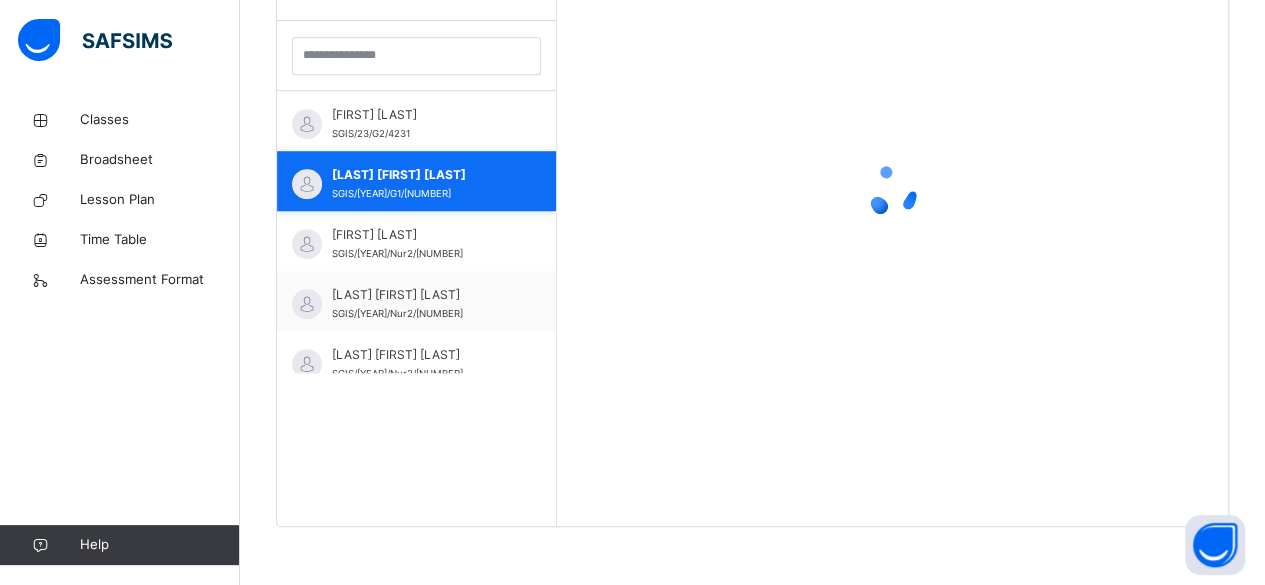 scroll, scrollTop: 696, scrollLeft: 0, axis: vertical 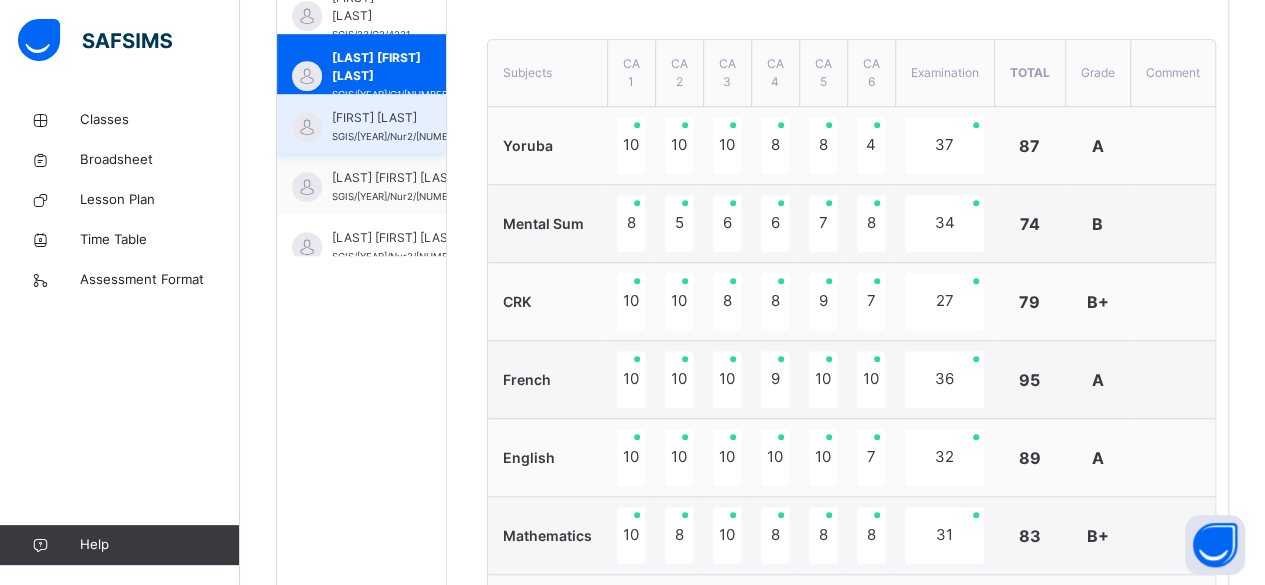 click on "SGIS/[YEAR]/Nur2/[NUMBER]" at bounding box center (397, 136) 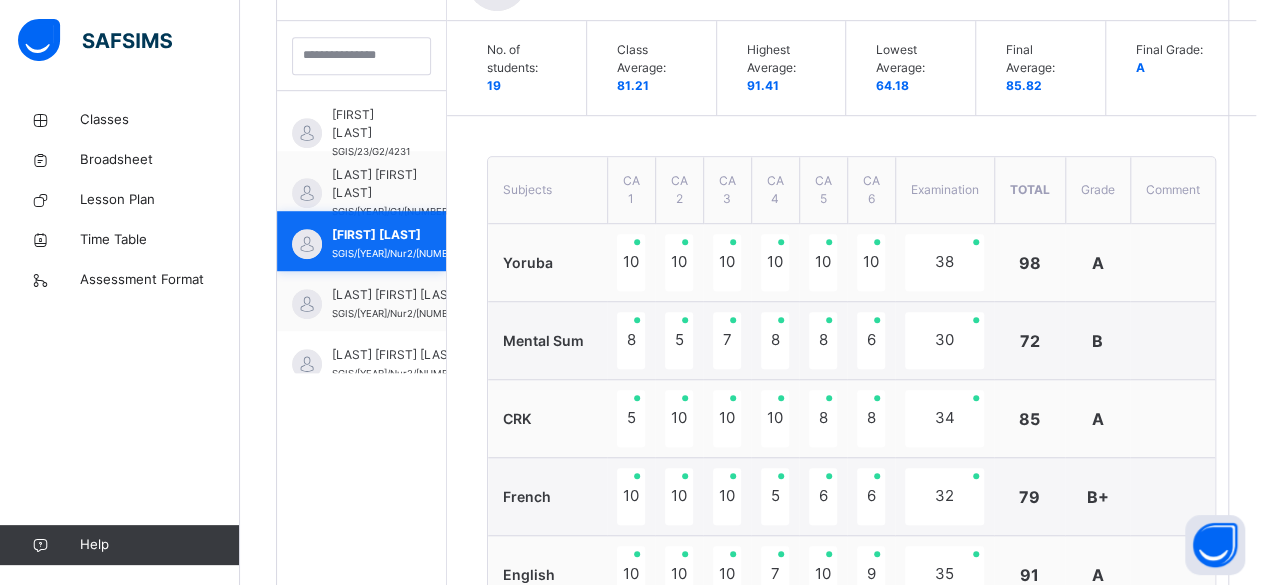 scroll, scrollTop: 696, scrollLeft: 0, axis: vertical 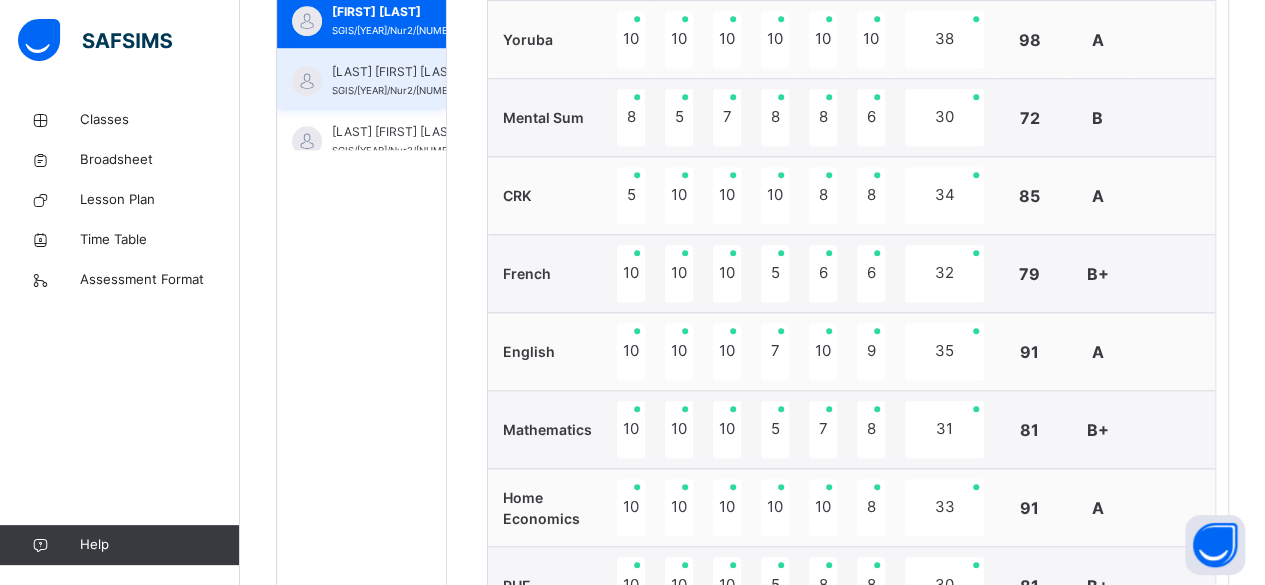 click on "[LAST] [FIRST] [LAST]" at bounding box center (397, 72) 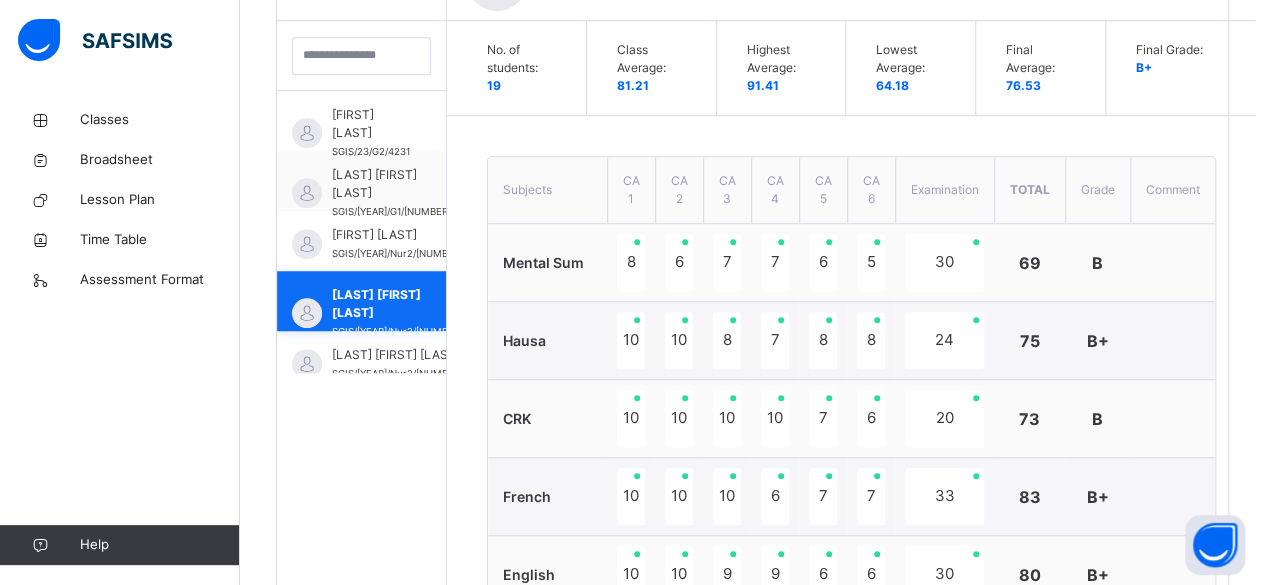 scroll, scrollTop: 802, scrollLeft: 0, axis: vertical 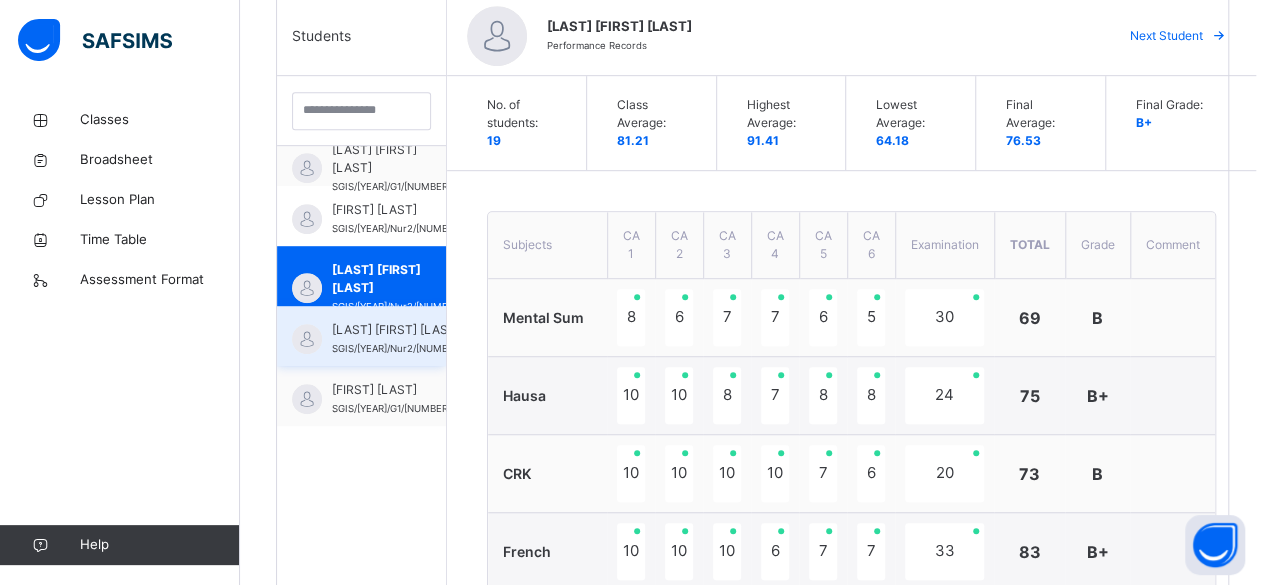 click on "[LAST] [FIRST] [LAST]" at bounding box center (397, 330) 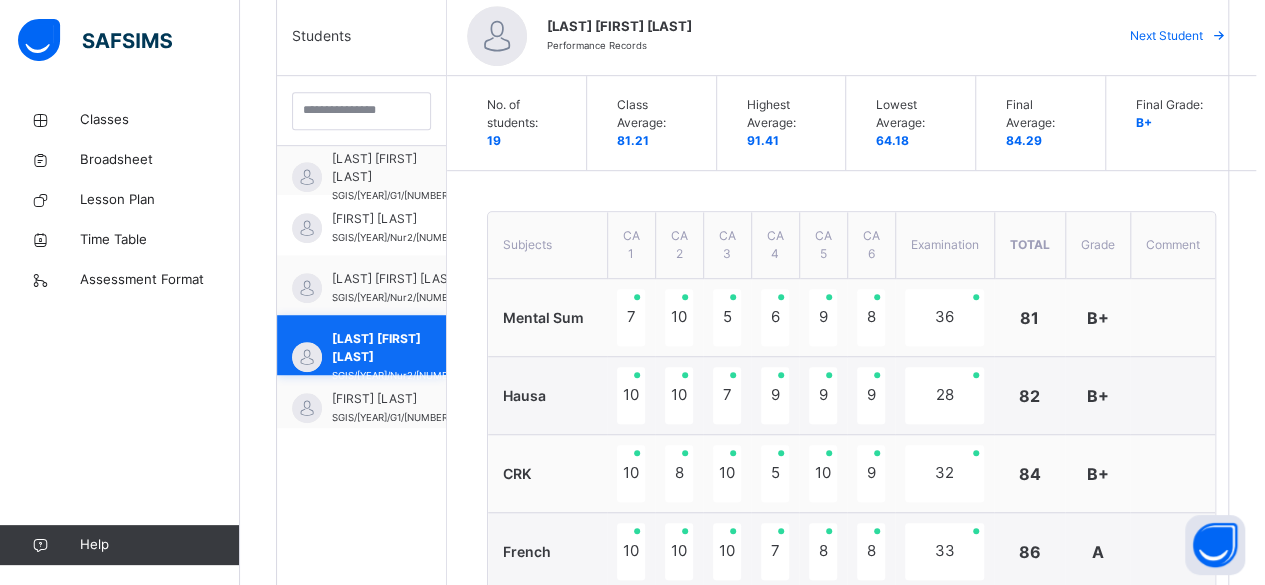 scroll, scrollTop: 80, scrollLeft: 0, axis: vertical 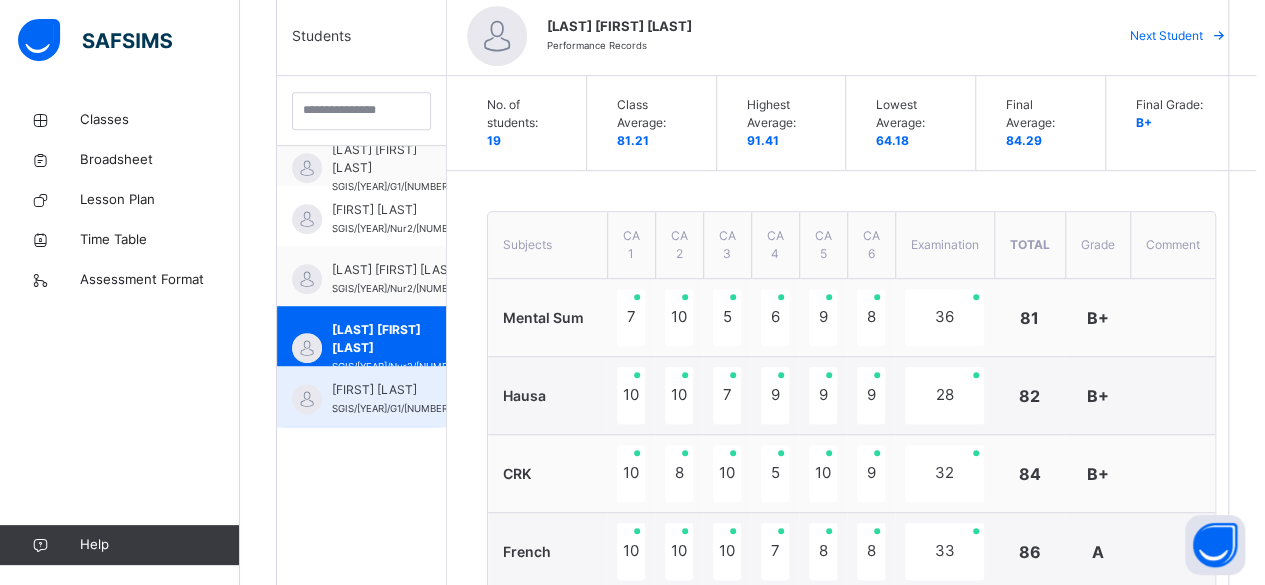 click on "[FIRST]  [LAST]" at bounding box center (391, 390) 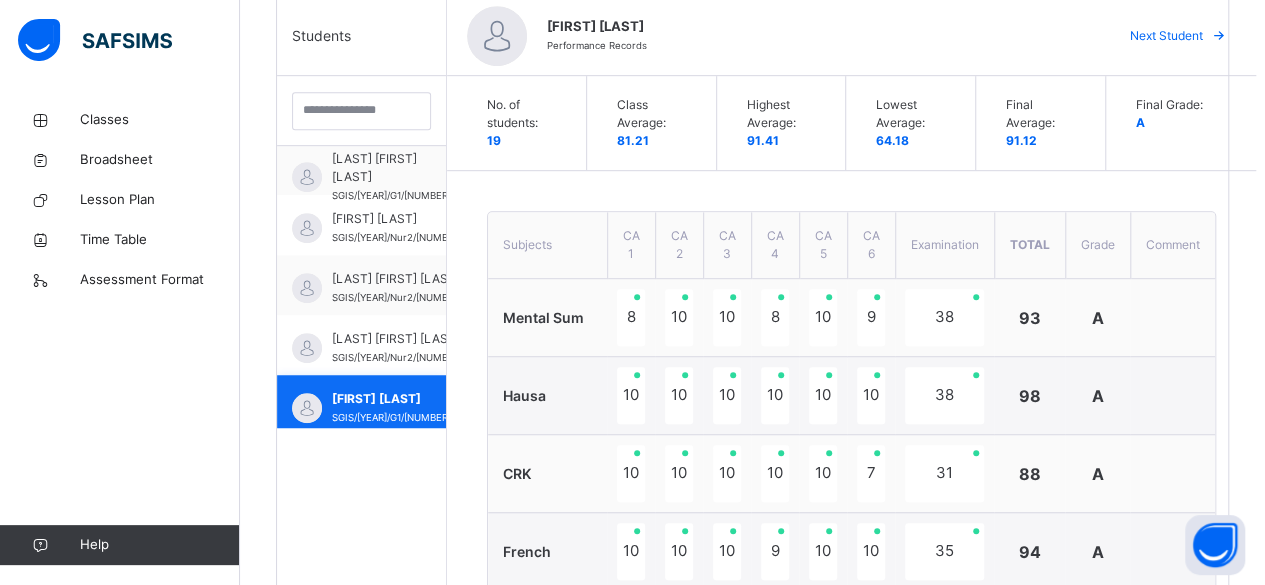 scroll, scrollTop: 80, scrollLeft: 0, axis: vertical 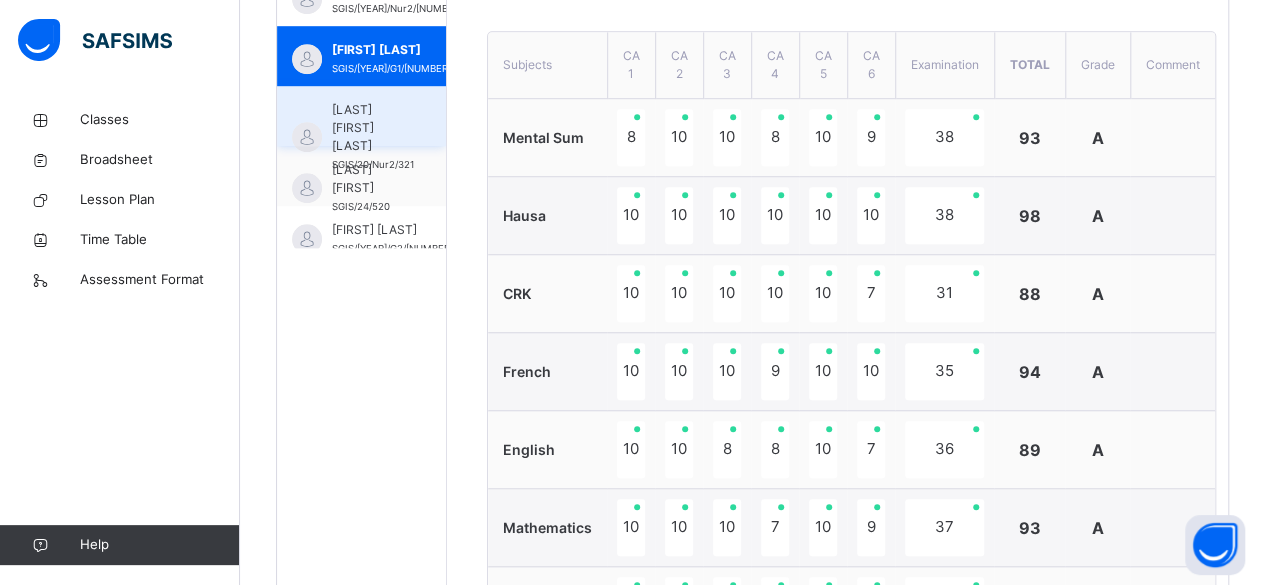 click on "[LAST] [FIRST] [LAST]" at bounding box center [373, 128] 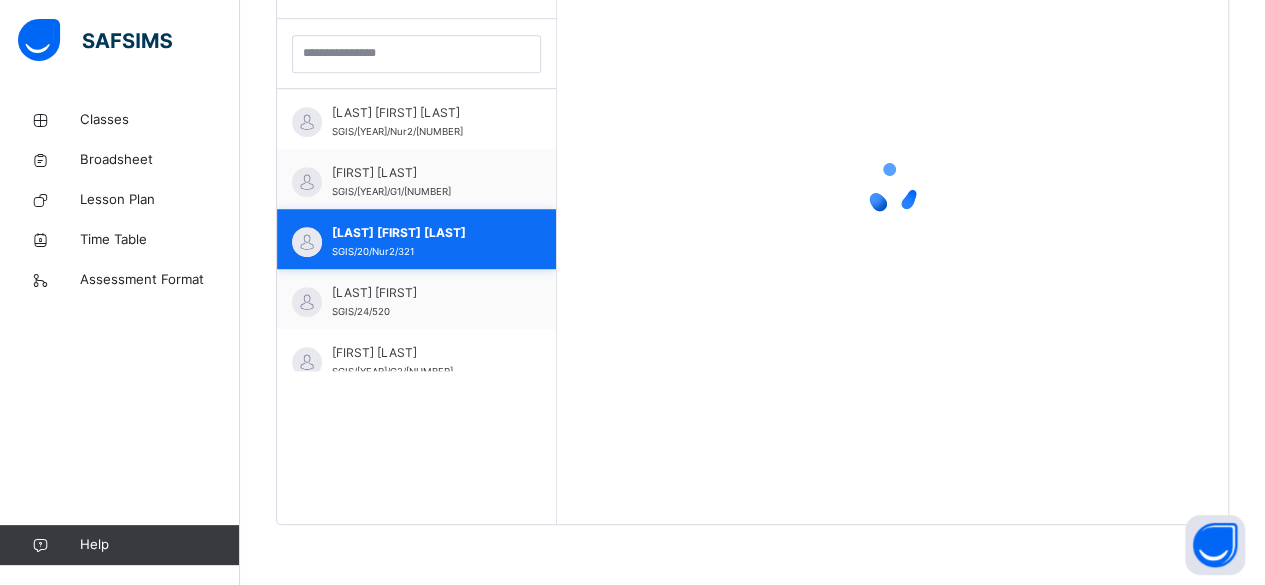 scroll, scrollTop: 579, scrollLeft: 0, axis: vertical 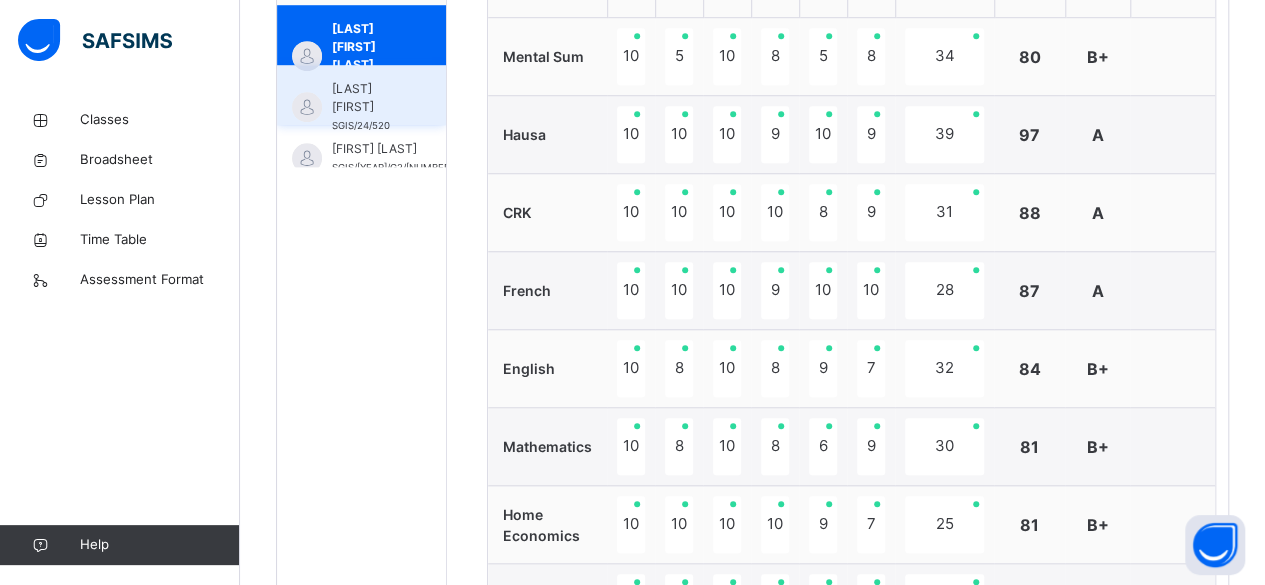 click on "[LAST]  [FIRST]" at bounding box center (366, 98) 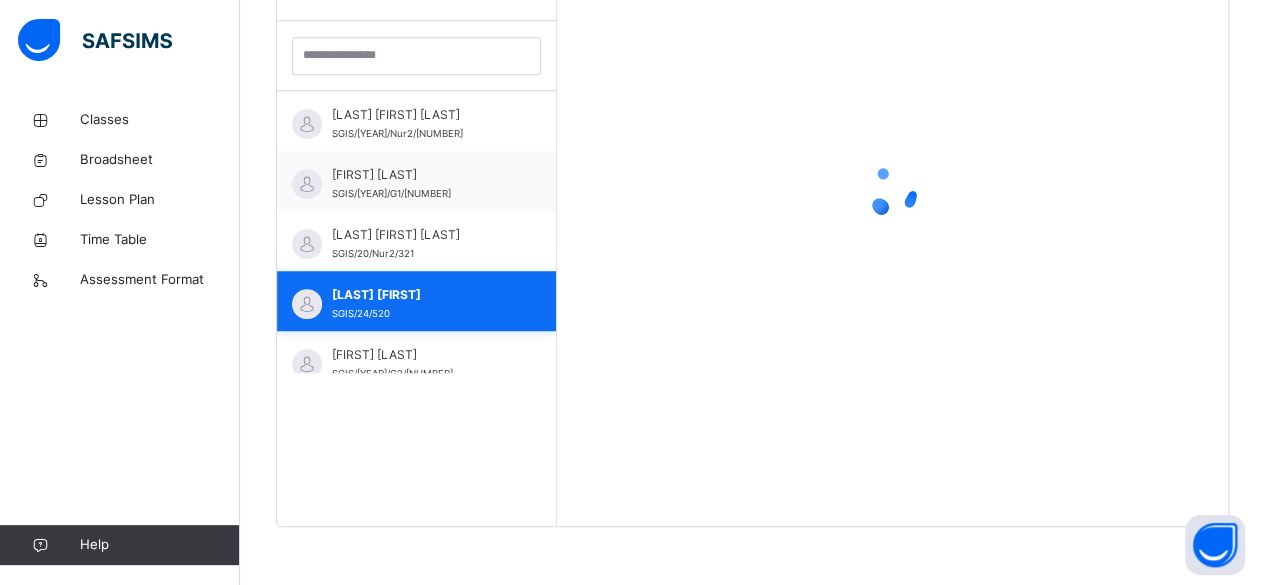 scroll, scrollTop: 222, scrollLeft: 0, axis: vertical 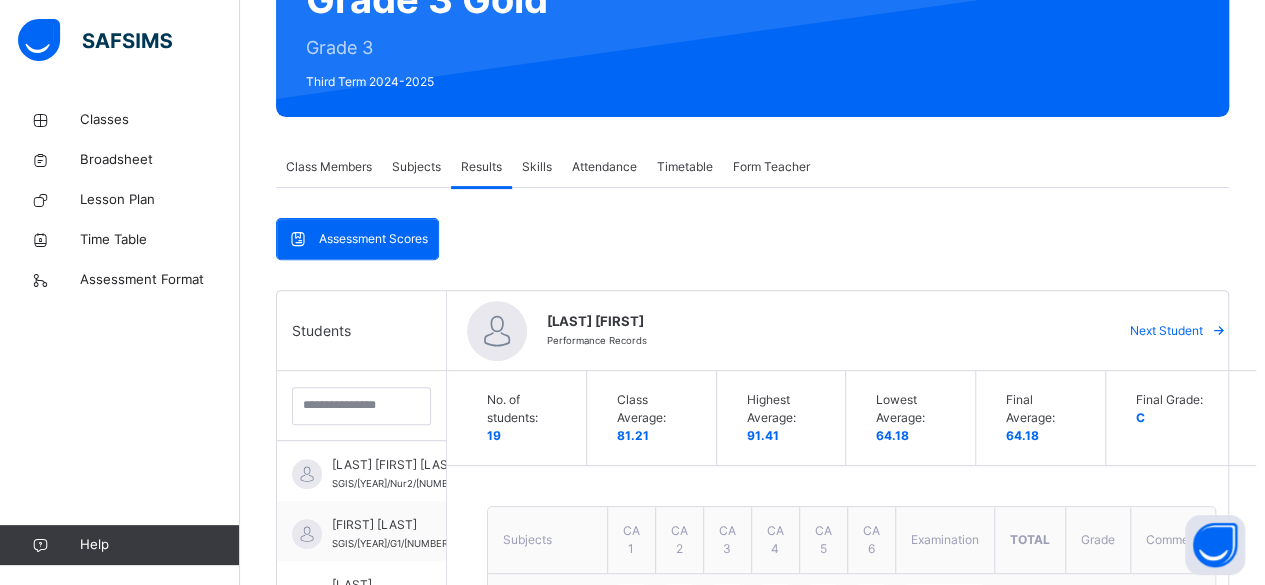 click on "Subjects" at bounding box center (416, 167) 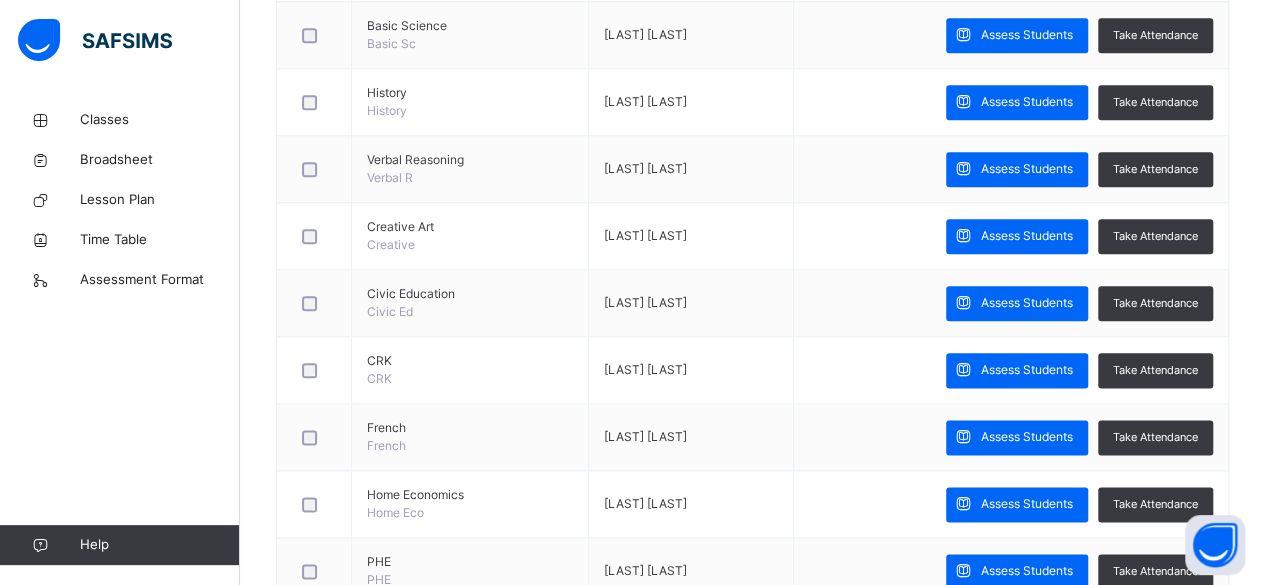 scroll, scrollTop: 1054, scrollLeft: 0, axis: vertical 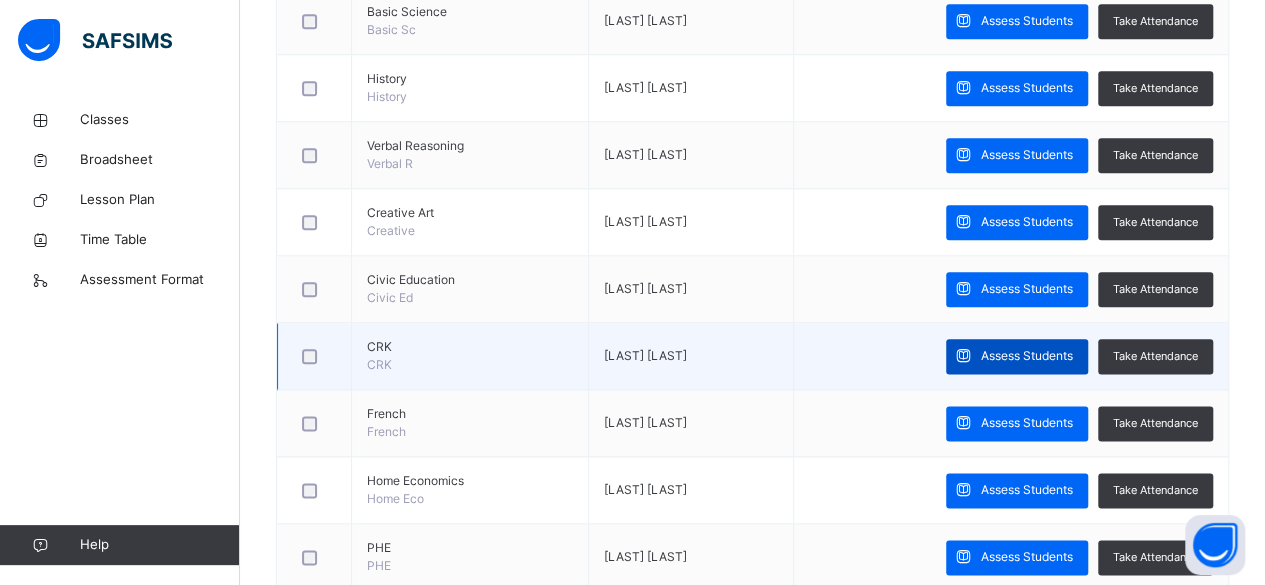 click on "Assess Students" at bounding box center (1027, 356) 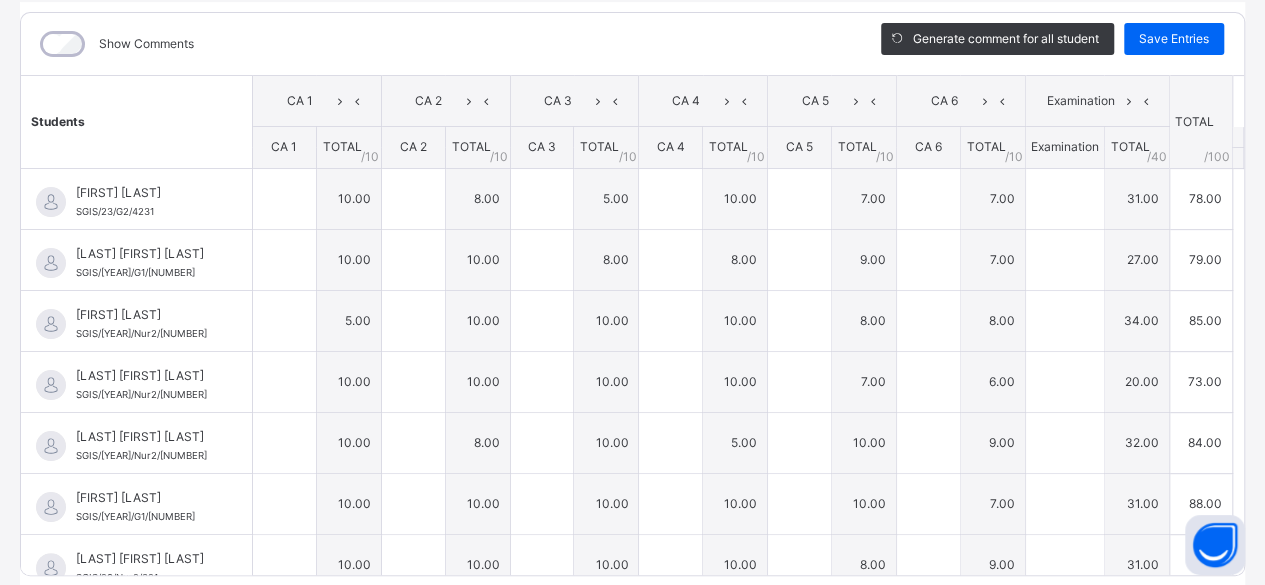type on "**" 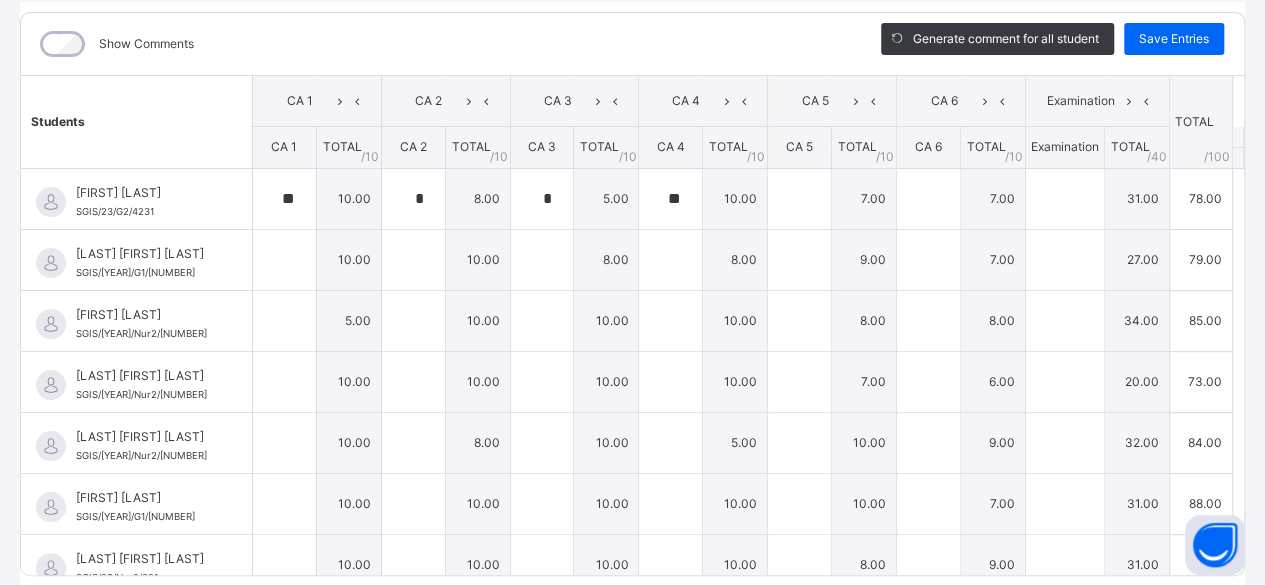 type on "*" 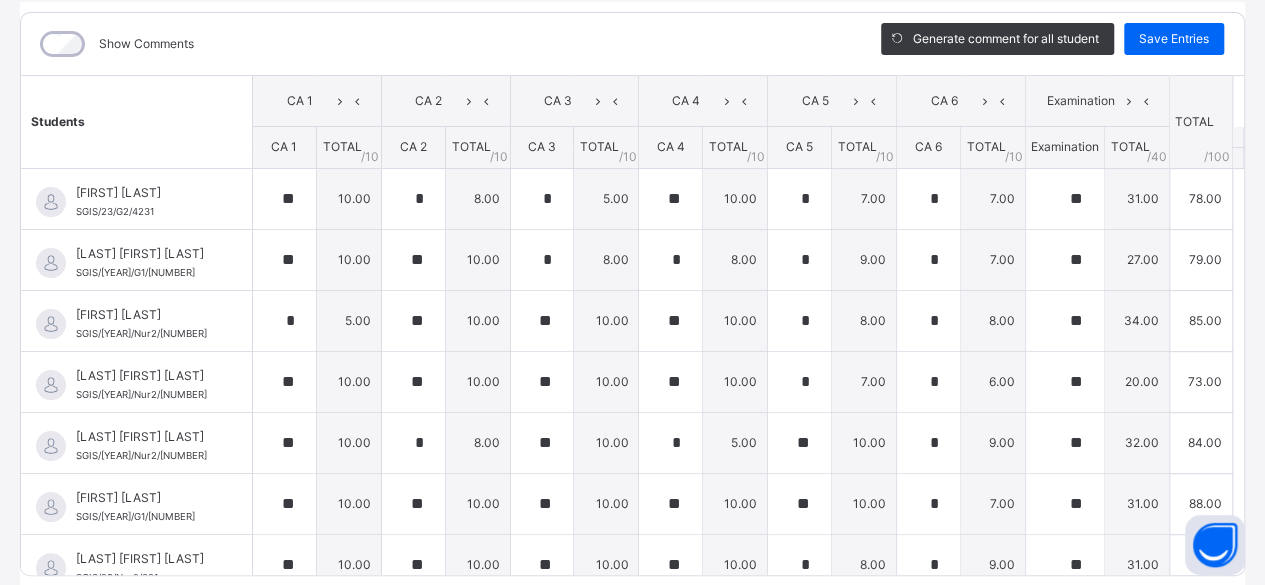 type on "*" 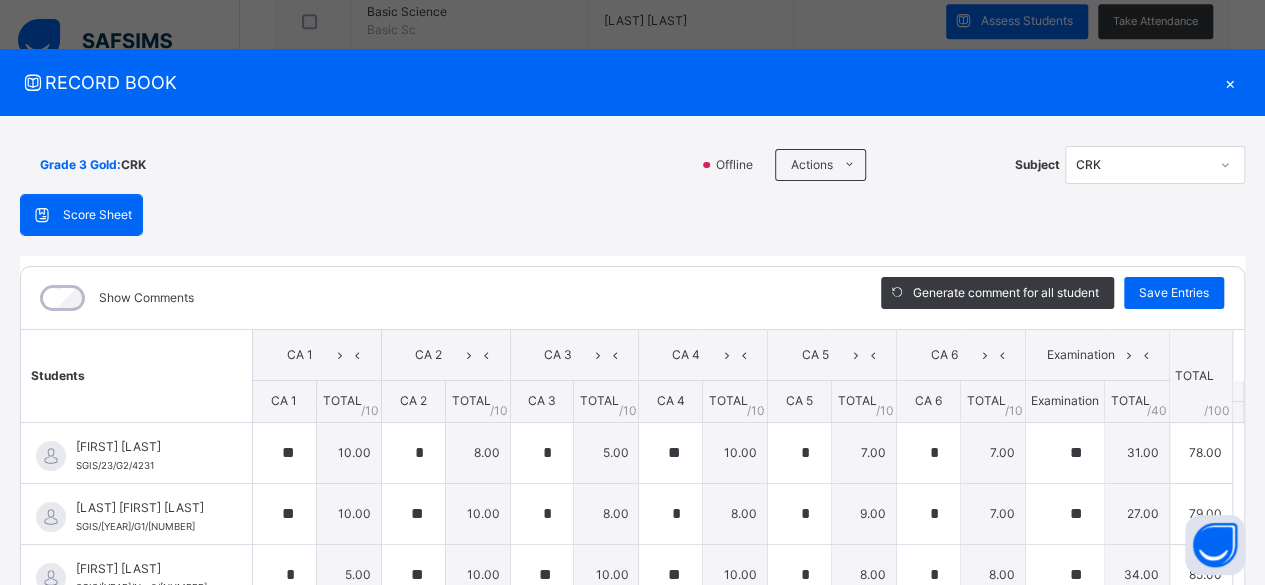 drag, startPoint x: 1261, startPoint y: 185, endPoint x: 1256, endPoint y: 385, distance: 200.06248 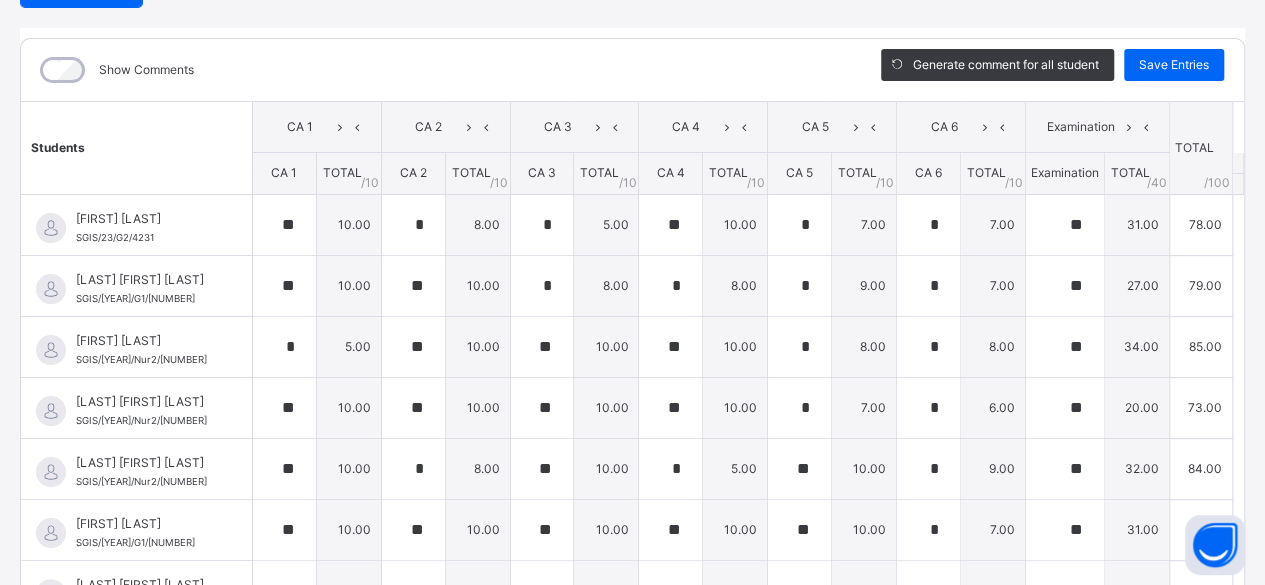 scroll, scrollTop: 236, scrollLeft: 0, axis: vertical 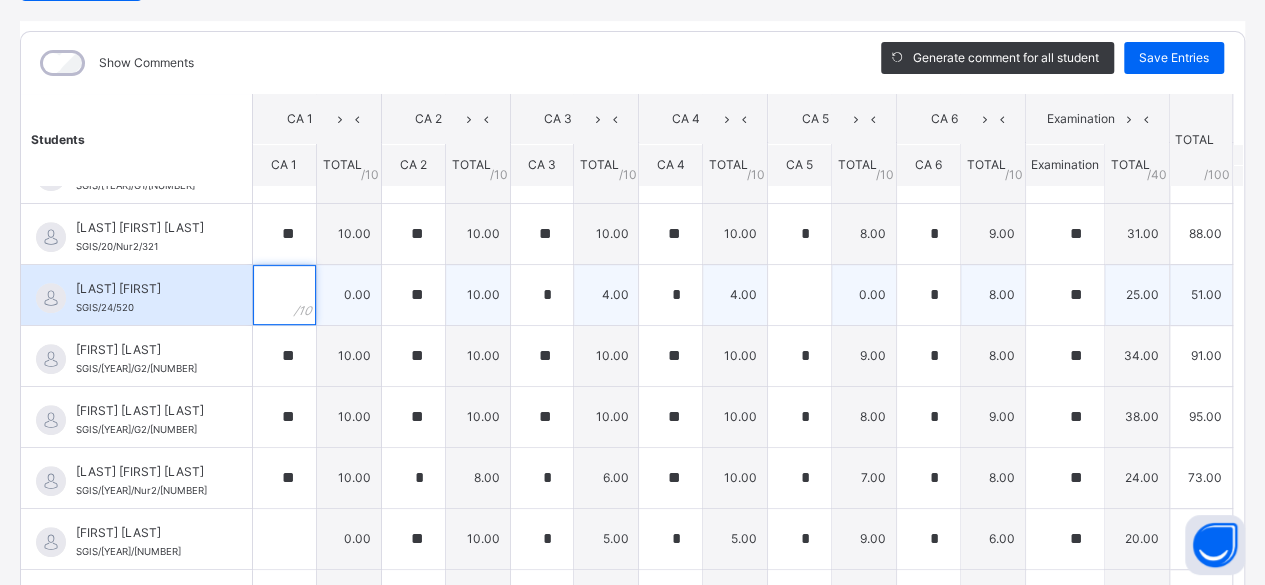 click at bounding box center (284, 295) 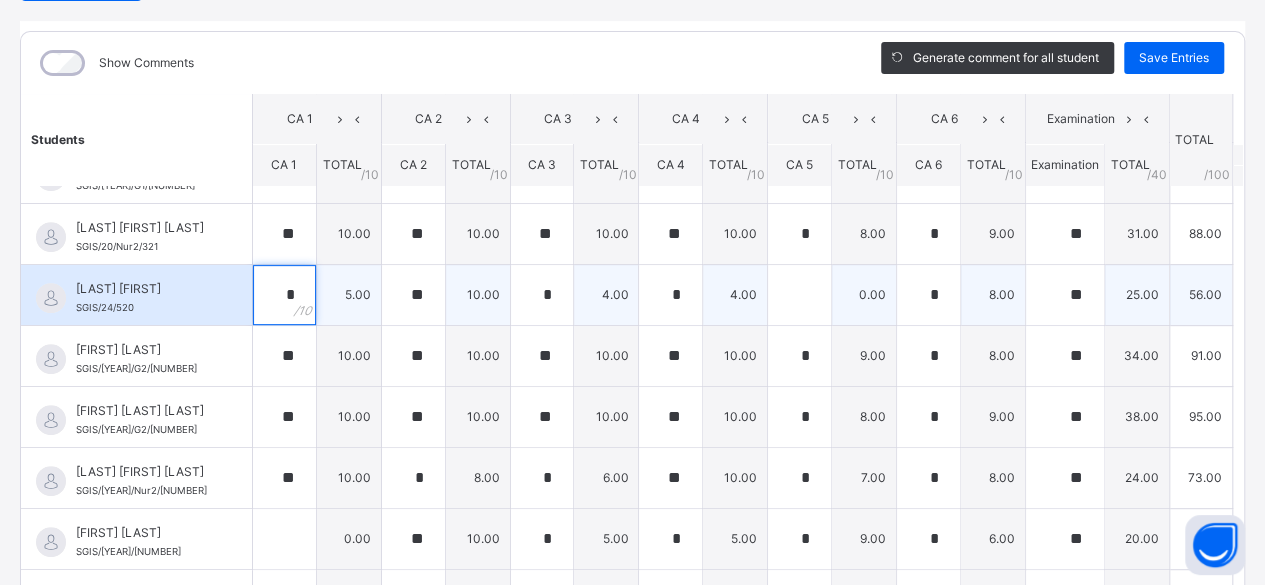 type on "*" 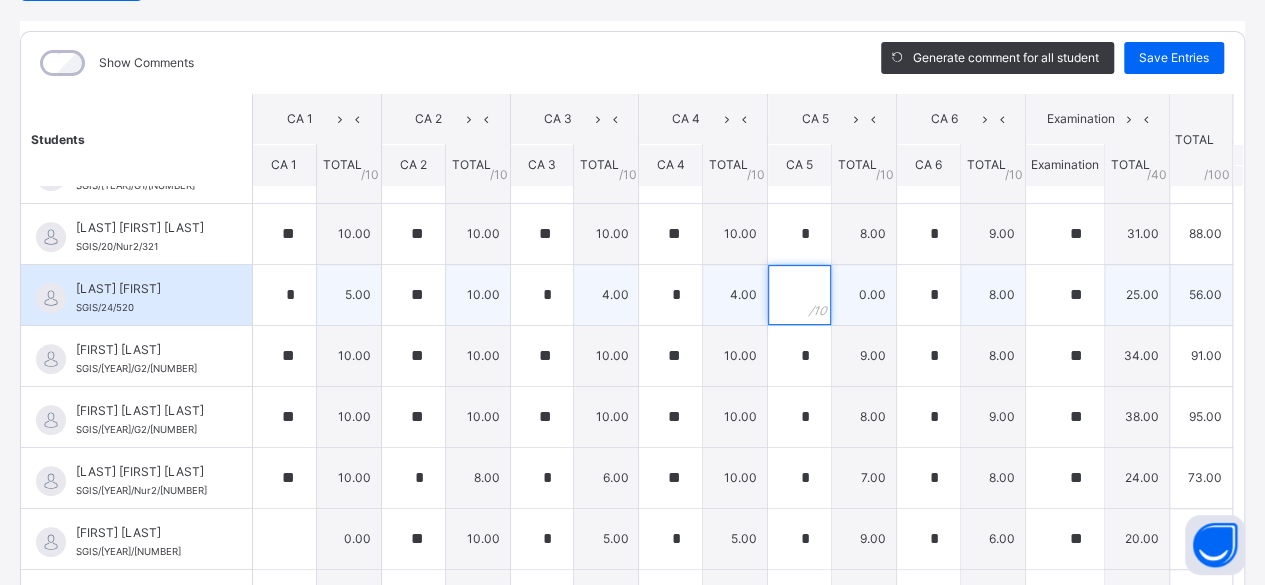 click at bounding box center [799, 295] 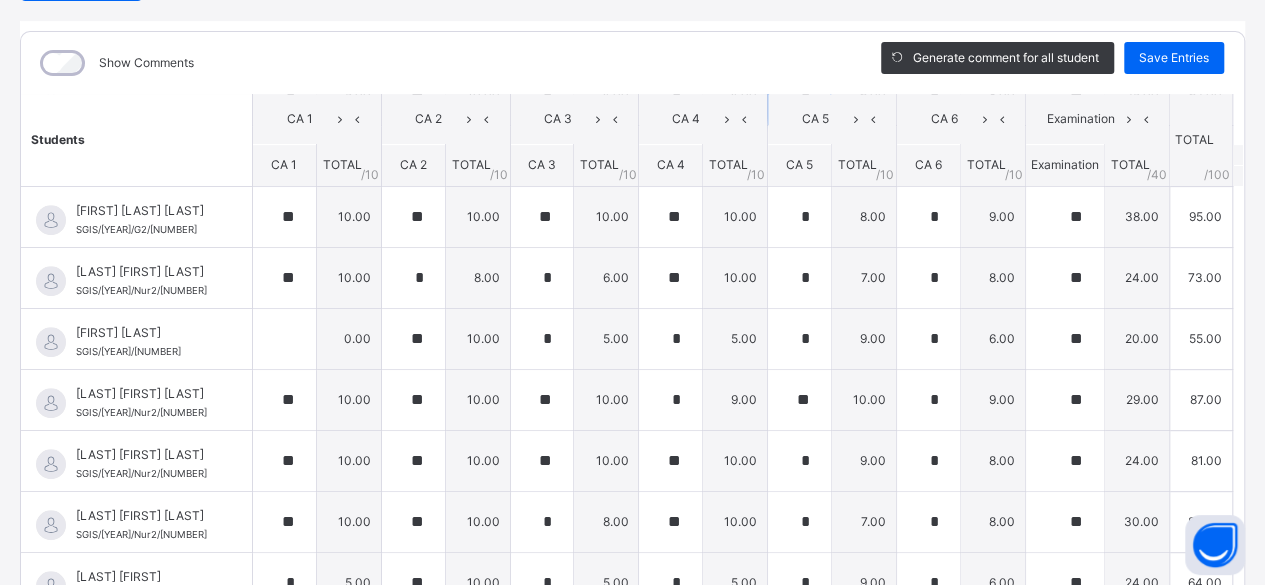 scroll, scrollTop: 553, scrollLeft: 0, axis: vertical 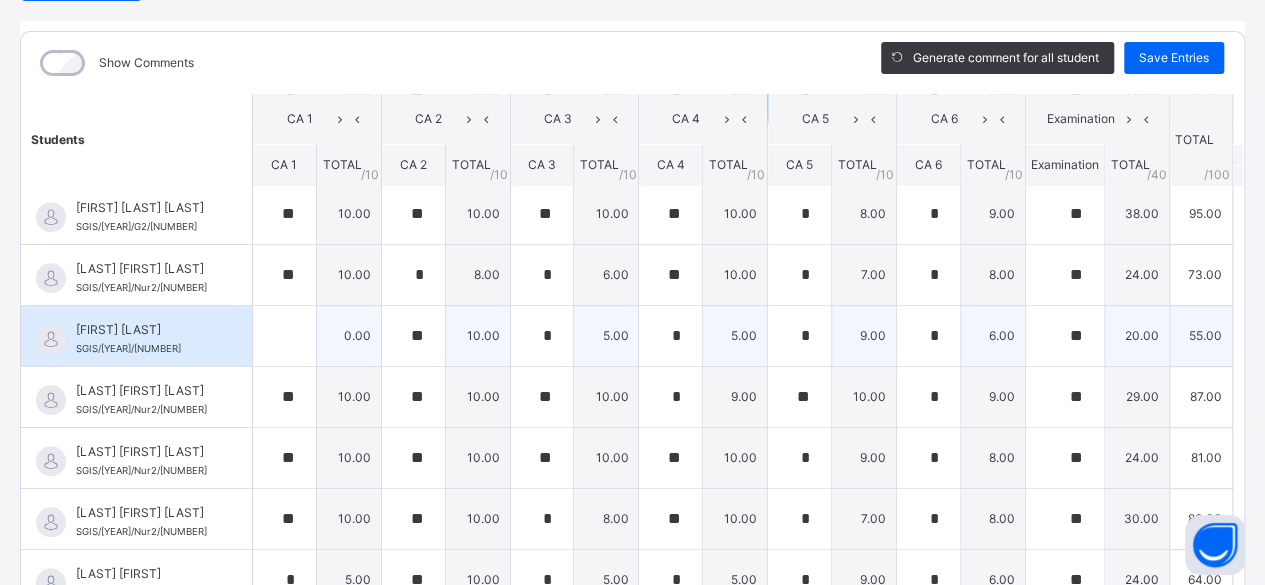 type on "*" 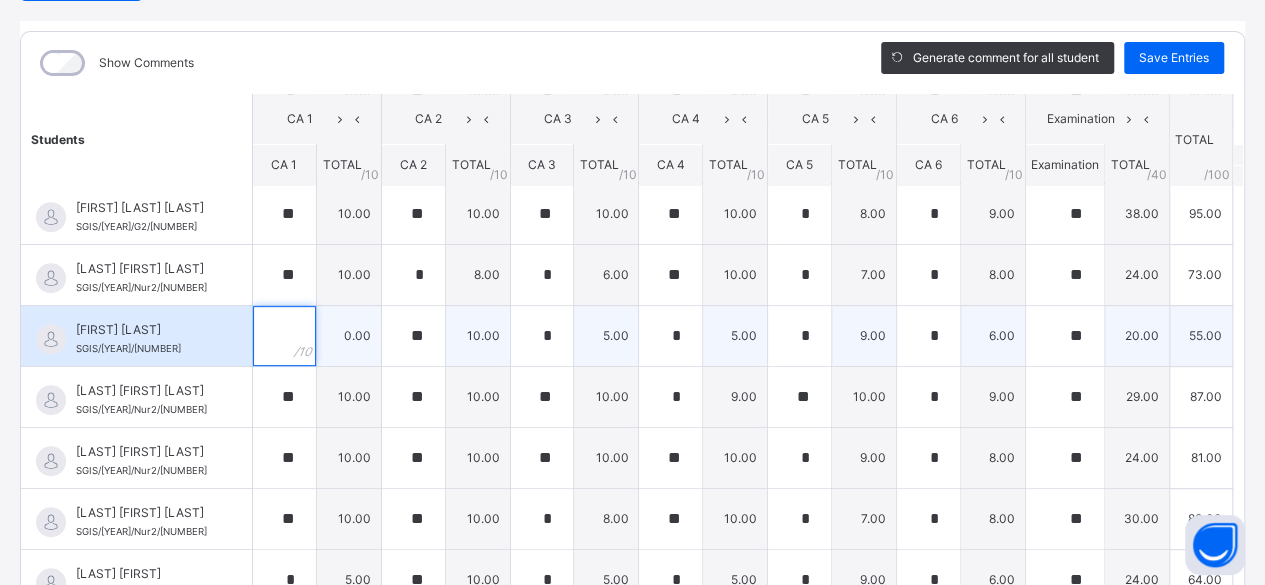 click at bounding box center [284, 336] 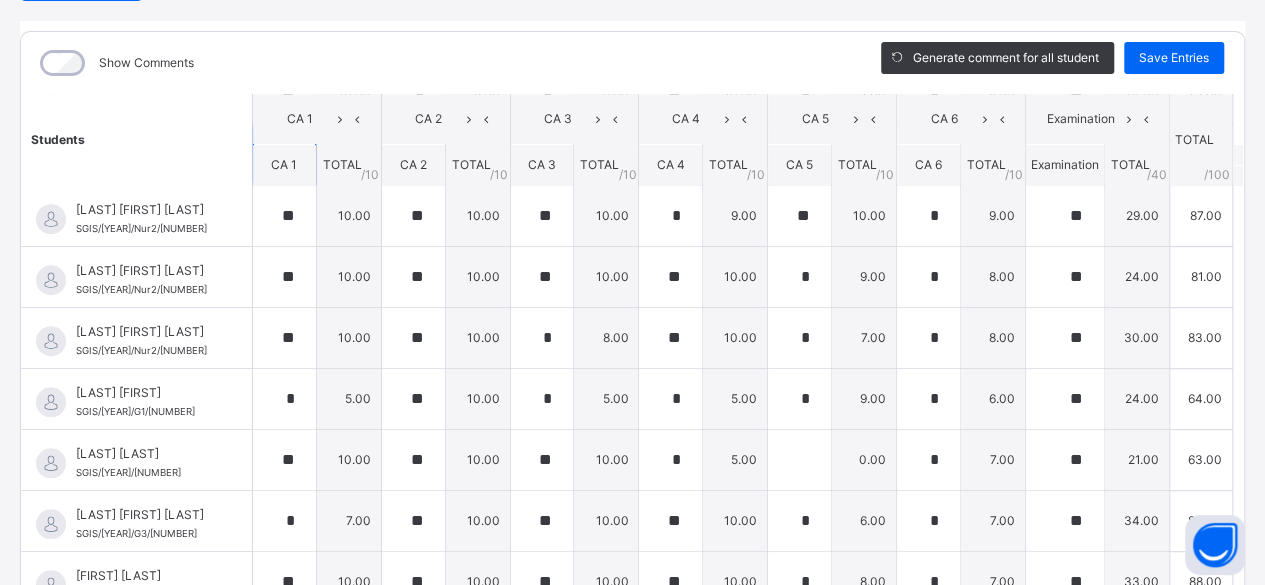 scroll, scrollTop: 744, scrollLeft: 0, axis: vertical 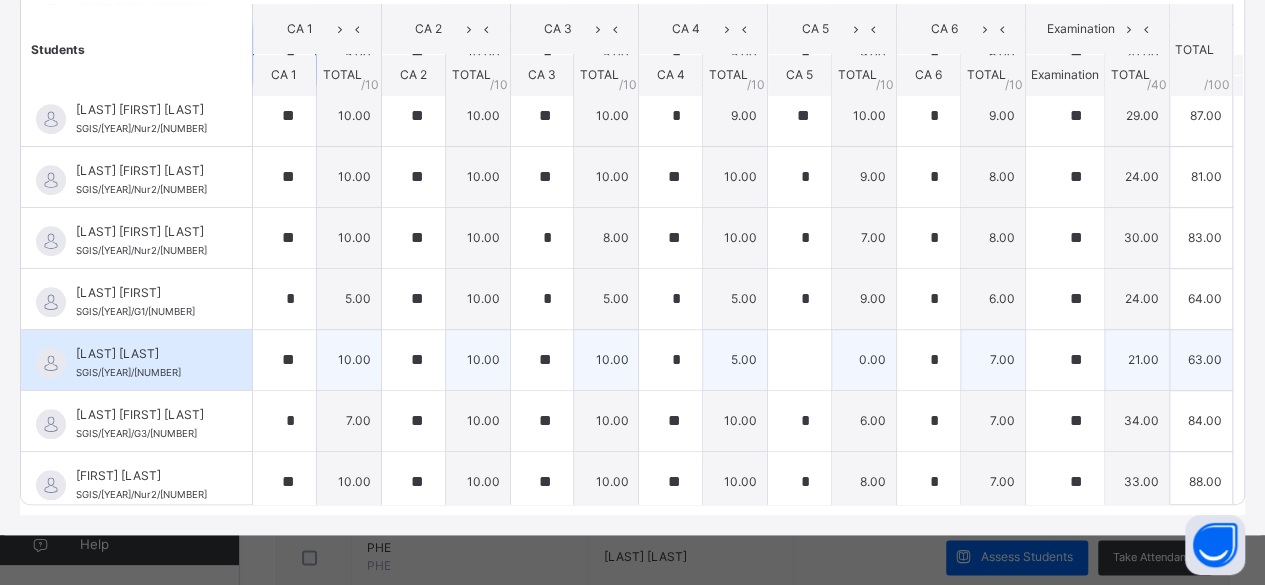 type on "*" 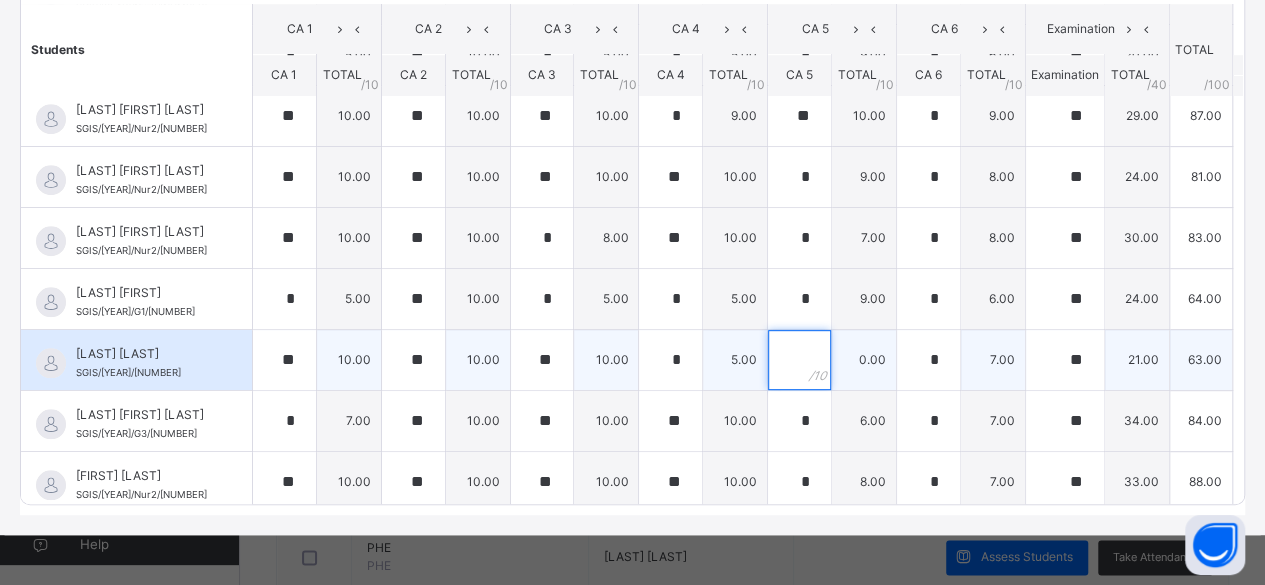 click at bounding box center (799, 360) 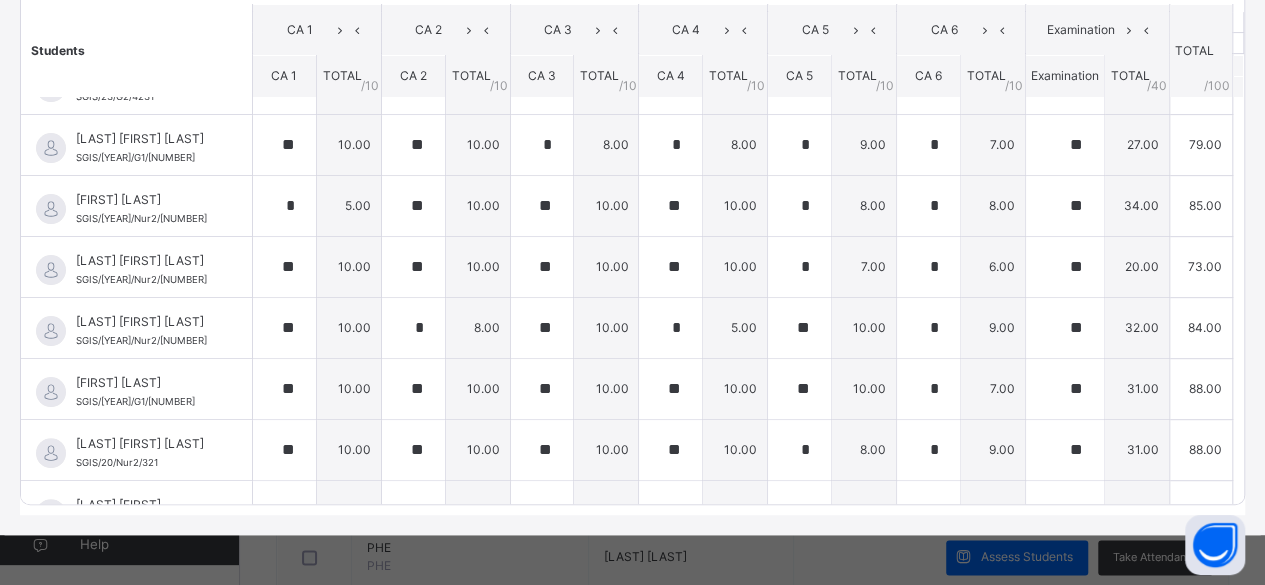 scroll, scrollTop: 0, scrollLeft: 0, axis: both 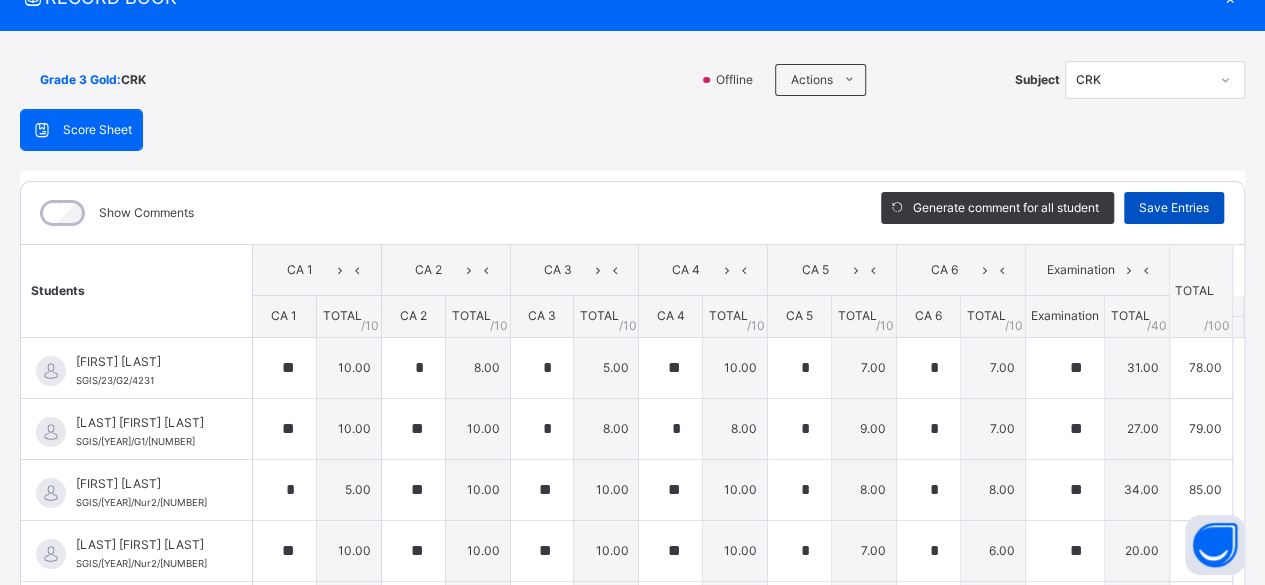 type on "*" 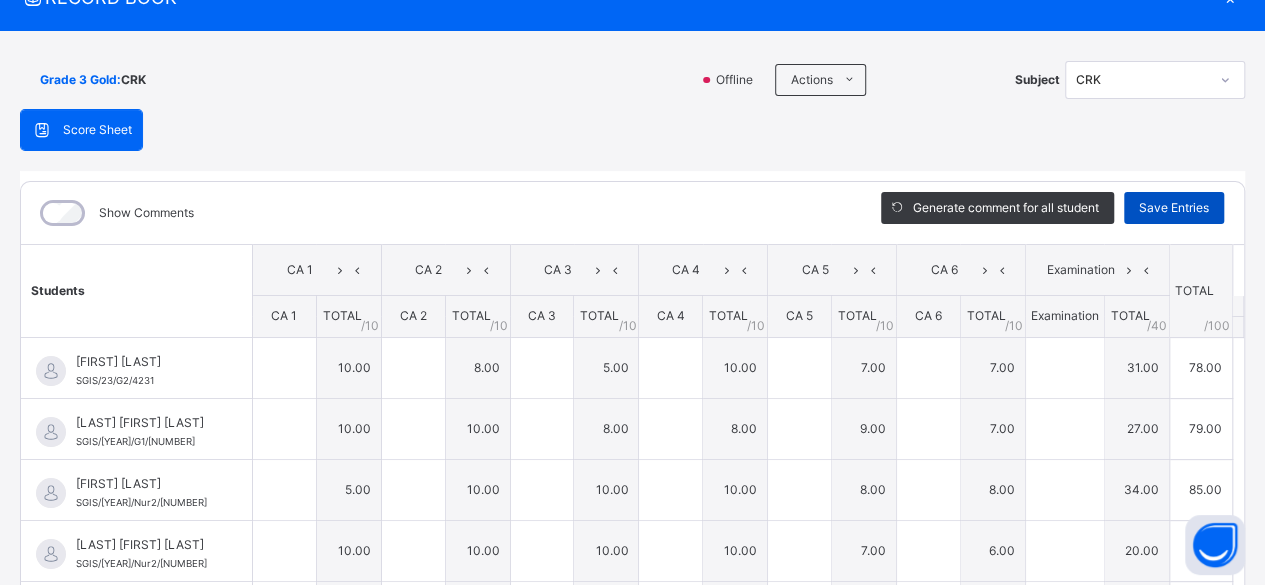 type on "**" 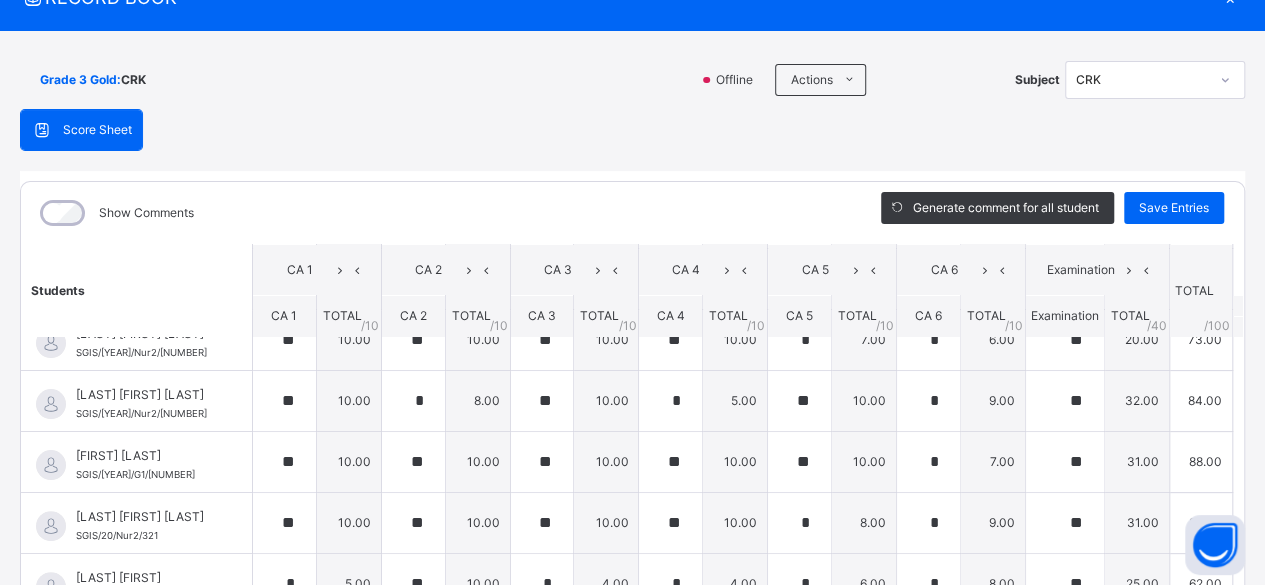 scroll, scrollTop: 0, scrollLeft: 0, axis: both 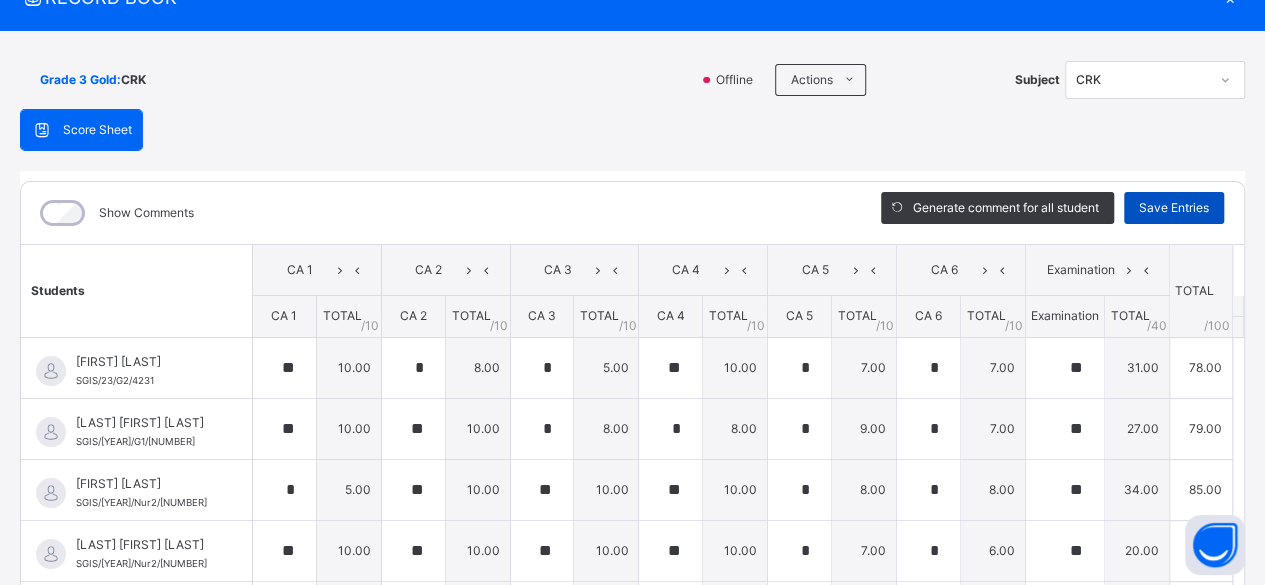 click on "Save Entries" at bounding box center [1174, 208] 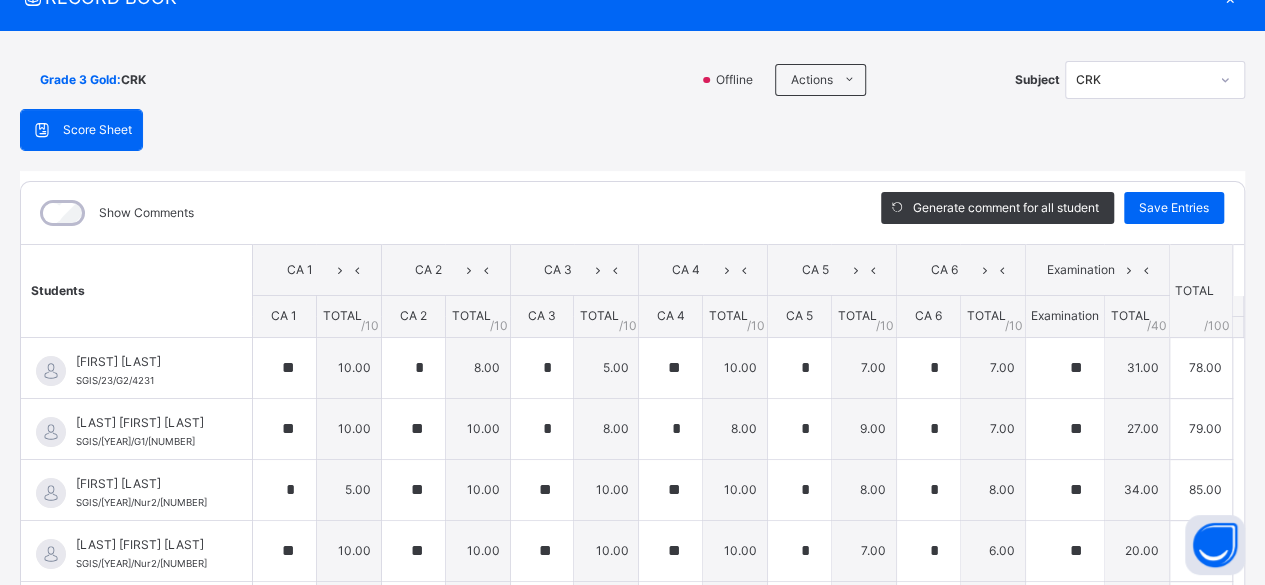 scroll, scrollTop: 206, scrollLeft: 0, axis: vertical 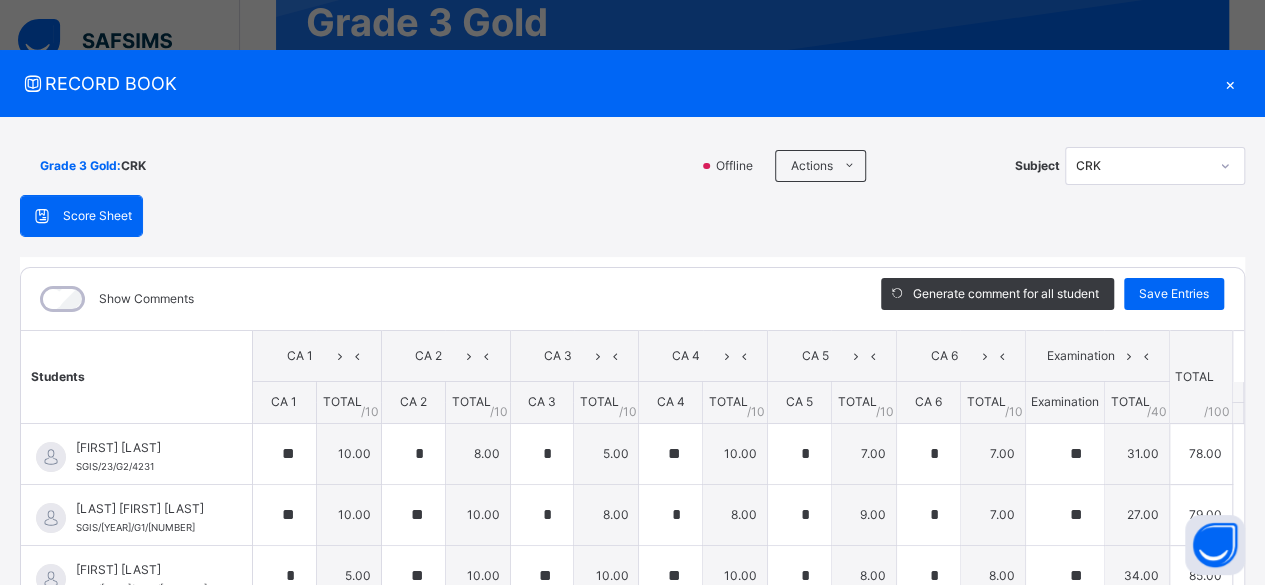 click on "×" at bounding box center (1230, 83) 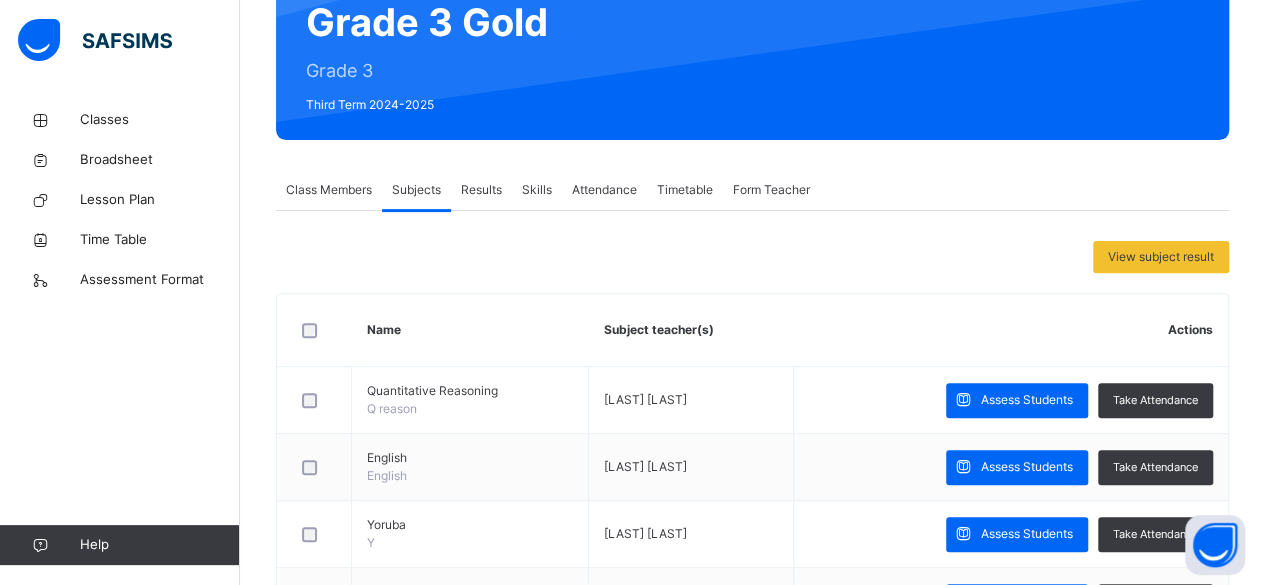 click on "Results" at bounding box center [481, 190] 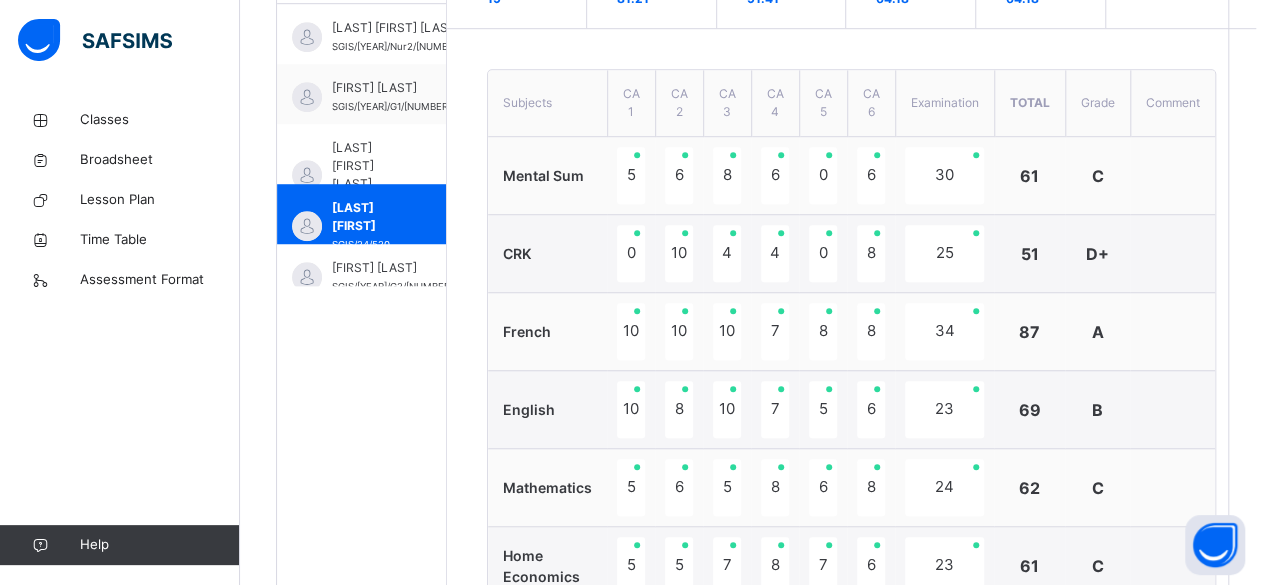 scroll, scrollTop: 714, scrollLeft: 0, axis: vertical 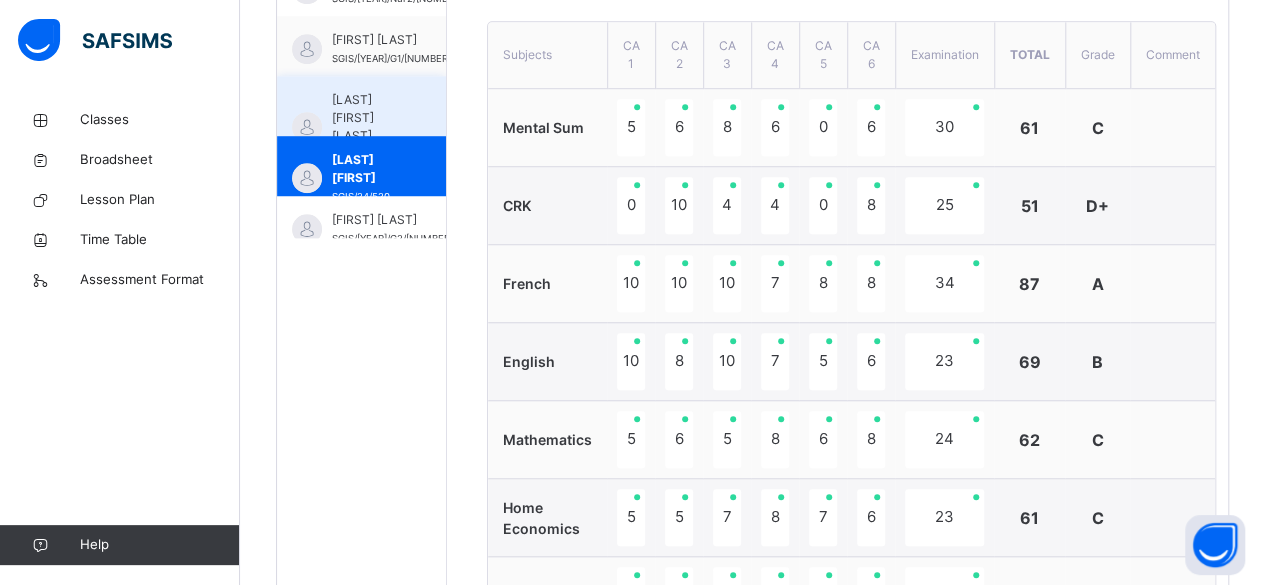 click on "[LAST] [FIRST] [LAST]" at bounding box center (373, 118) 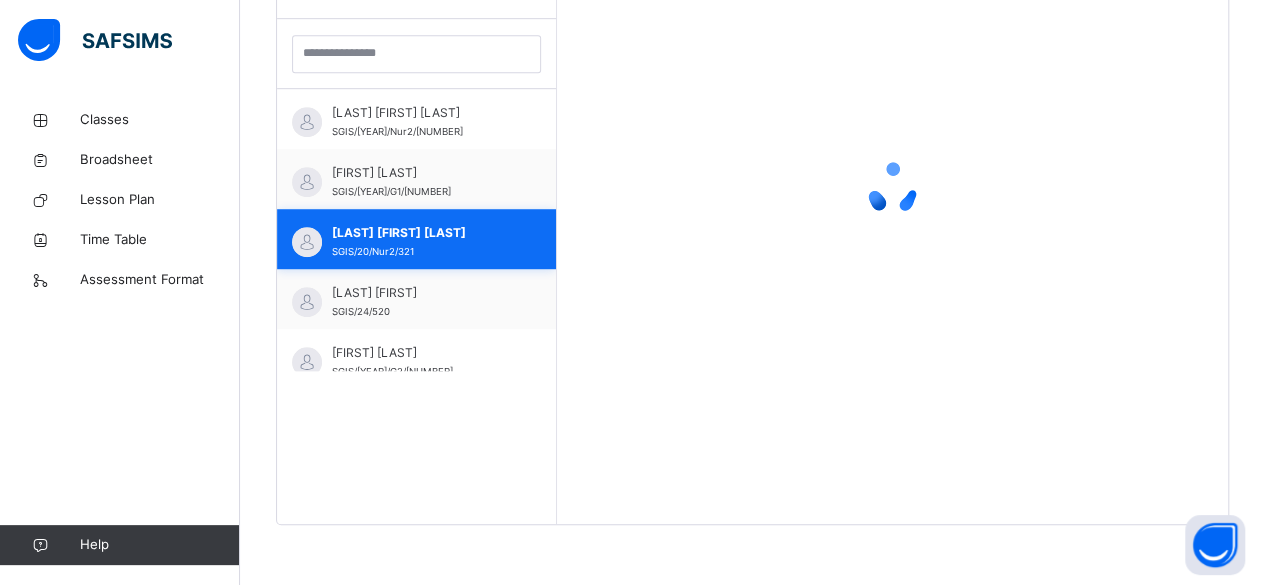 scroll, scrollTop: 579, scrollLeft: 0, axis: vertical 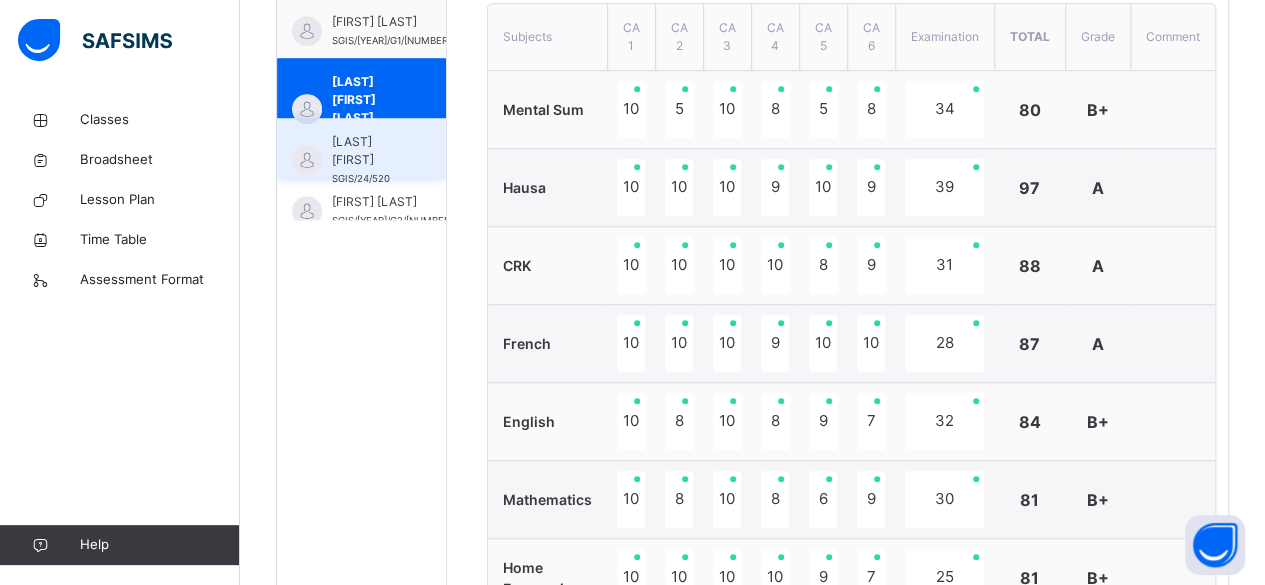 click on "[FIRST]  [LAST] SGIS/[YEAR]/[NUMBER]" at bounding box center [361, 148] 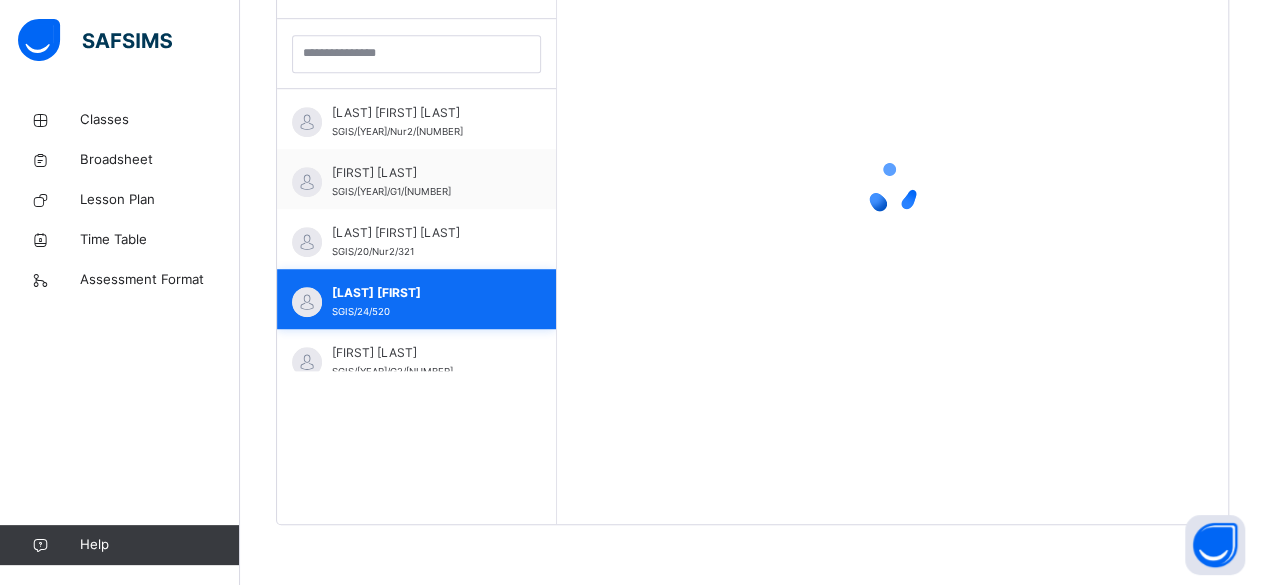scroll, scrollTop: 579, scrollLeft: 0, axis: vertical 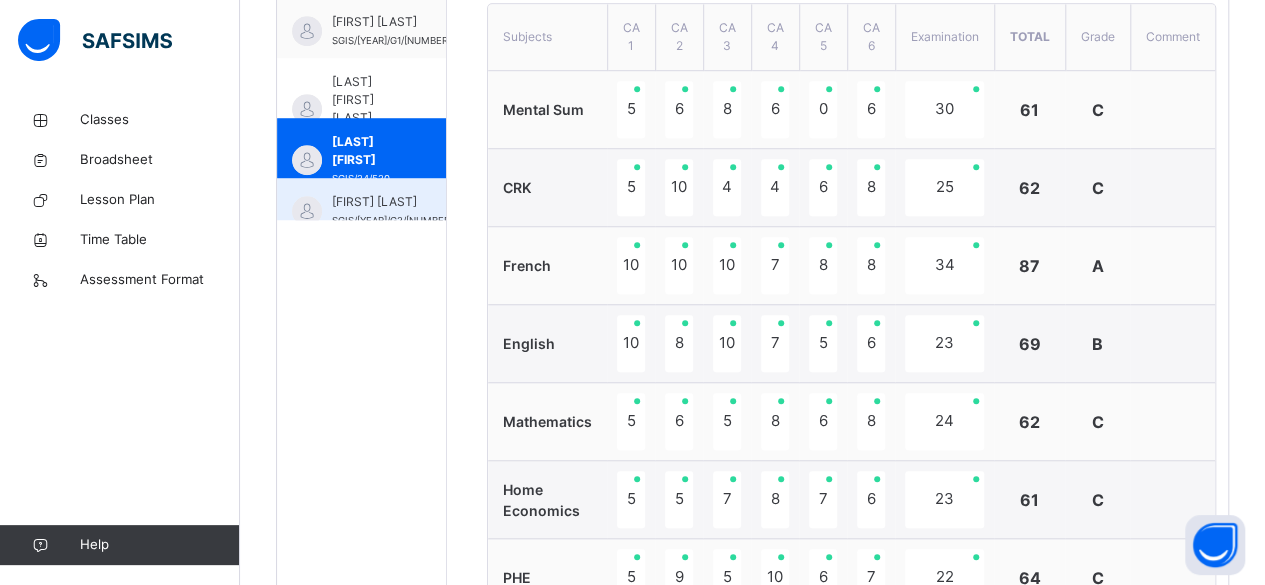 click on "[LAST]  [FIRST] SGIS/[YEAR]/G2/[NUMBER]" at bounding box center [361, 208] 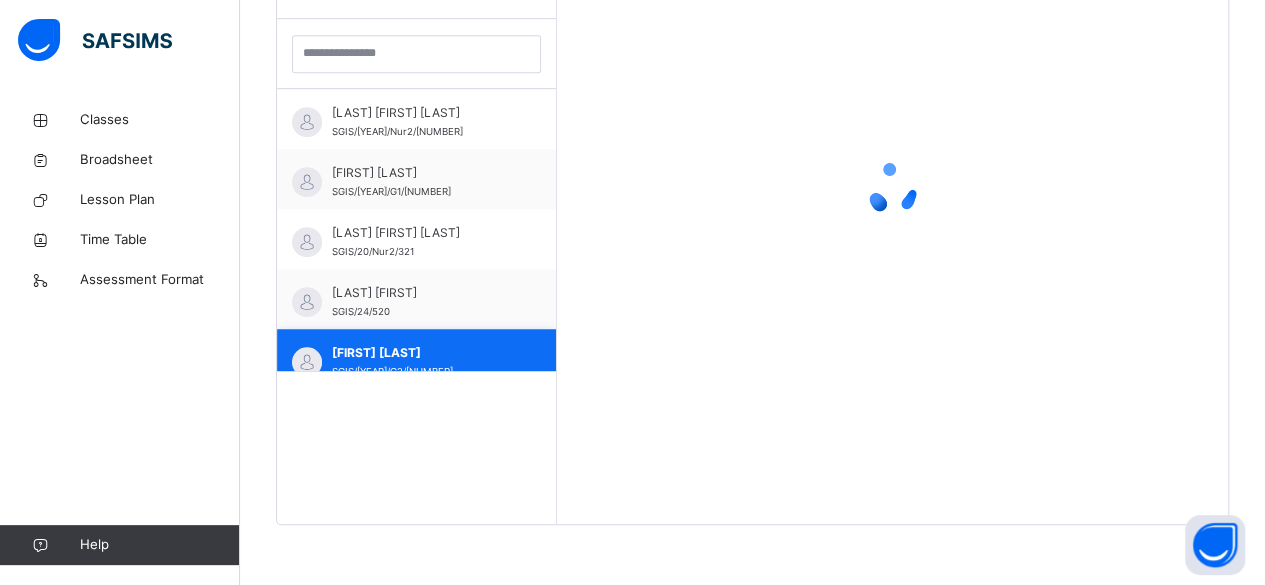 scroll, scrollTop: 579, scrollLeft: 0, axis: vertical 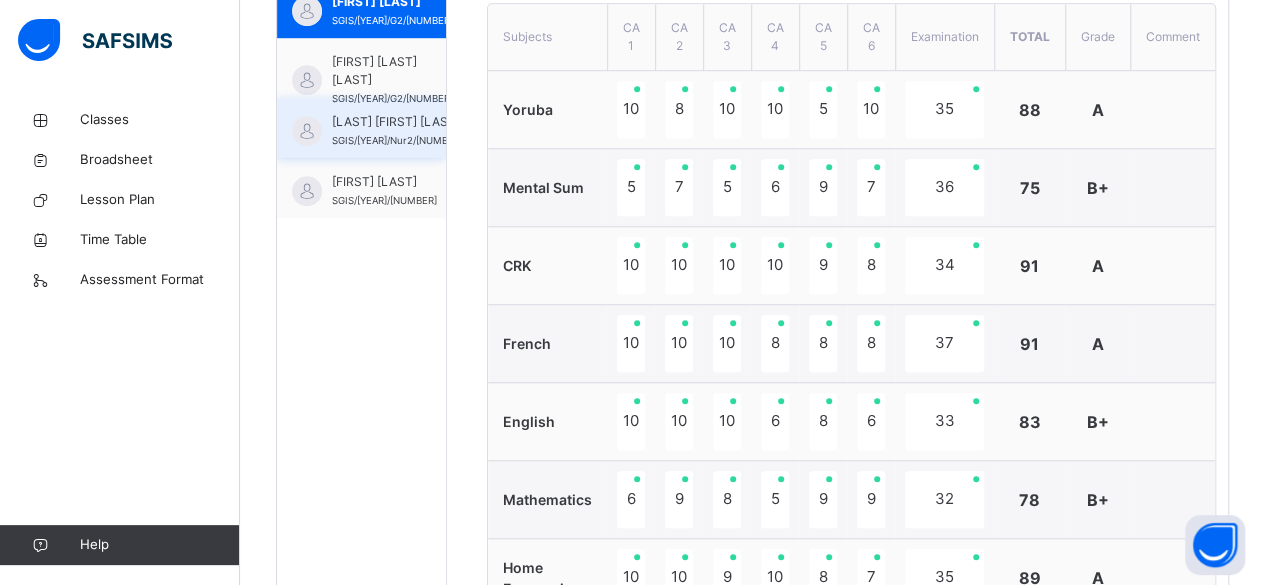 click on "[LAST] [FIRST] [LAST]" at bounding box center (397, 122) 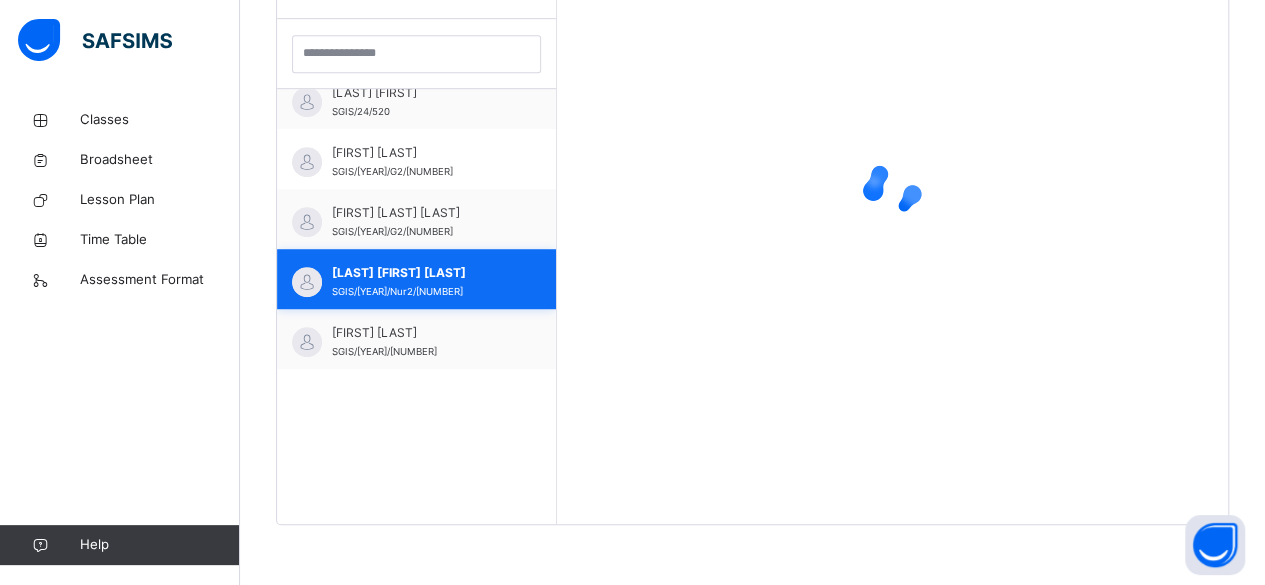 scroll, scrollTop: 579, scrollLeft: 0, axis: vertical 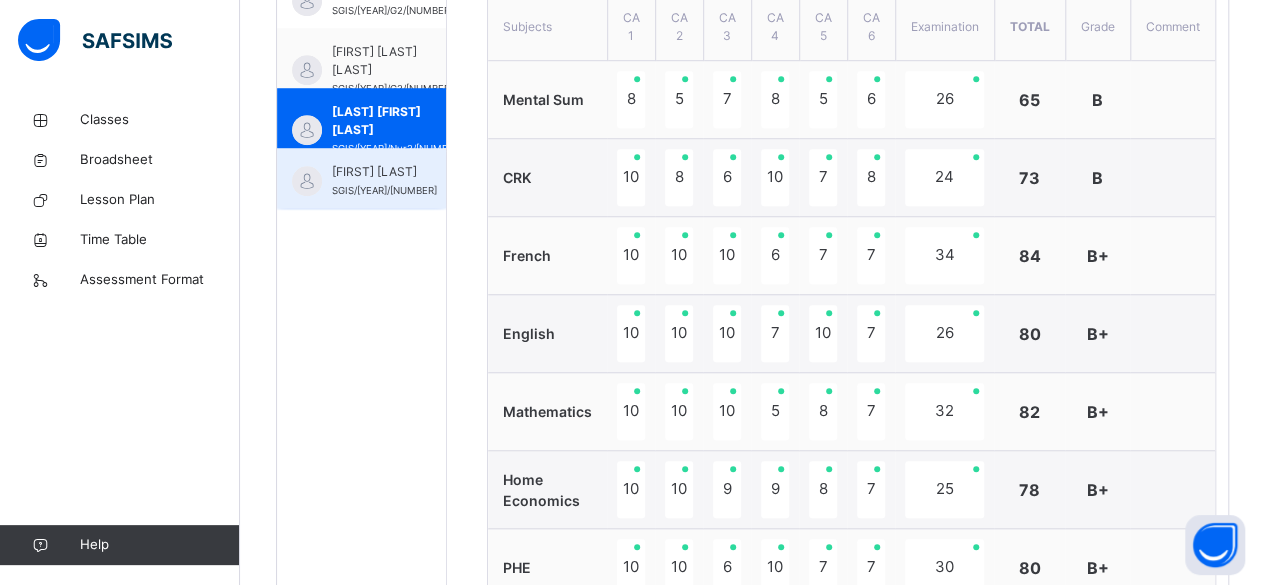 click on "[LAST]  [FIRST] SGIS/[YEAR]/[NUMBER]" at bounding box center [361, 178] 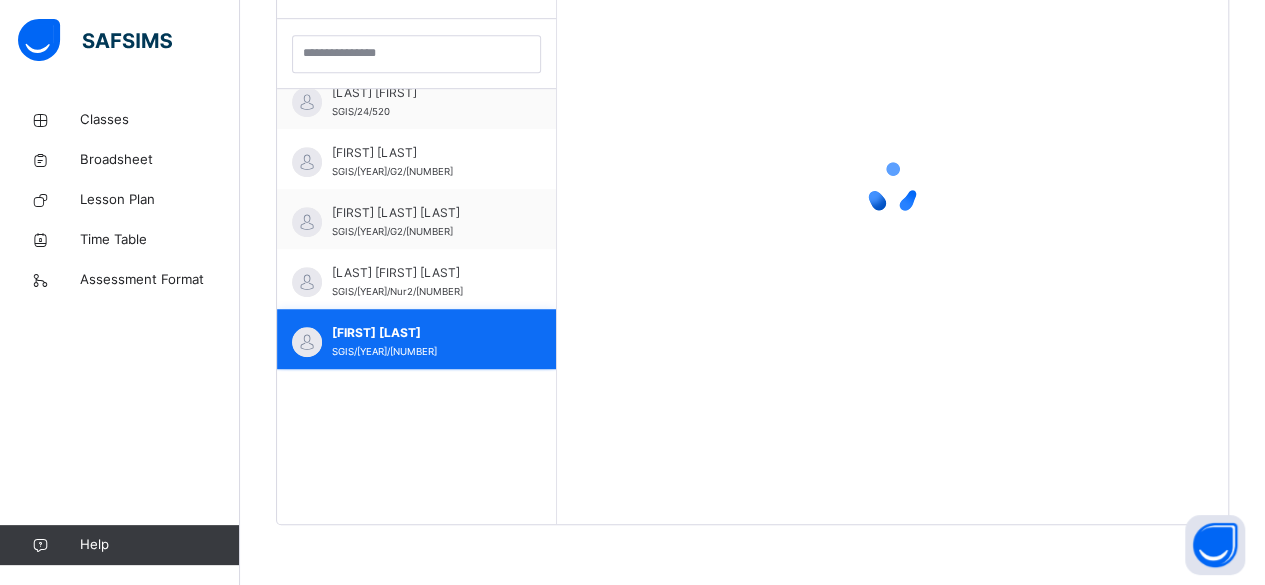 scroll, scrollTop: 579, scrollLeft: 0, axis: vertical 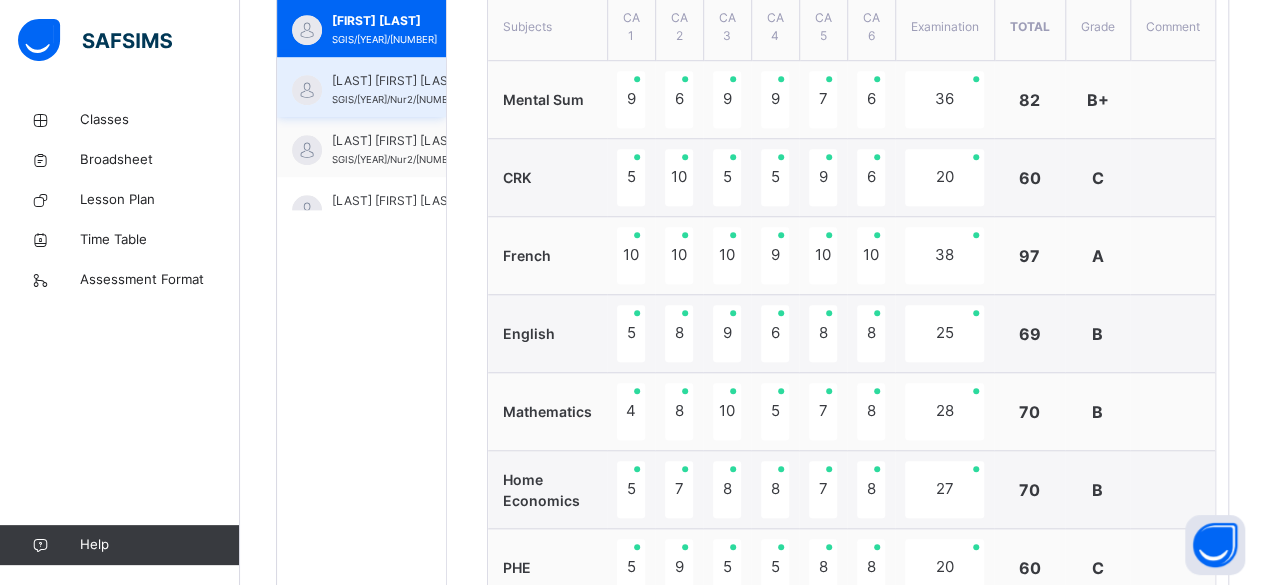 click on "[LAST] [FIRST] [LAST]" at bounding box center [397, 81] 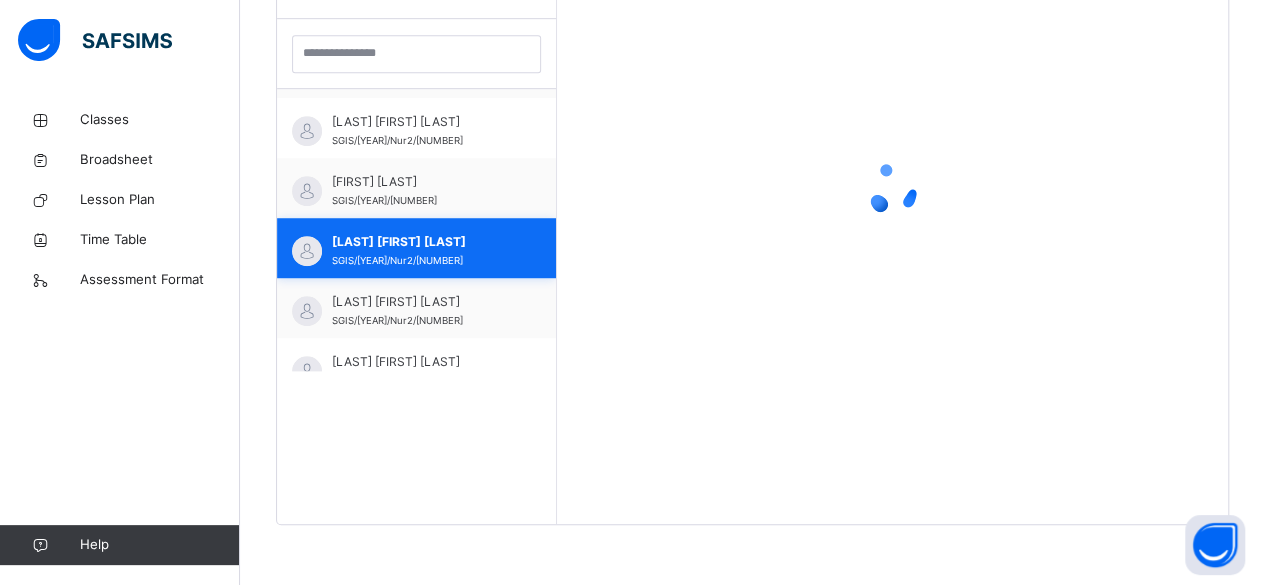 scroll, scrollTop: 579, scrollLeft: 0, axis: vertical 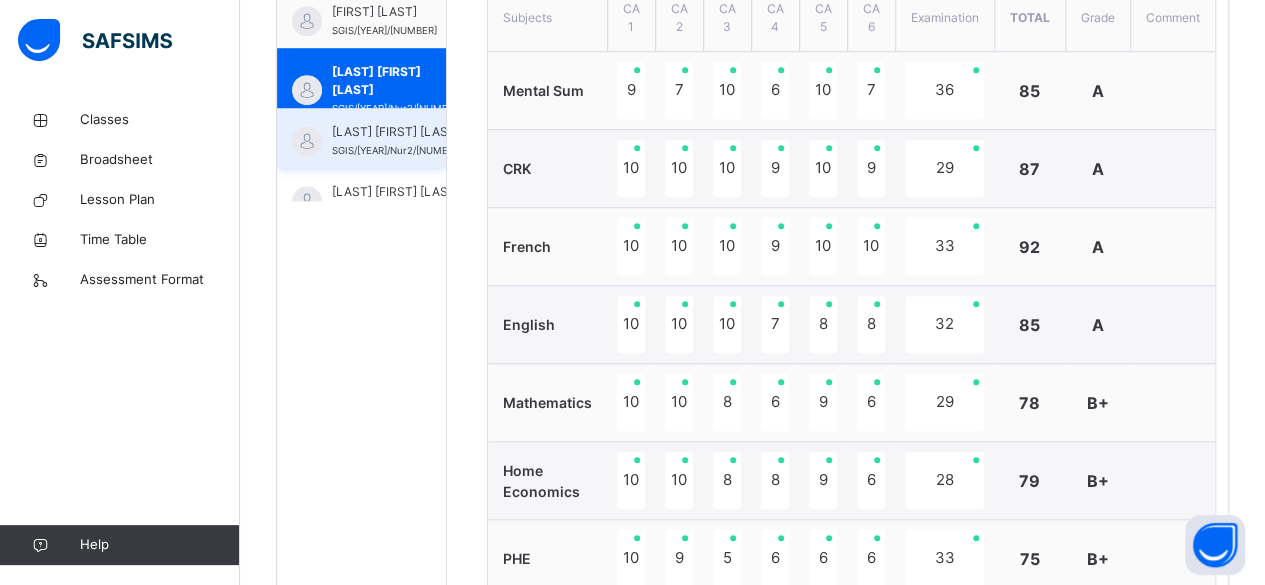 click on "[LAST] [FIRST] [LAST]" at bounding box center (397, 132) 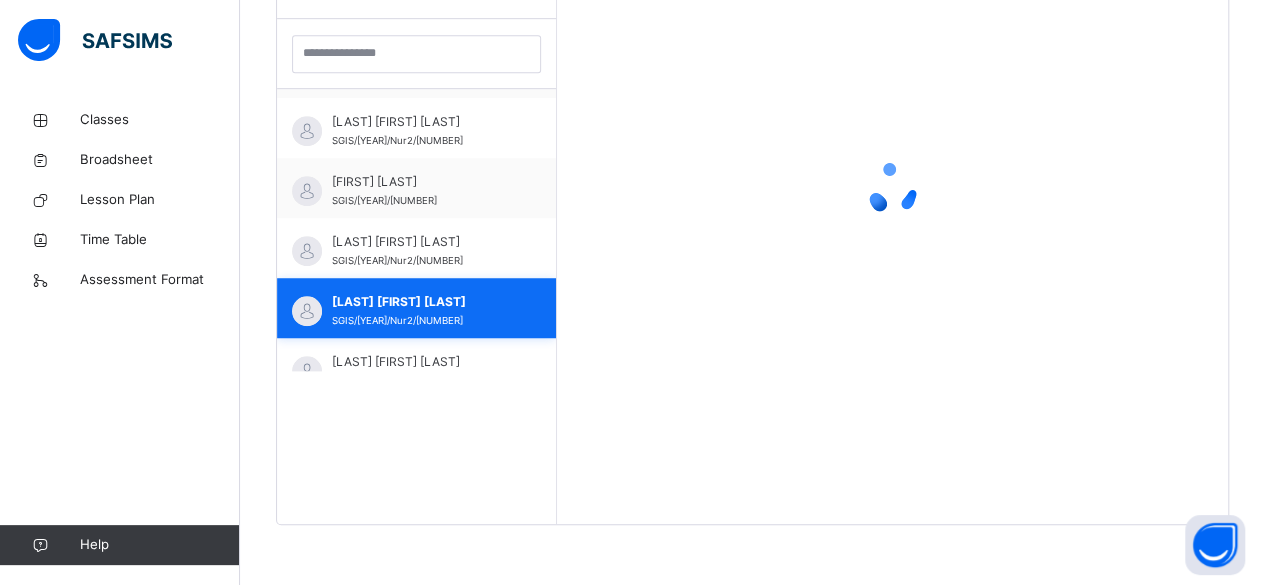 scroll, scrollTop: 579, scrollLeft: 0, axis: vertical 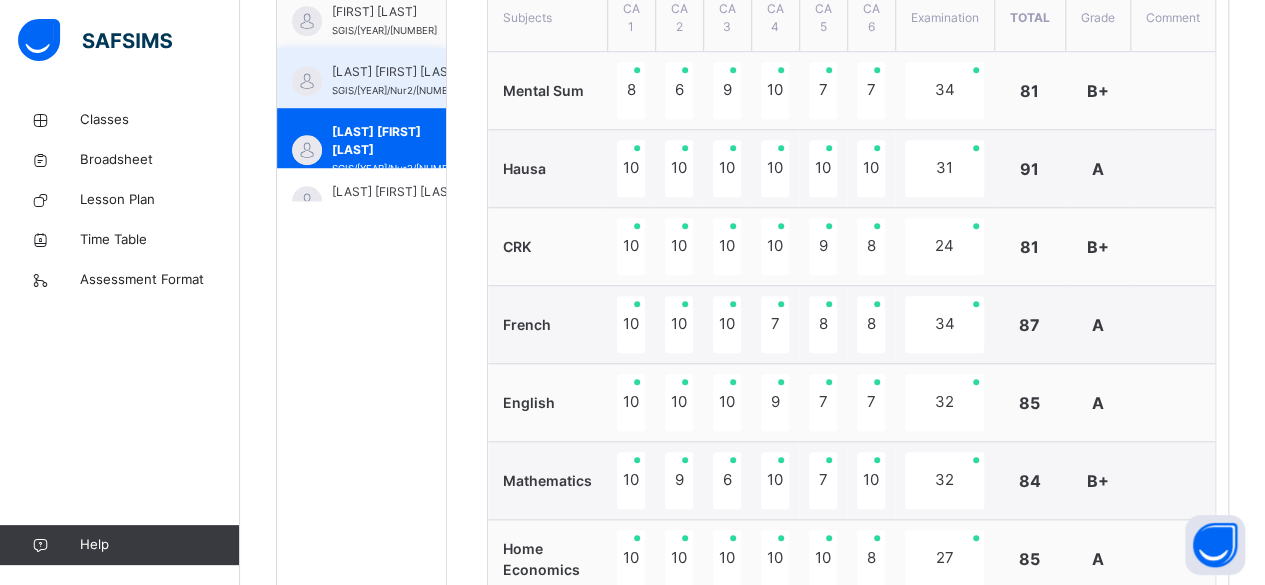 click on "[LAST] [FIRST] [LAST]" at bounding box center (397, 72) 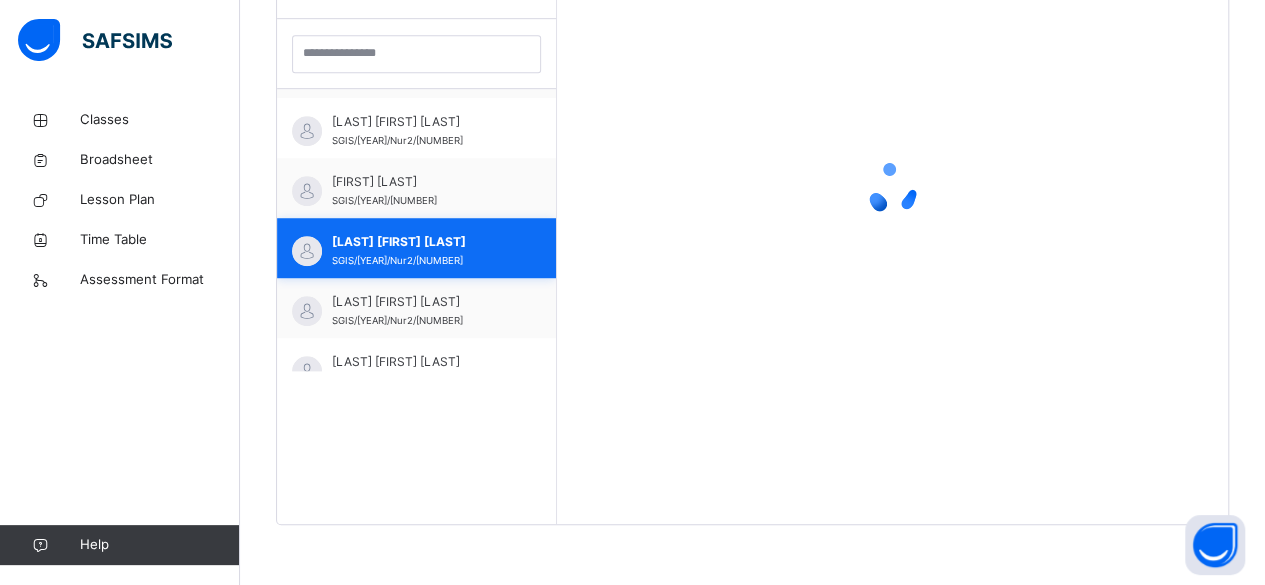 scroll, scrollTop: 579, scrollLeft: 0, axis: vertical 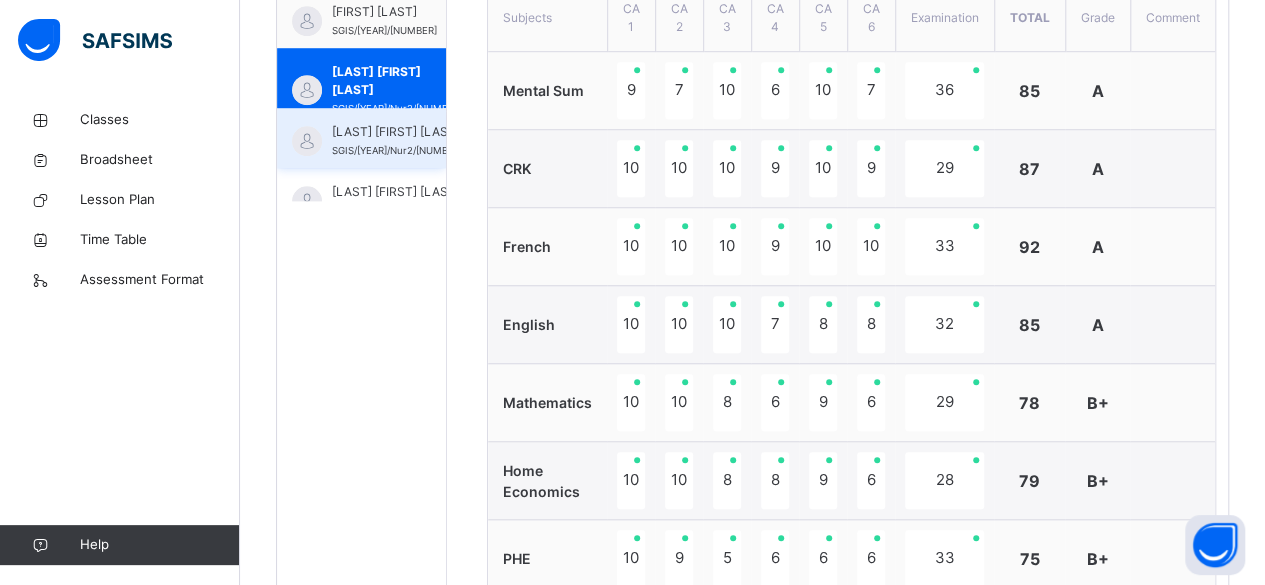 click on "[LAST] [FIRST] [LAST]" at bounding box center (397, 132) 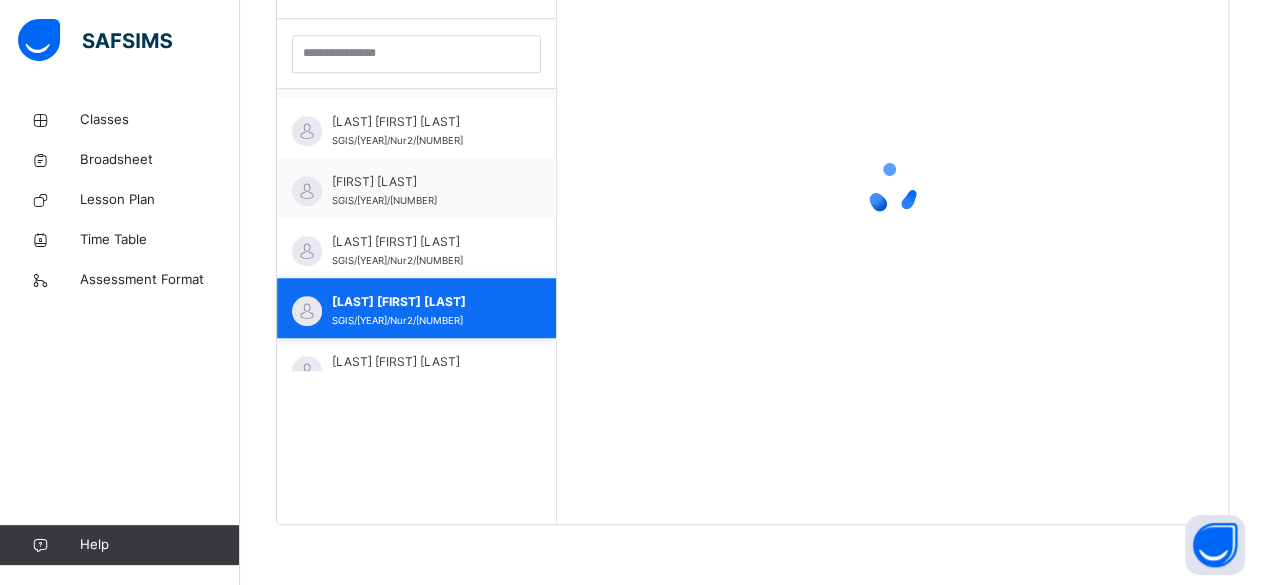 scroll, scrollTop: 579, scrollLeft: 0, axis: vertical 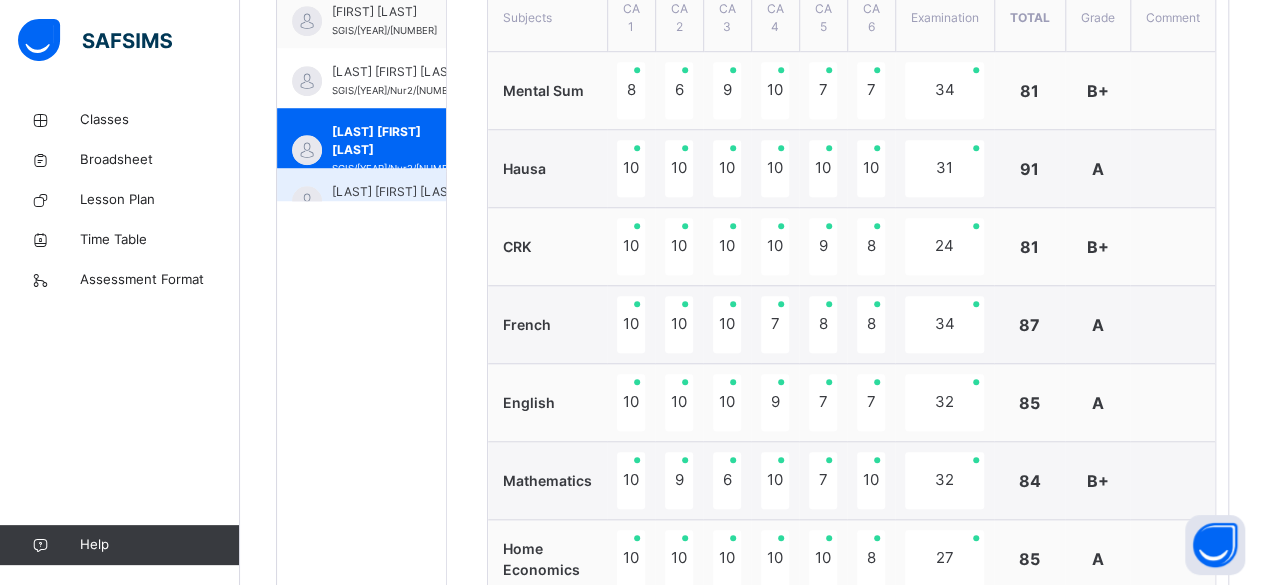 click on "[LAST] [FIRST] [LAST]" at bounding box center [397, 192] 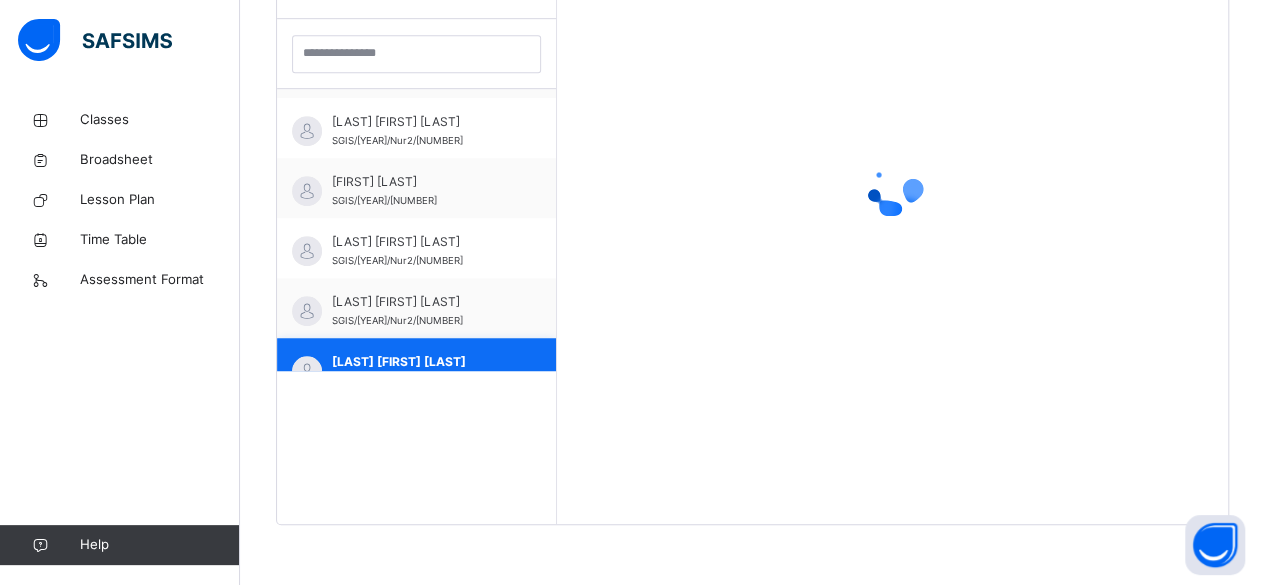 scroll, scrollTop: 579, scrollLeft: 0, axis: vertical 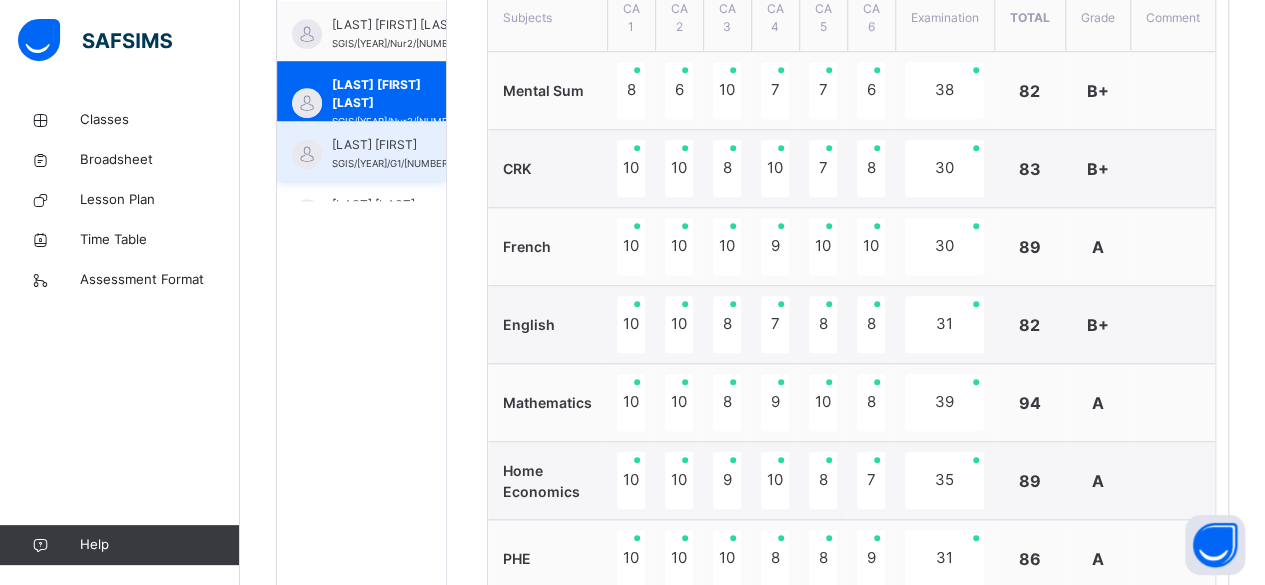click on "[LAST]  [FIRST]" at bounding box center [391, 145] 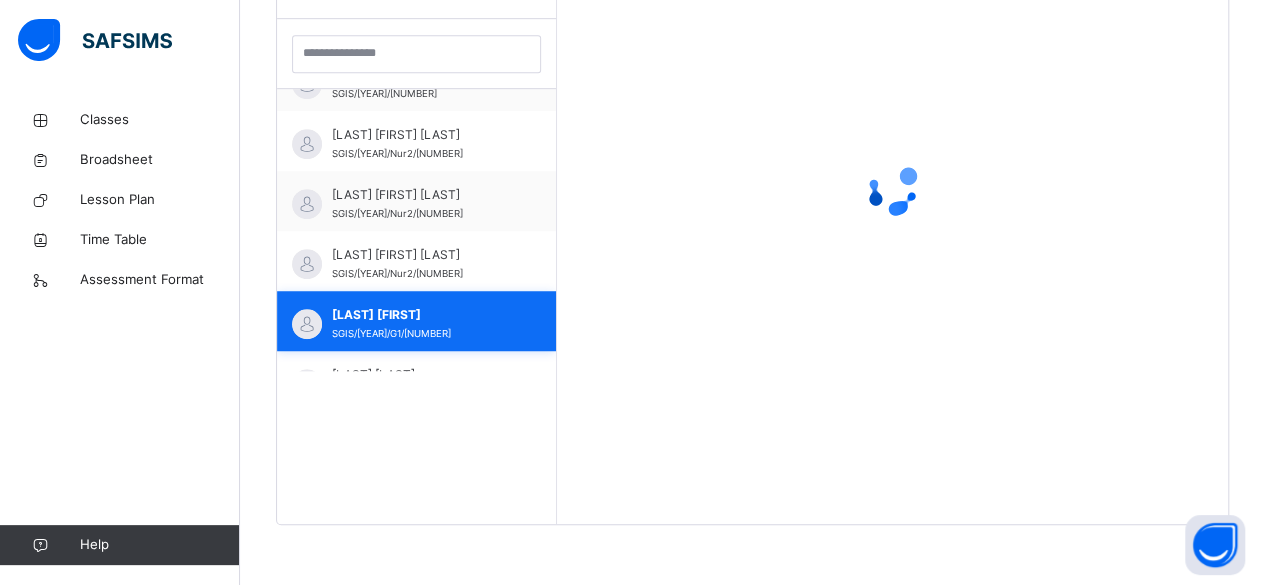 scroll, scrollTop: 579, scrollLeft: 0, axis: vertical 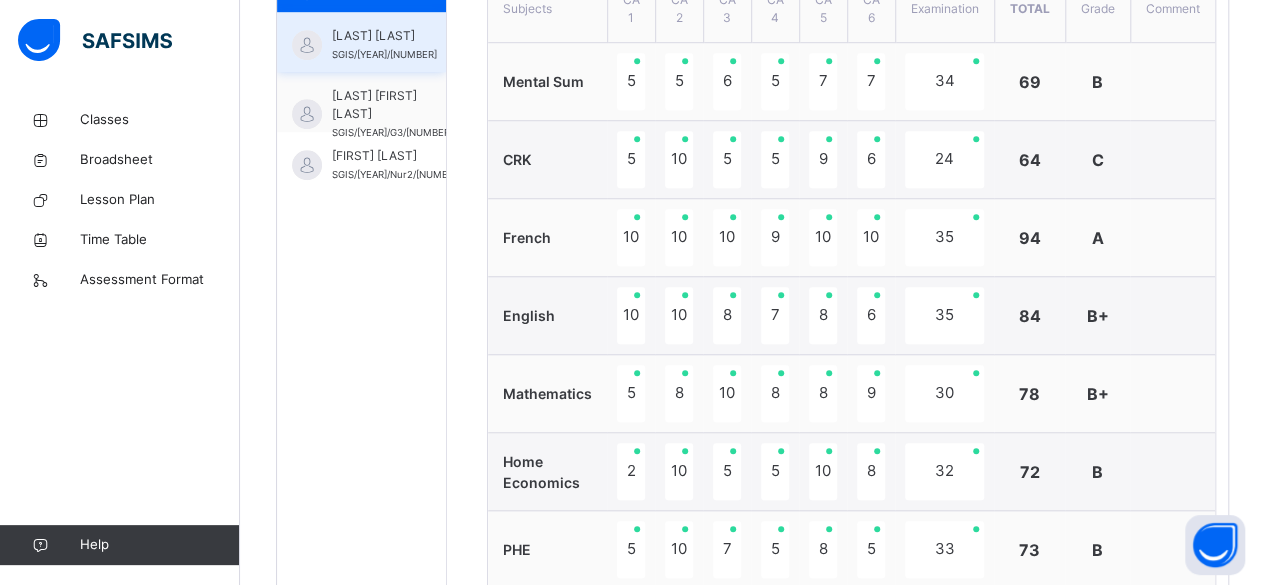 click on "[LAST]  [LAST]" at bounding box center (384, 36) 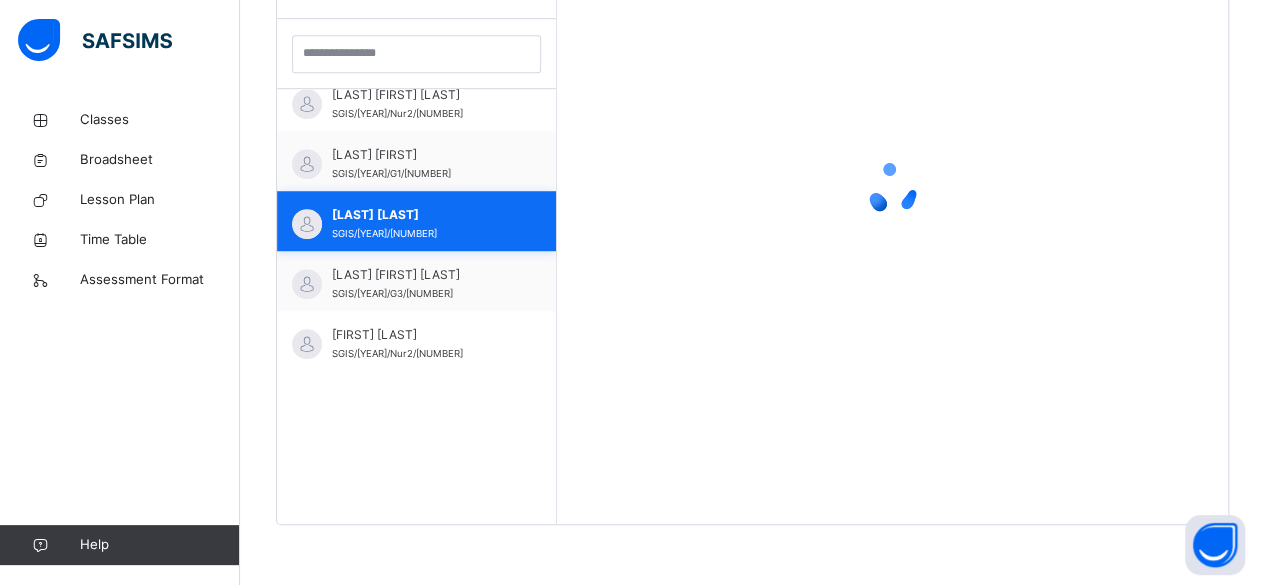 scroll, scrollTop: 579, scrollLeft: 0, axis: vertical 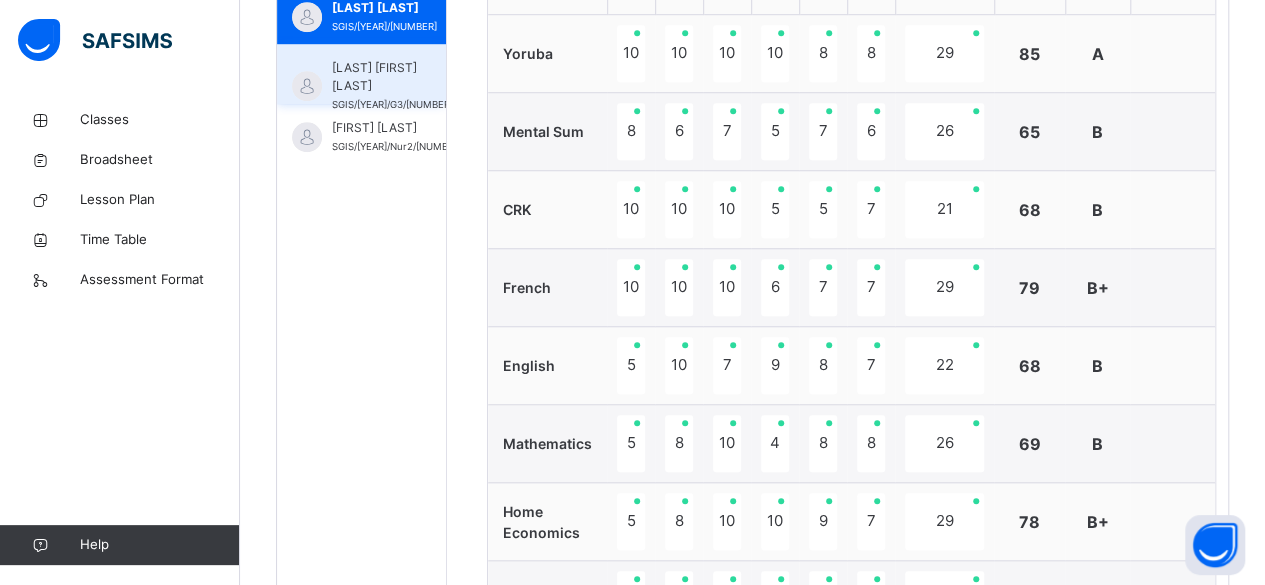 click on "[LAST] [FIRST] [LAST]" at bounding box center [392, 77] 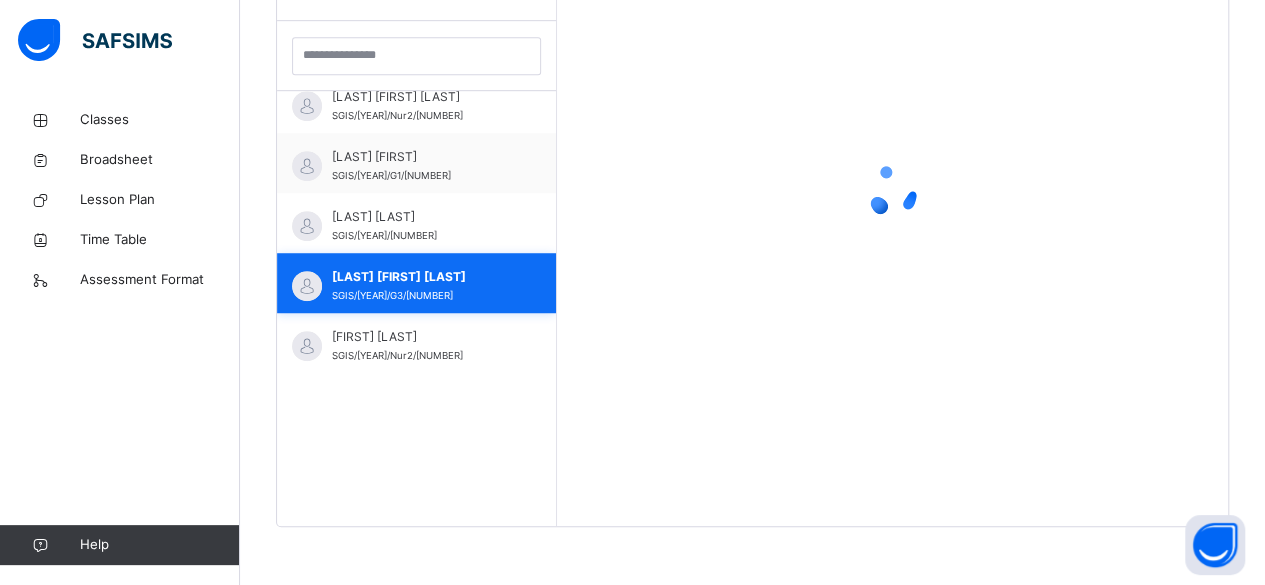 scroll, scrollTop: 858, scrollLeft: 0, axis: vertical 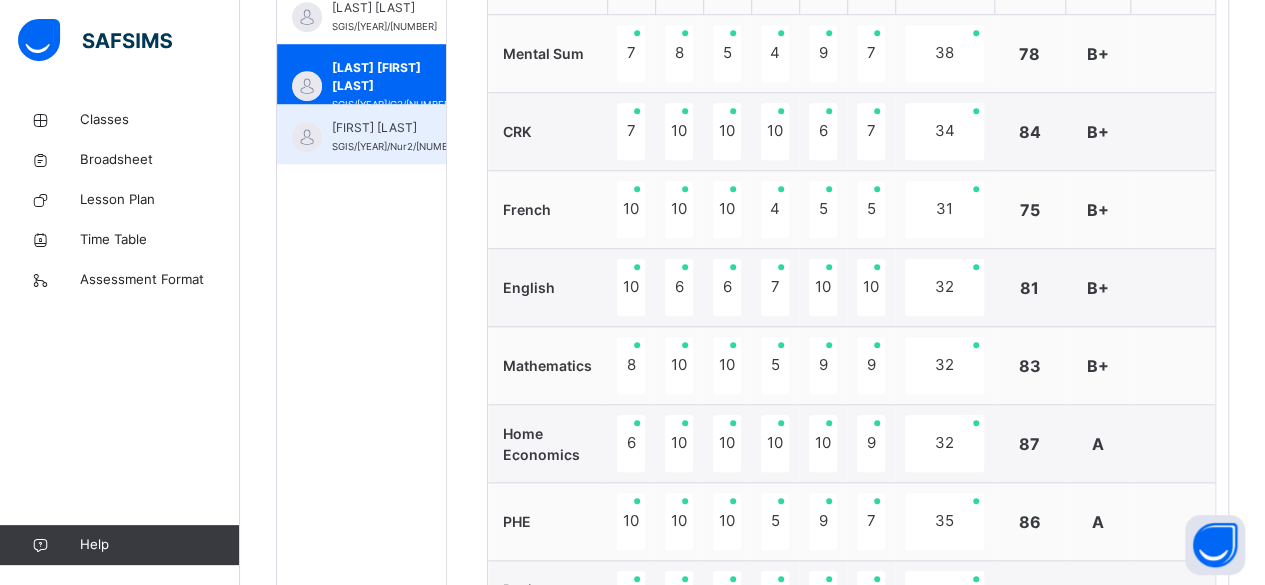 click on "[FIRST] [LAST]" at bounding box center [397, 128] 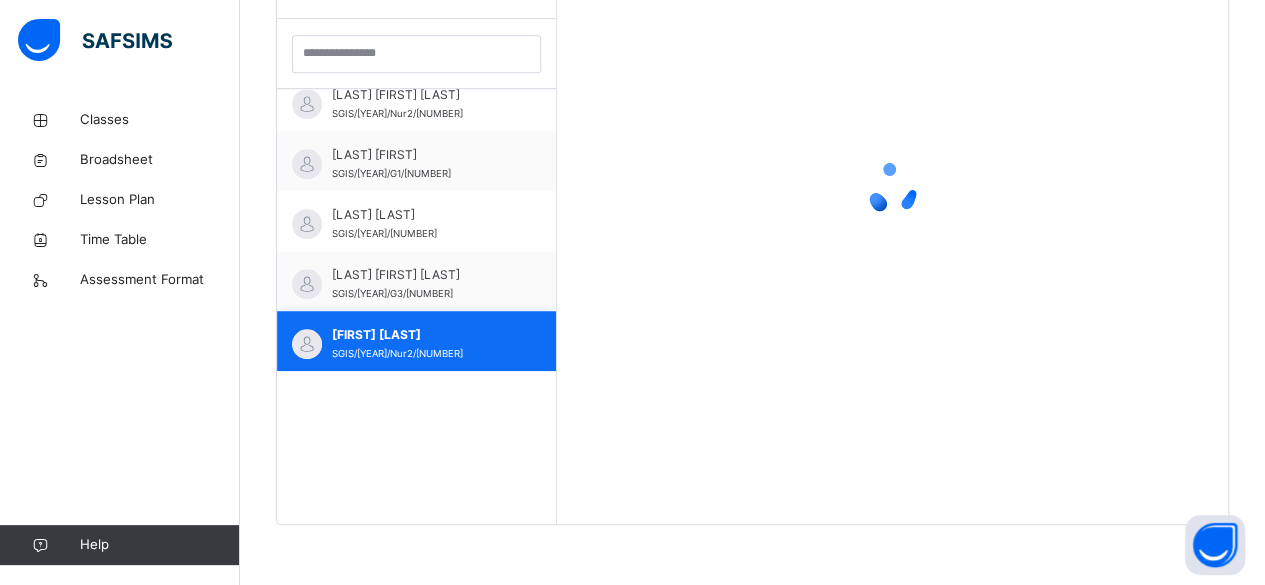 scroll, scrollTop: 579, scrollLeft: 0, axis: vertical 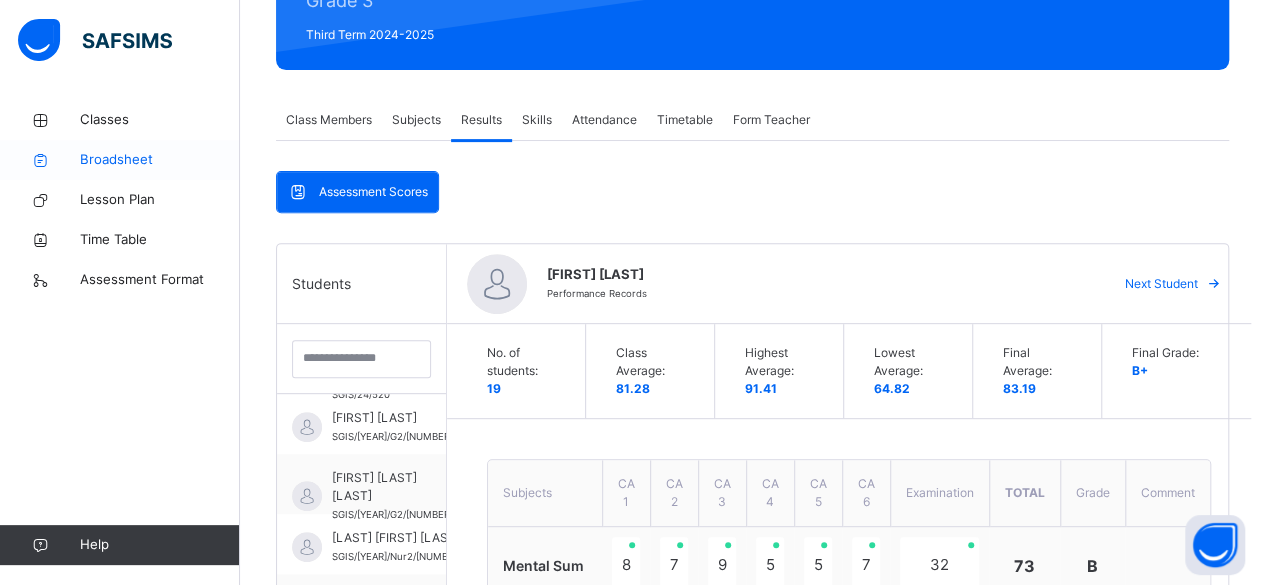 click on "Broadsheet" at bounding box center [160, 160] 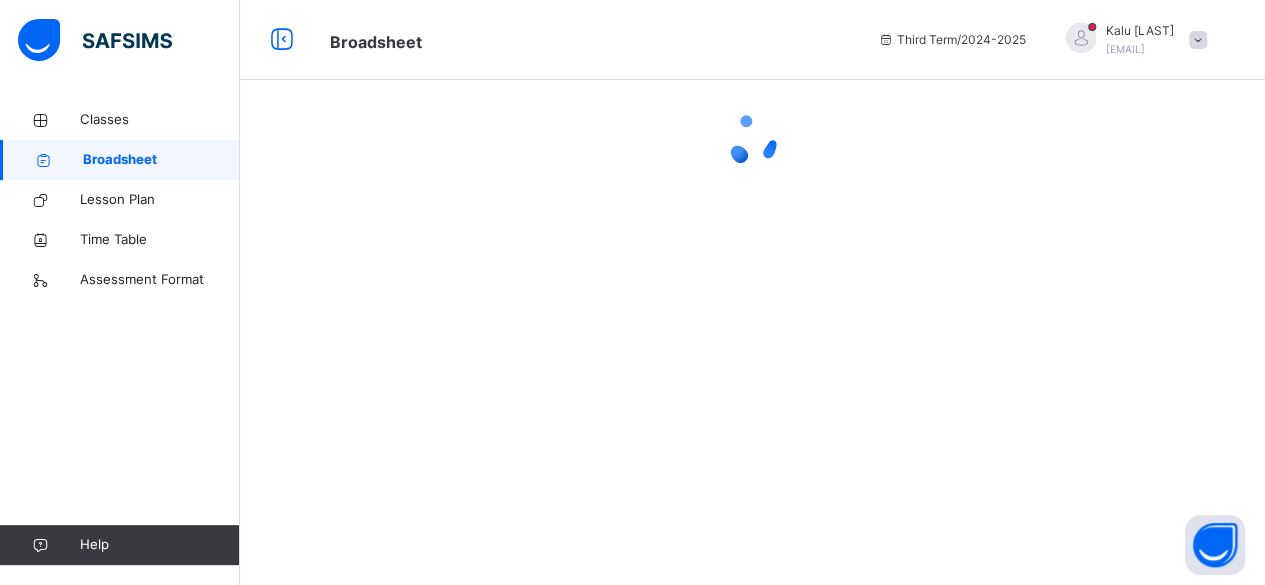 scroll, scrollTop: 0, scrollLeft: 0, axis: both 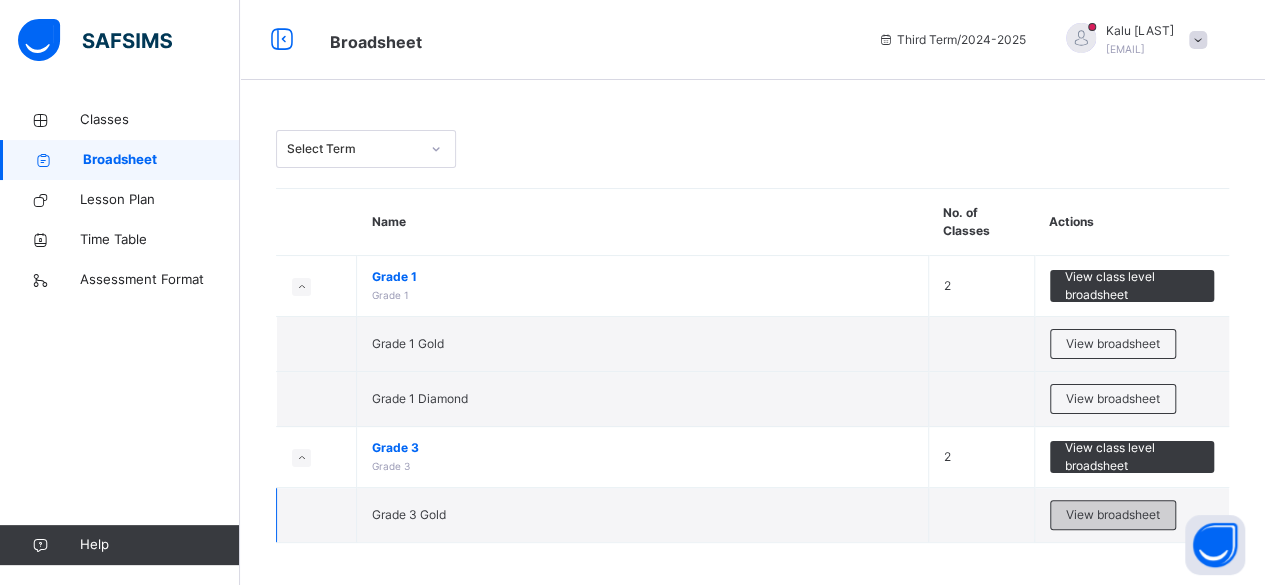 click on "View broadsheet" at bounding box center (1113, 515) 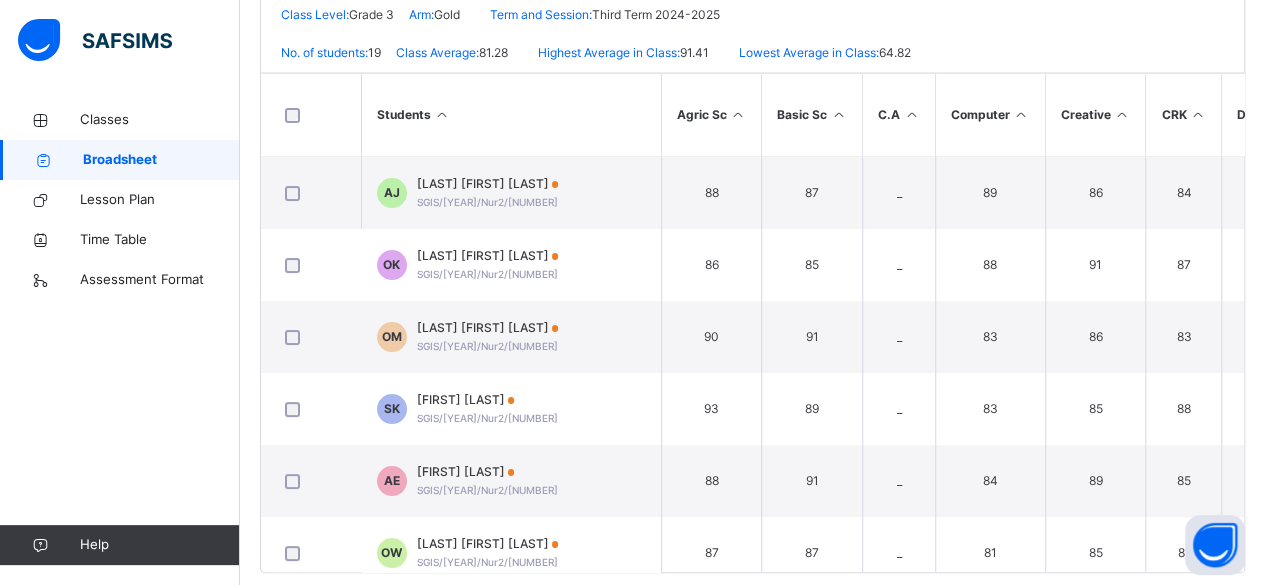 scroll, scrollTop: 506, scrollLeft: 0, axis: vertical 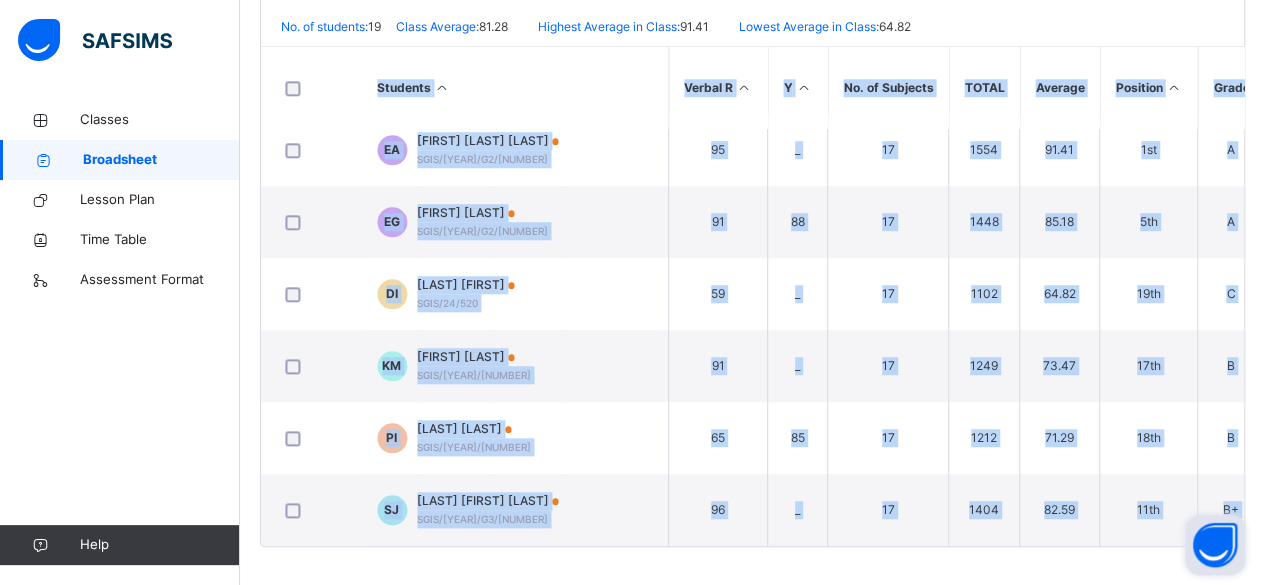 drag, startPoint x: 1256, startPoint y: 545, endPoint x: 1224, endPoint y: 515, distance: 43.863426 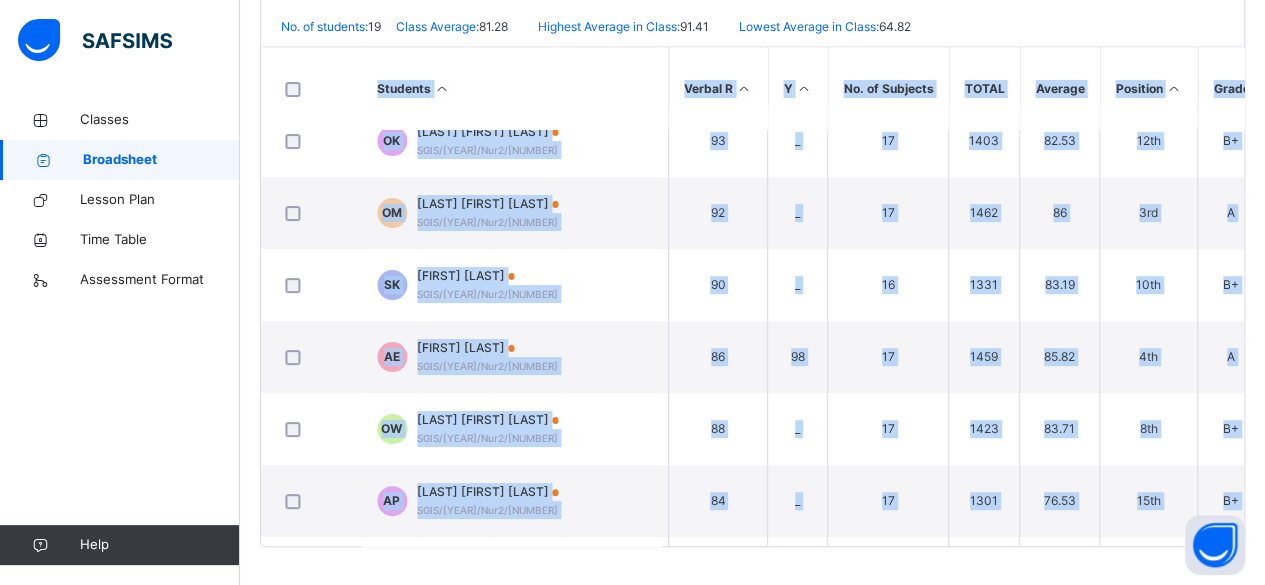 scroll, scrollTop: 92, scrollLeft: 1576, axis: both 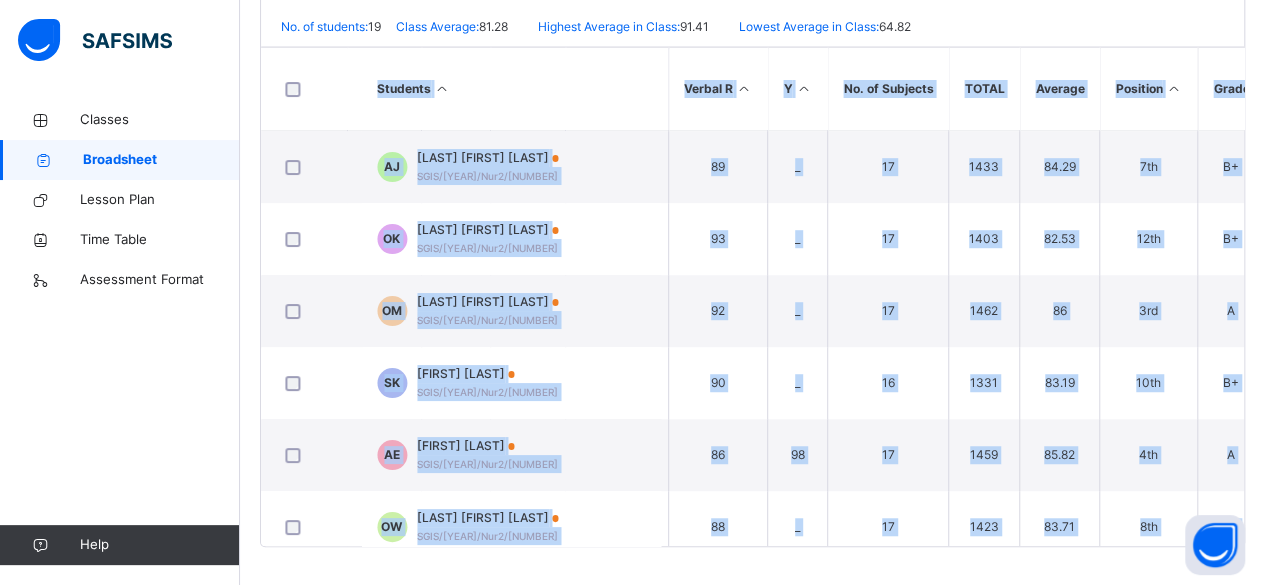 drag, startPoint x: 906, startPoint y: 544, endPoint x: 894, endPoint y: 541, distance: 12.369317 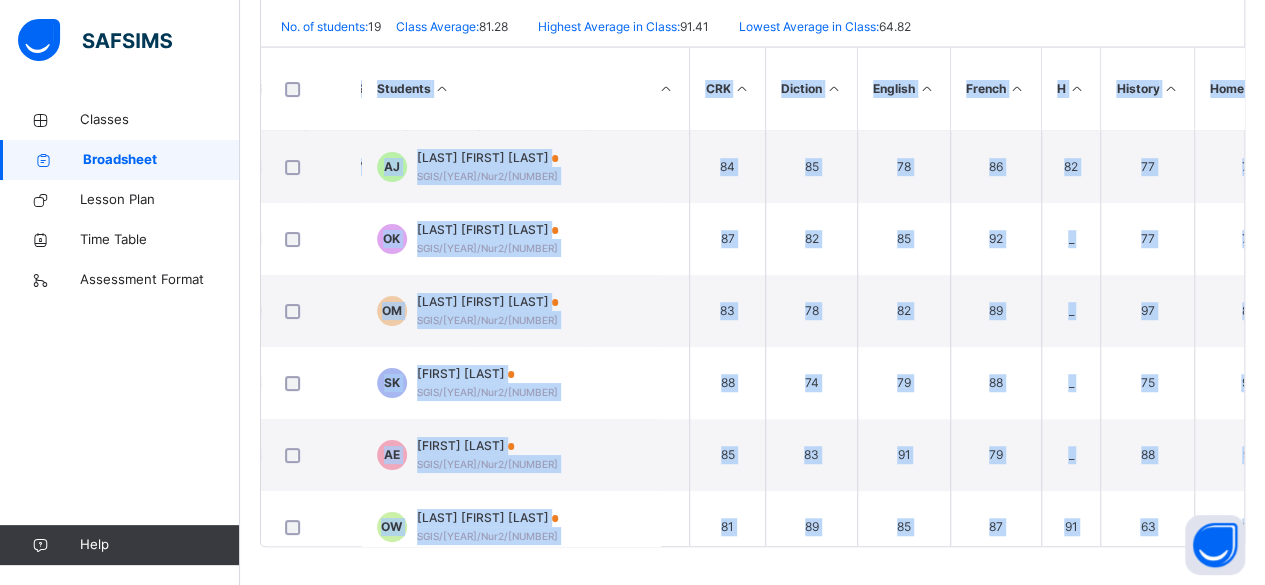 scroll, scrollTop: 0, scrollLeft: 466, axis: horizontal 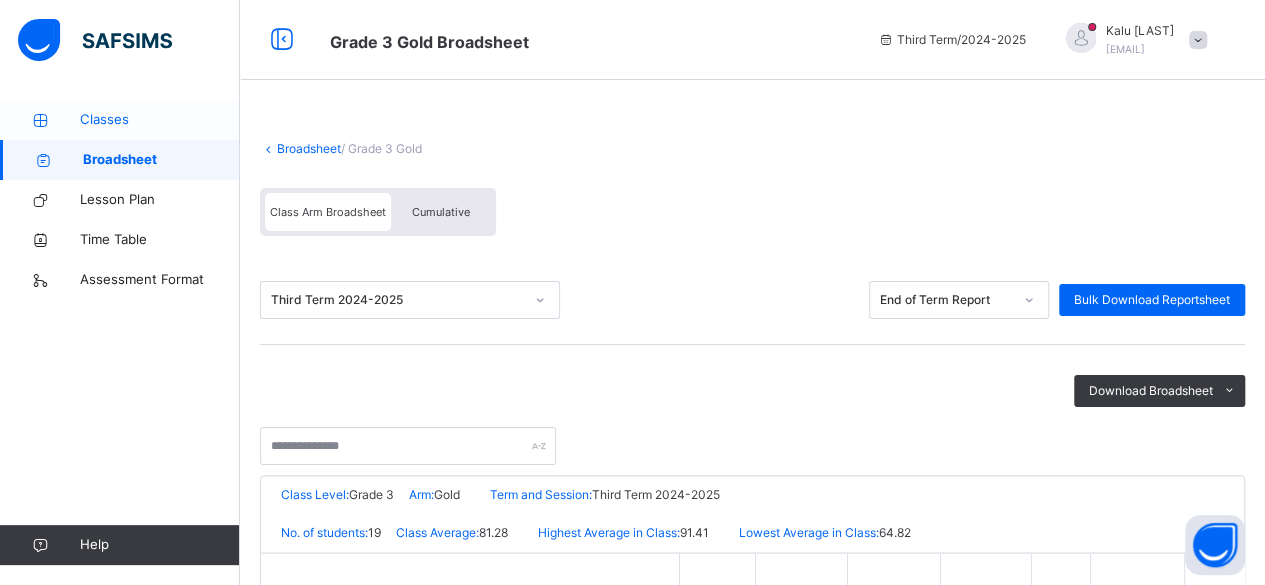 click on "Classes" at bounding box center [120, 120] 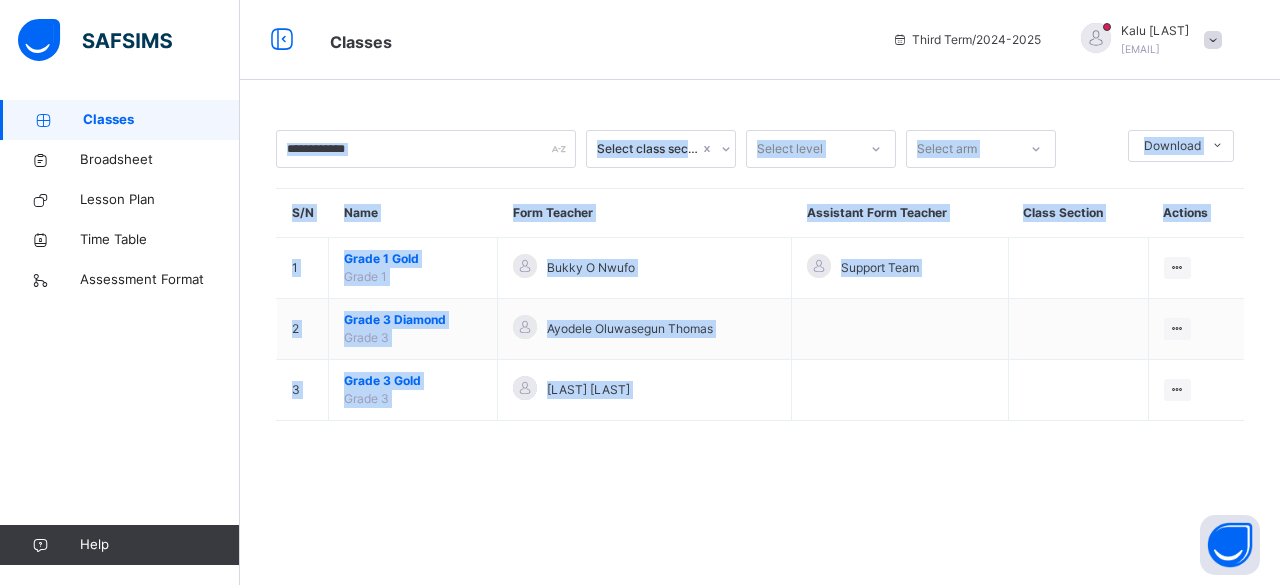 click on "Select class section Select level Select arm DownloadPdf Report Excel Report S/N Name Form Teacher Assistant Form Teacher Class Section Actions 1 Grade 1   Gold   Grade 1 [LAST] [FIRST]  Support Team View Class 2 Grade 3   Diamond   Grade 3 [LAST] [FIRST] [LAST] View Class 3 Grade 3   Gold   Grade 3 [LAST] [FIRST]  View Class × Form Teacher Select Form Teacher [LAST] [FIRST]  Select Assistant Form Teacher Cancel Save" at bounding box center (760, 285) 